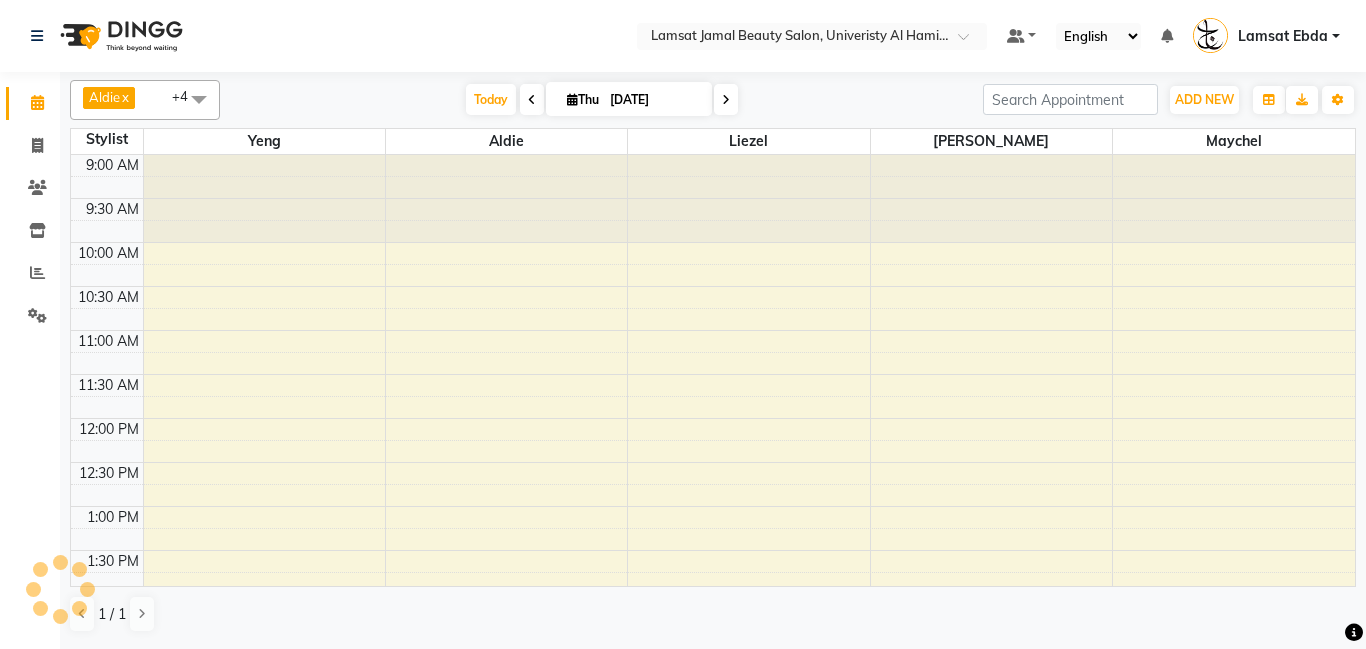 scroll, scrollTop: 0, scrollLeft: 0, axis: both 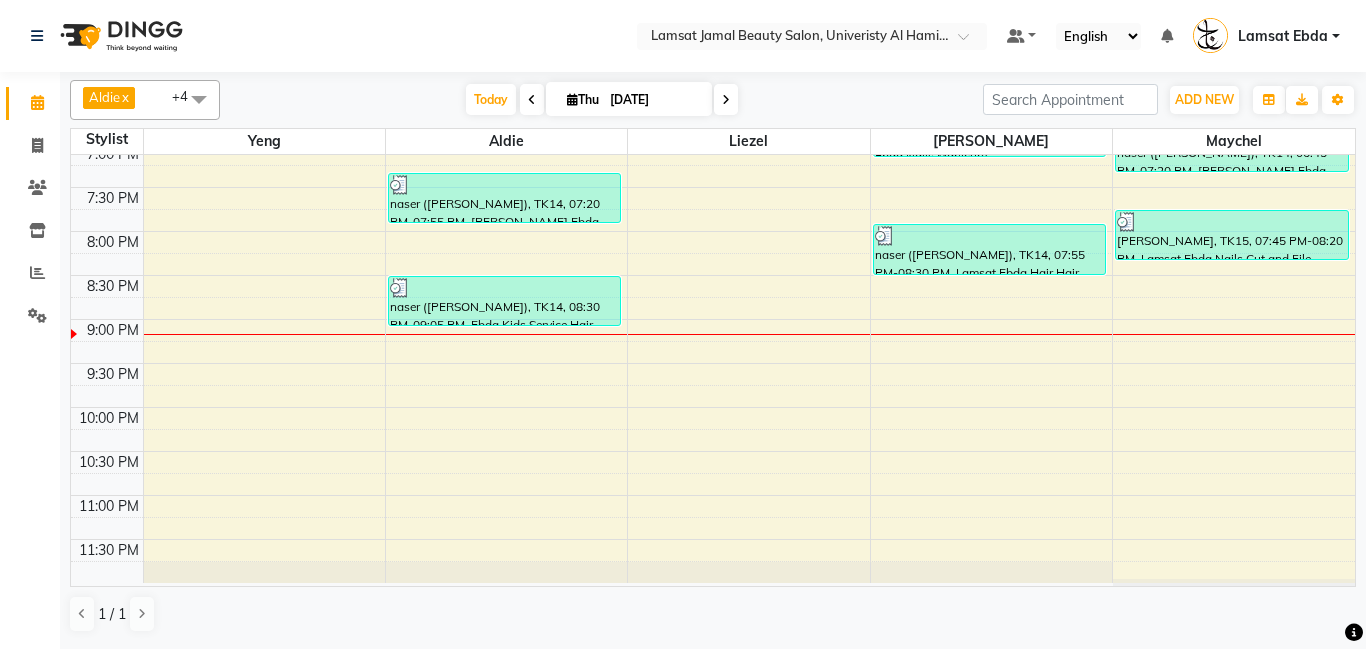 click on "9:00 AM 9:30 AM 10:00 AM 10:30 AM 11:00 AM 11:30 AM 12:00 PM 12:30 PM 1:00 PM 1:30 PM 2:00 PM 2:30 PM 3:00 PM 3:30 PM 4:00 PM 4:30 PM 5:00 PM 5:30 PM 6:00 PM 6:30 PM 7:00 PM 7:30 PM 8:00 PM 8:30 PM 9:00 PM 9:30 PM 10:00 PM 10:30 PM 11:00 PM 11:30 PM     salah, TK07, 02:45 PM-03:20 PM, Lamsat Ebda Nails Pedicure     yayad, TK10, 06:15 PM-06:35 PM, Ebda Offer UnderArm Shaving     naser ([PERSON_NAME]), TK14, 07:20 PM-07:55 PM, Lamsat Ebda Nails Cut and File     naser ([PERSON_NAME]), TK14, 08:30 PM-09:05 PM, Ebda Kids Service Hair [GEOGRAPHIC_DATA], 12:00 PM-12:35 PM, Lamsat Ebda Nails Manicure     yayad, TK10, 06:35 PM-07:10 PM, Lamsat Ebda Nails Manicure     naser ([PERSON_NAME]), TK14, 07:55 PM-08:30 PM, Lamsat Ebda Hair Hair Wash With Blowdry     Hassan librarian, TK09, 05:00 PM-05:48 PM, Ebda Offer Manicure and Pedicure     naser ([PERSON_NAME]), TK14, 06:45 PM-07:20 PM, [PERSON_NAME] Ebda Nails Cut and File     ahmad, TK15, 07:45 PM-08:20 PM, [PERSON_NAME] Ebda Nails Cut and File" at bounding box center [713, -77] 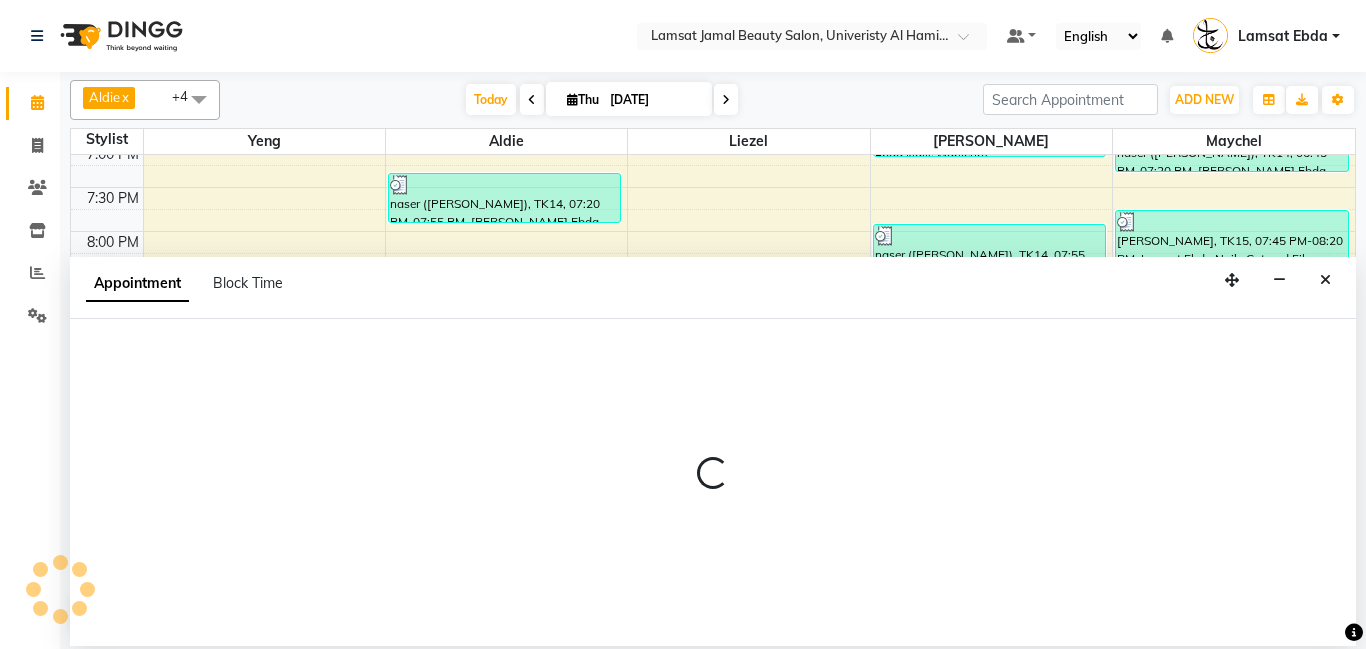 select on "79906" 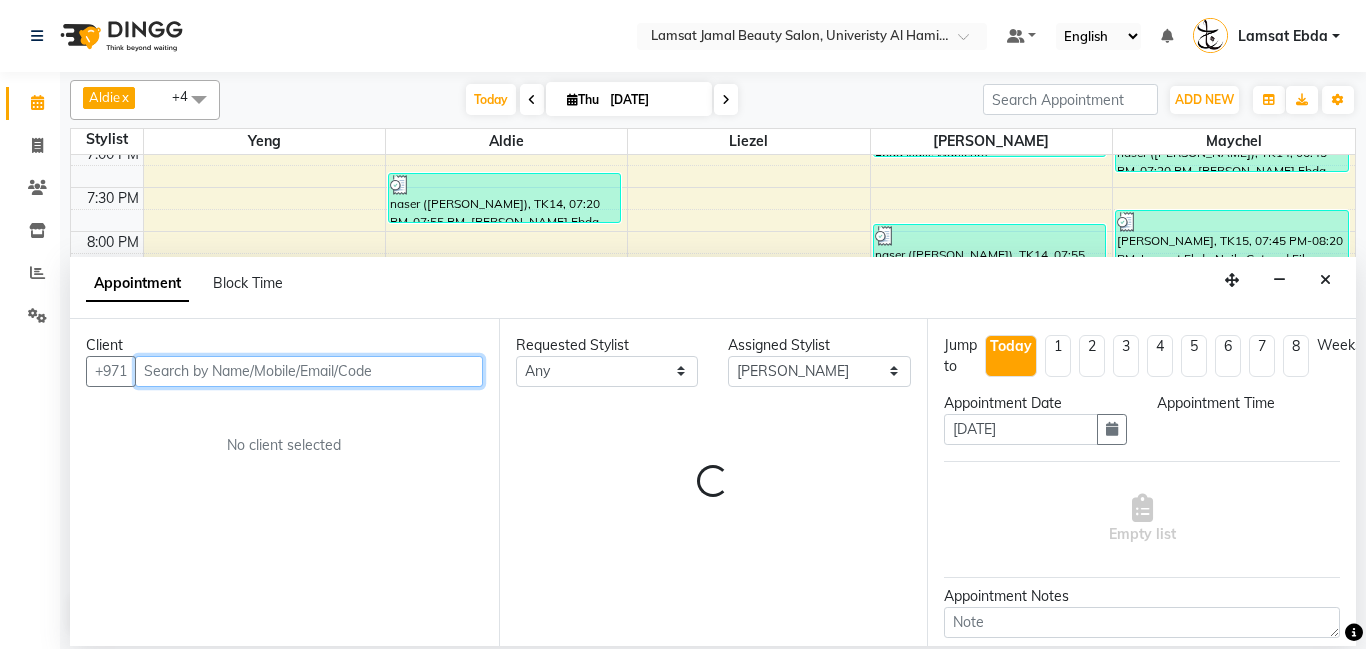 select on "1230" 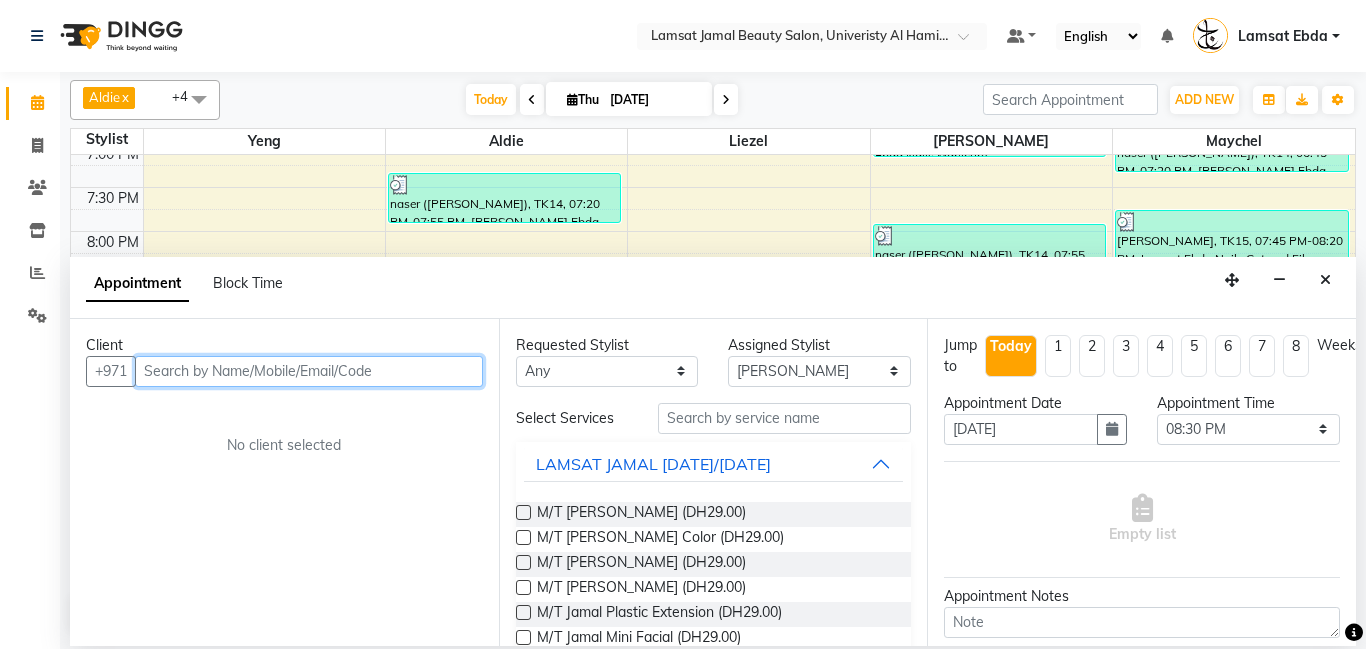 click at bounding box center [309, 371] 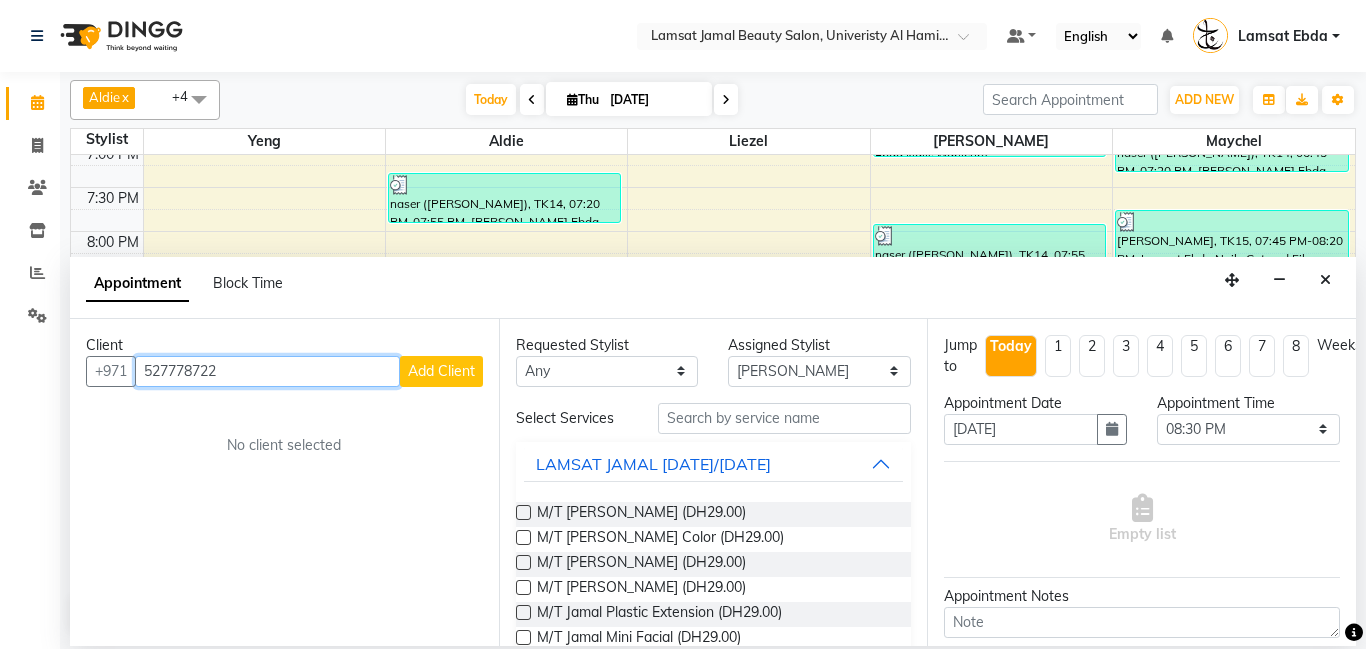 type on "527778722" 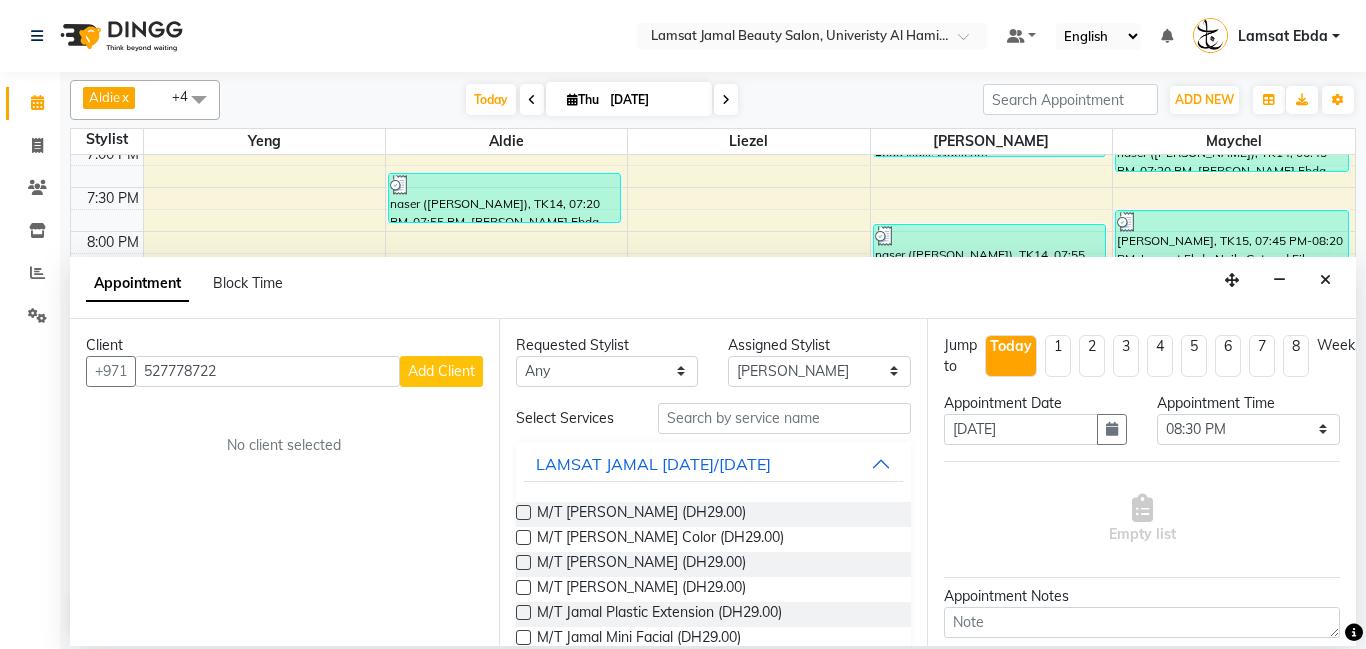 click on "Add Client" at bounding box center [441, 371] 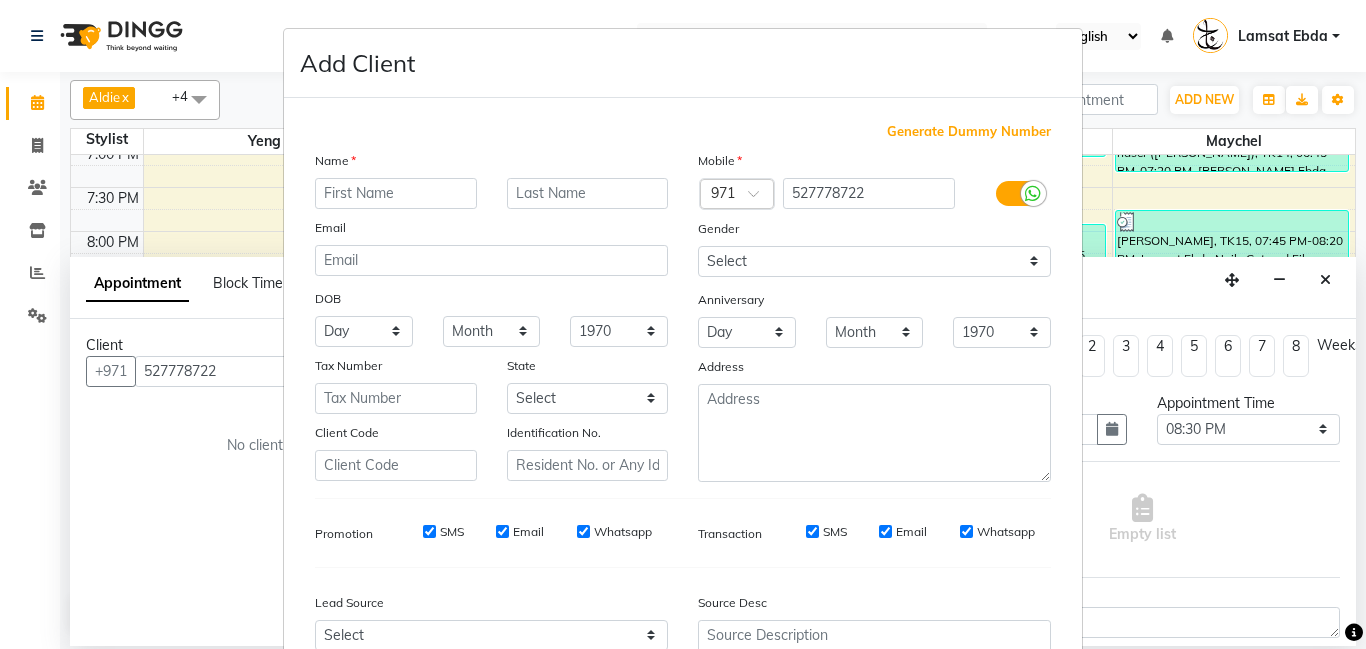 click at bounding box center (396, 193) 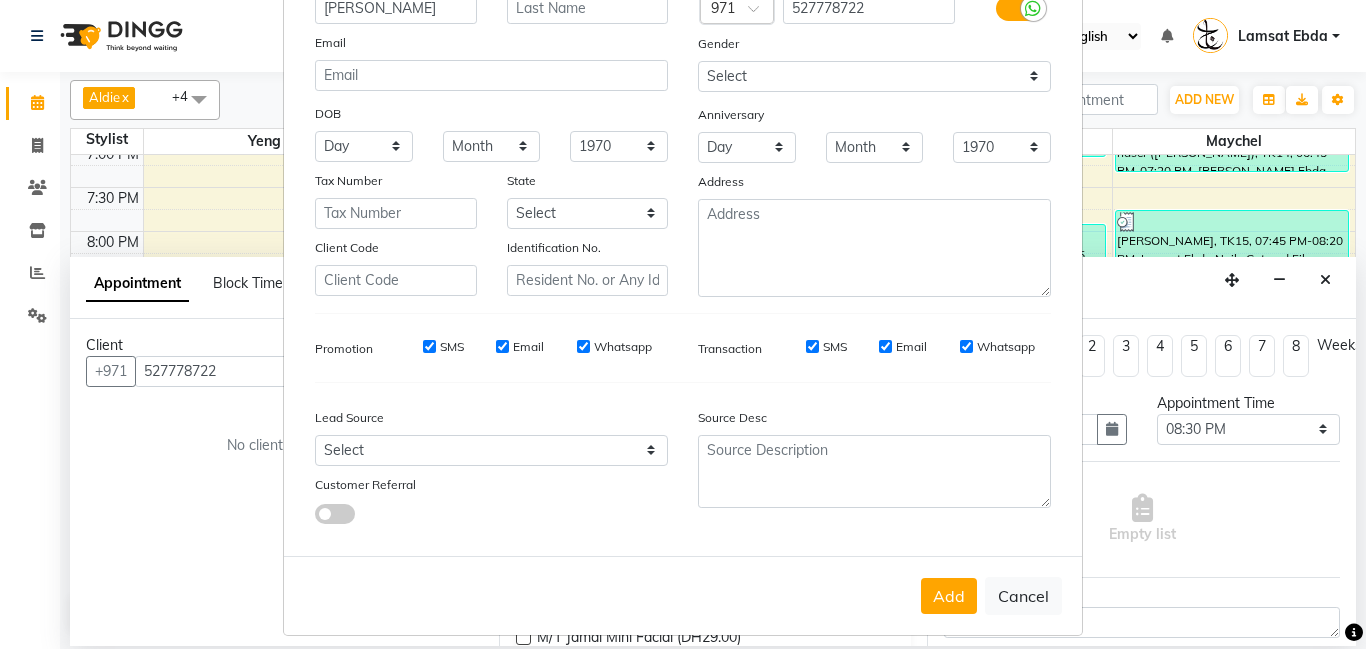 scroll, scrollTop: 200, scrollLeft: 0, axis: vertical 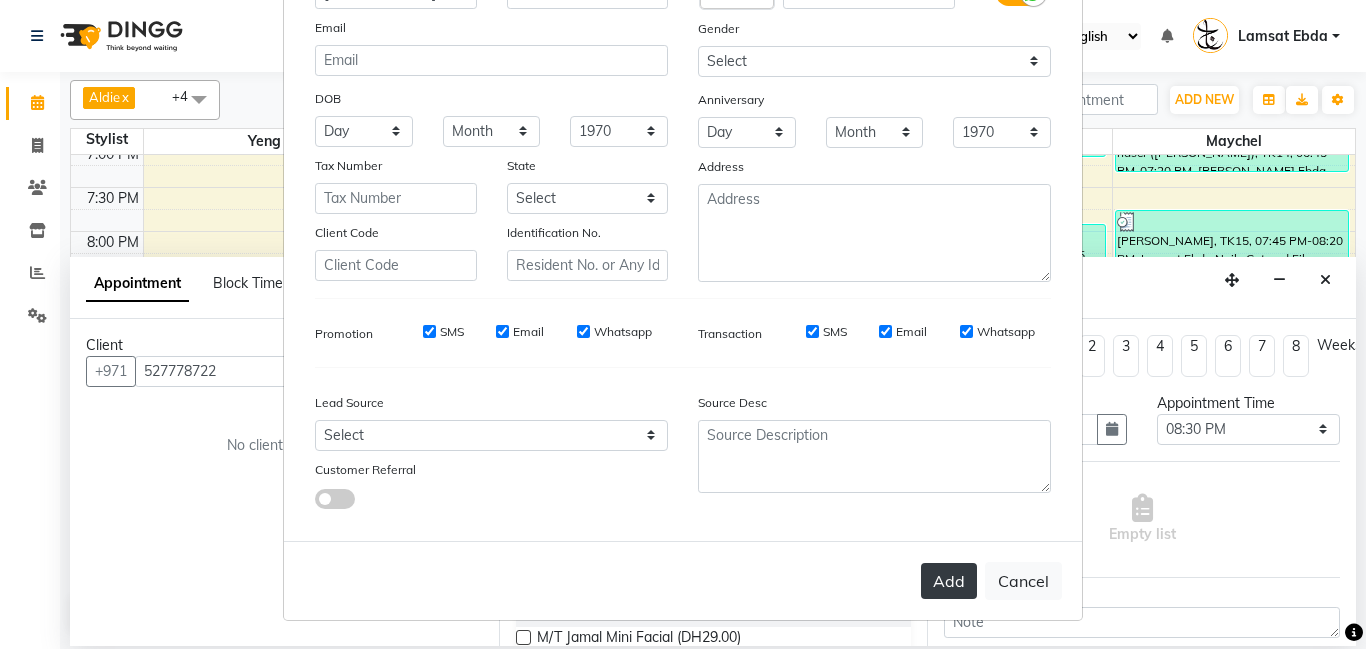 type on "[PERSON_NAME]" 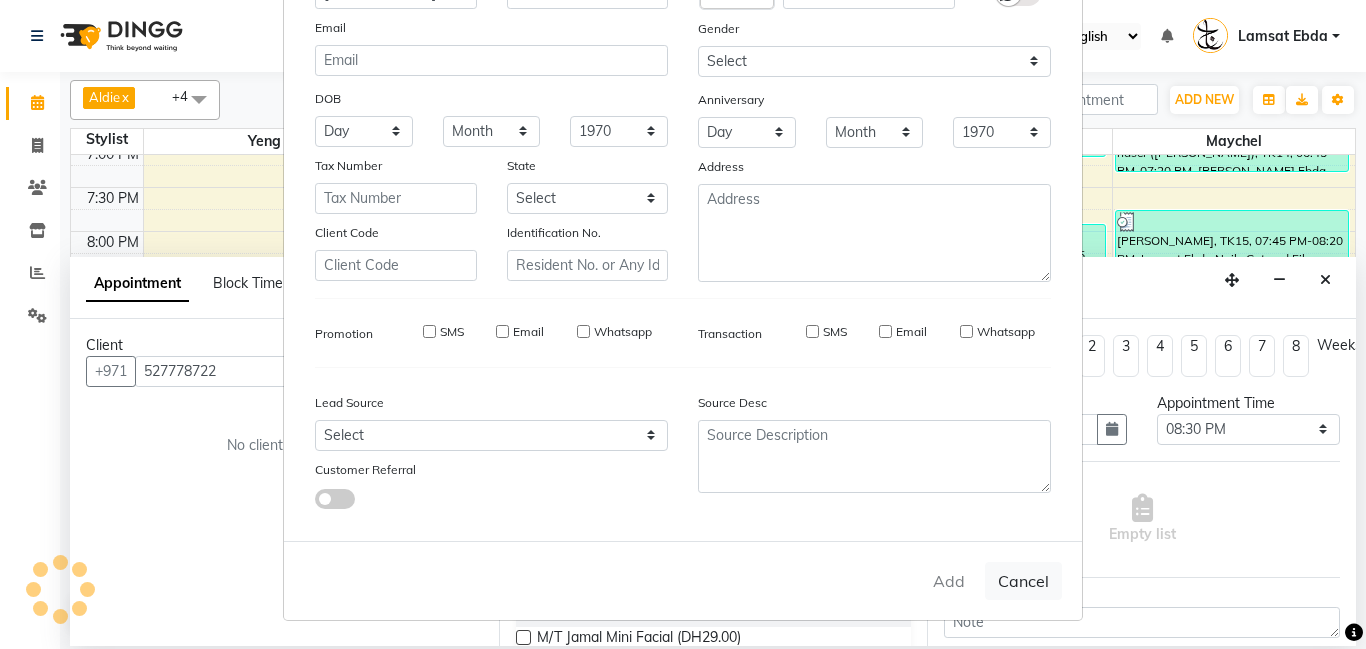 type on "52*****22" 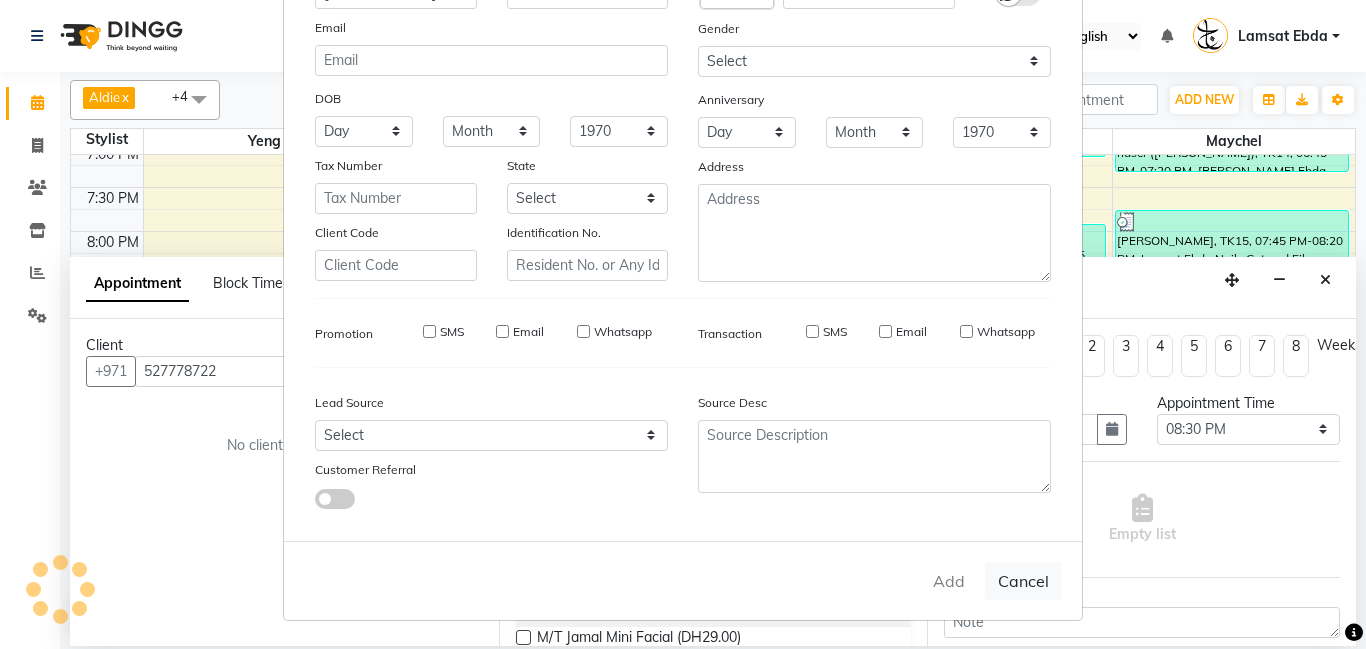 type 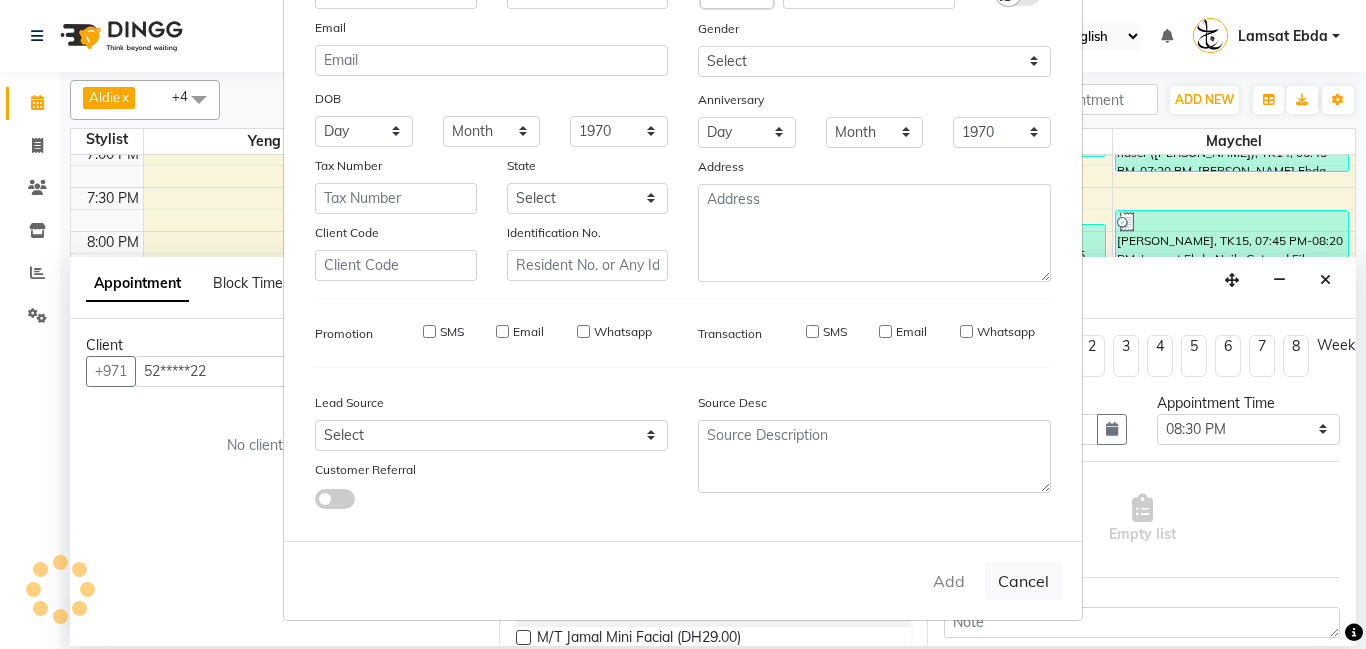 select 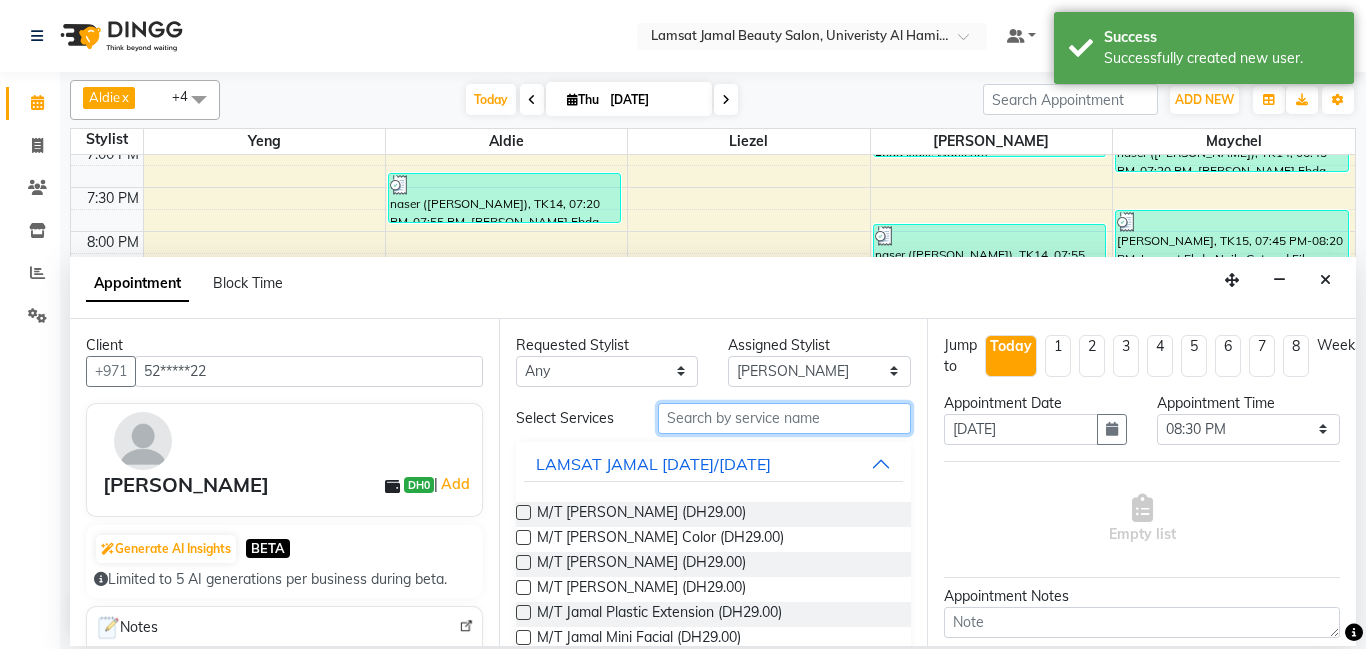click at bounding box center (785, 418) 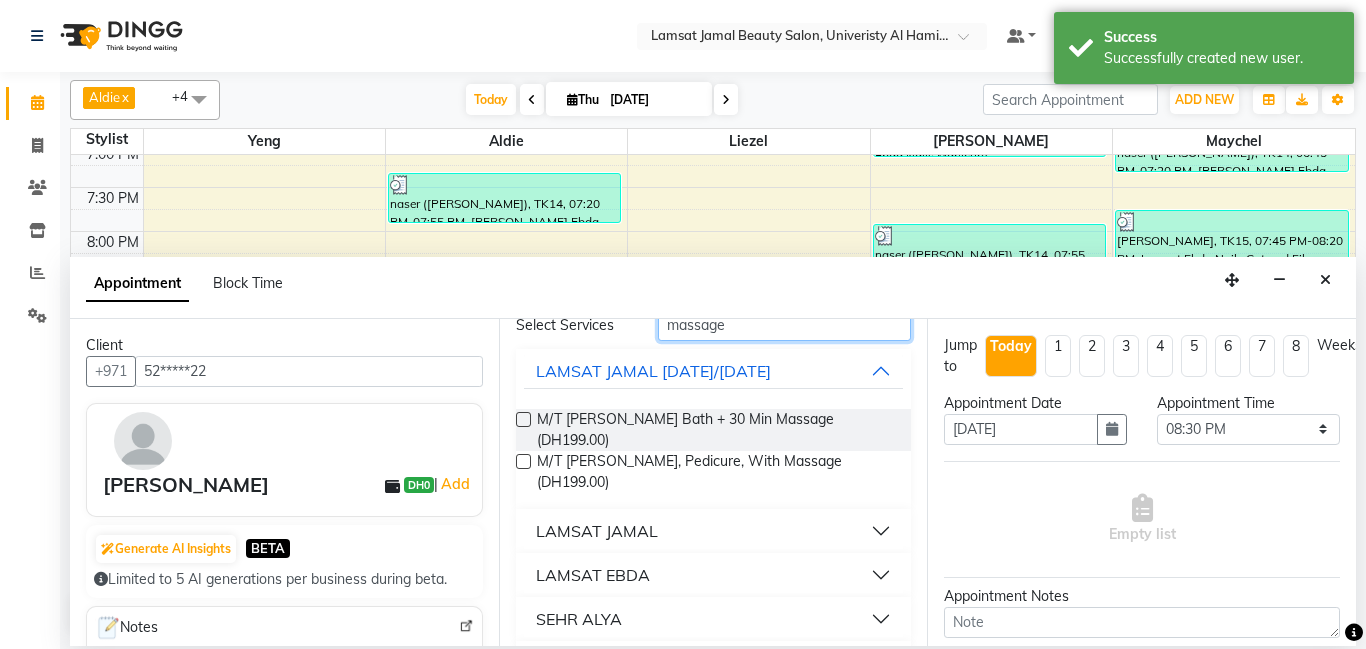 scroll, scrollTop: 111, scrollLeft: 0, axis: vertical 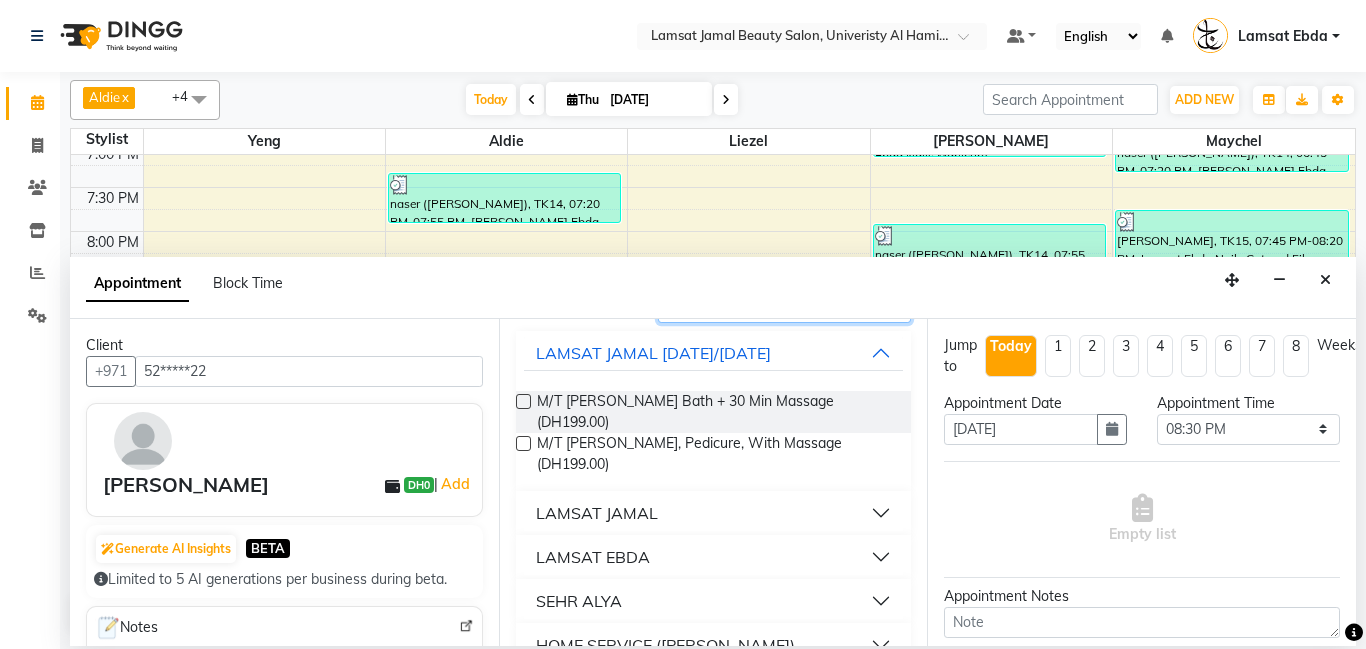 type on "massage" 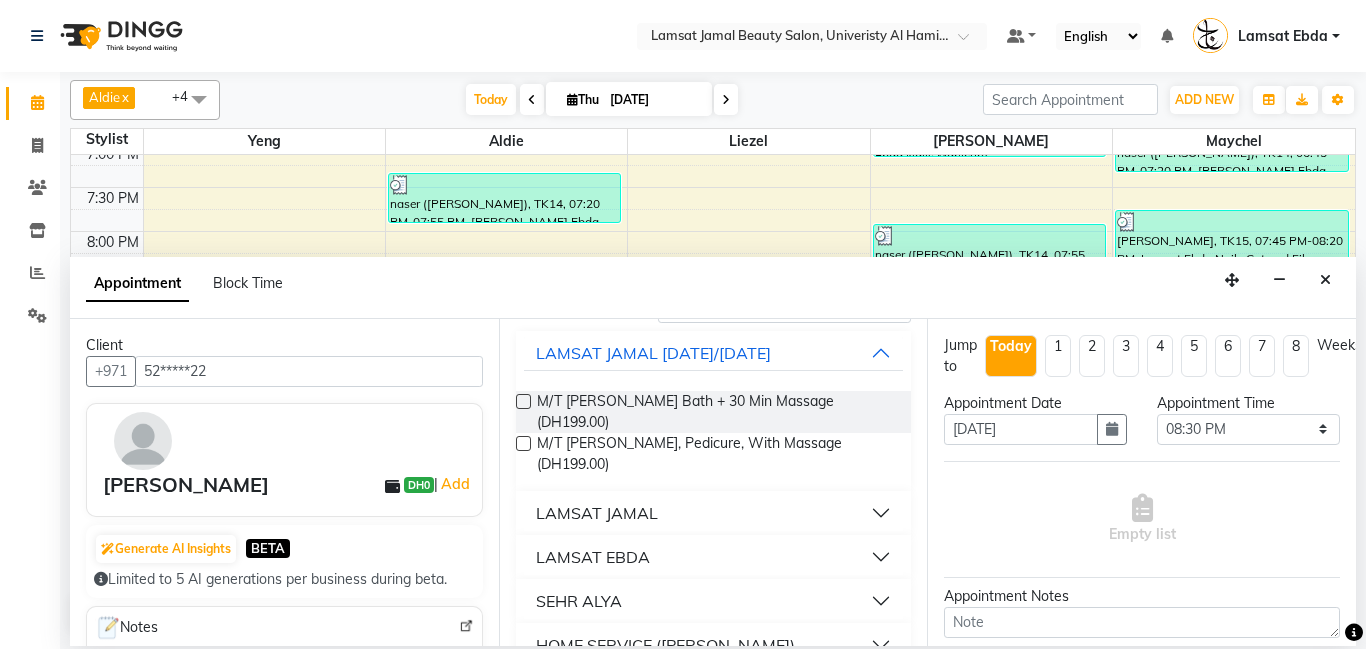 click on "LAMSAT EBDA" at bounding box center [714, 557] 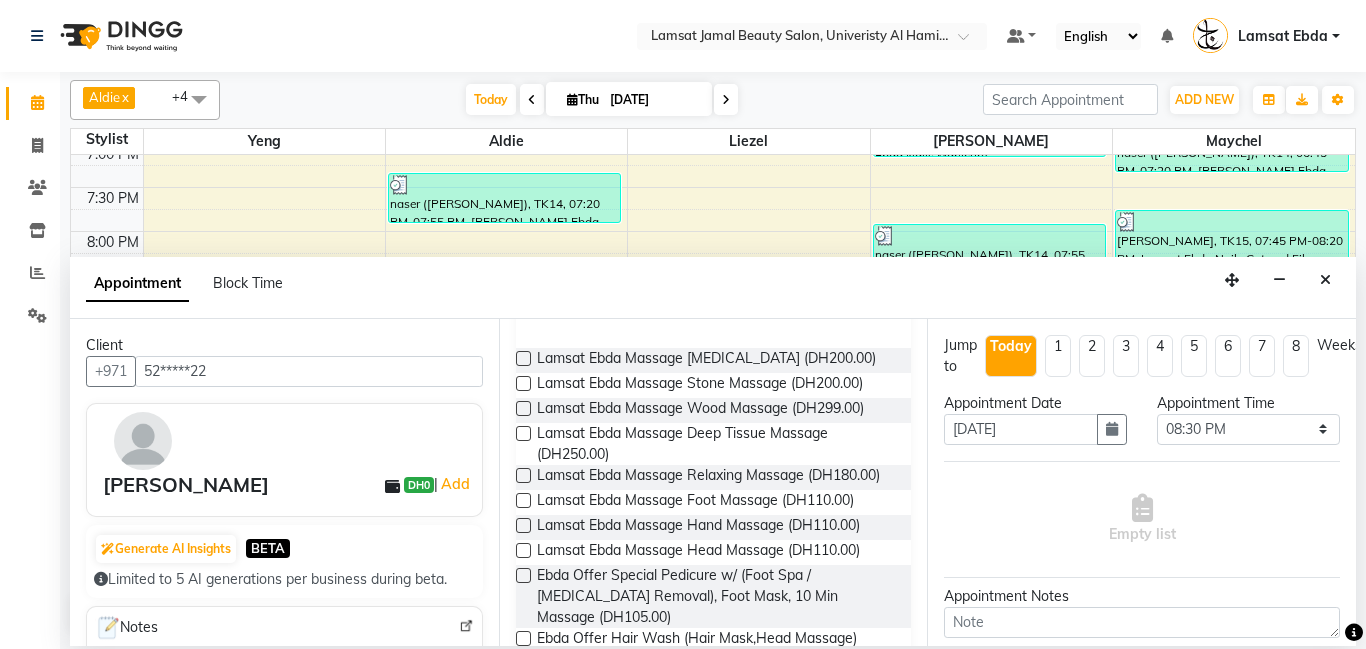 scroll, scrollTop: 359, scrollLeft: 0, axis: vertical 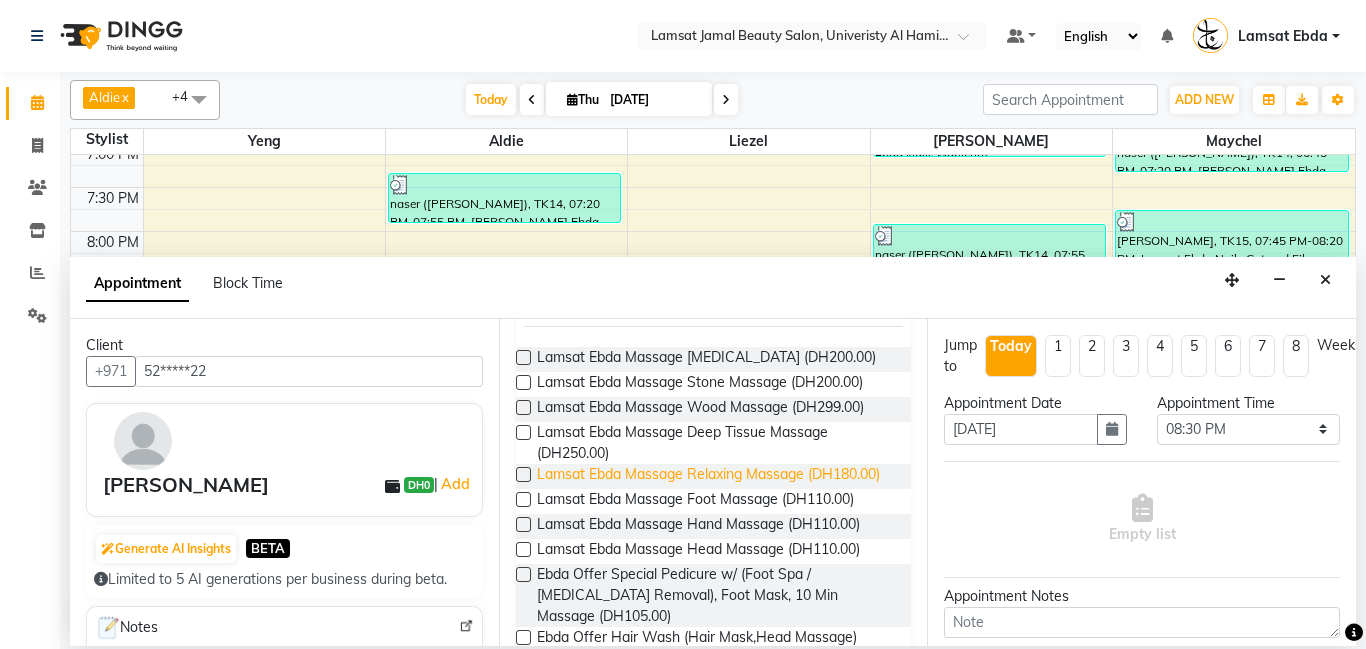 click on "Lamsat Ebda Massage Relaxing Massage (DH180.00)" at bounding box center [708, 476] 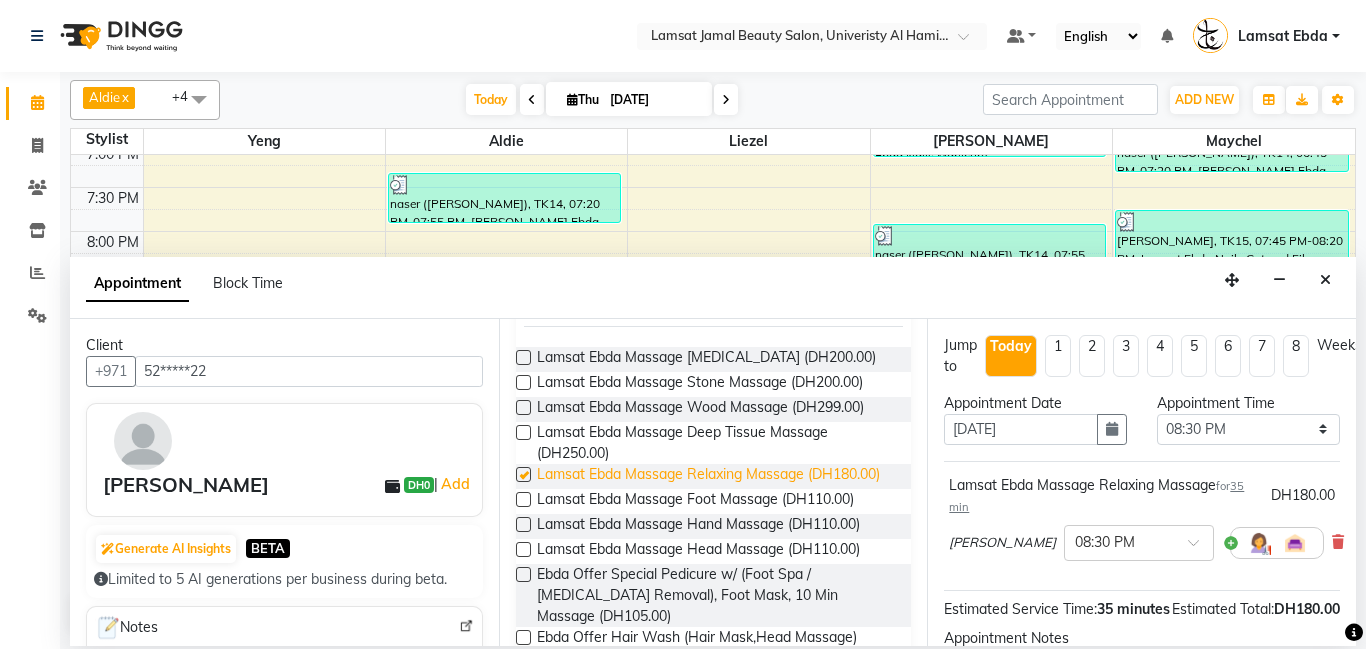 checkbox on "false" 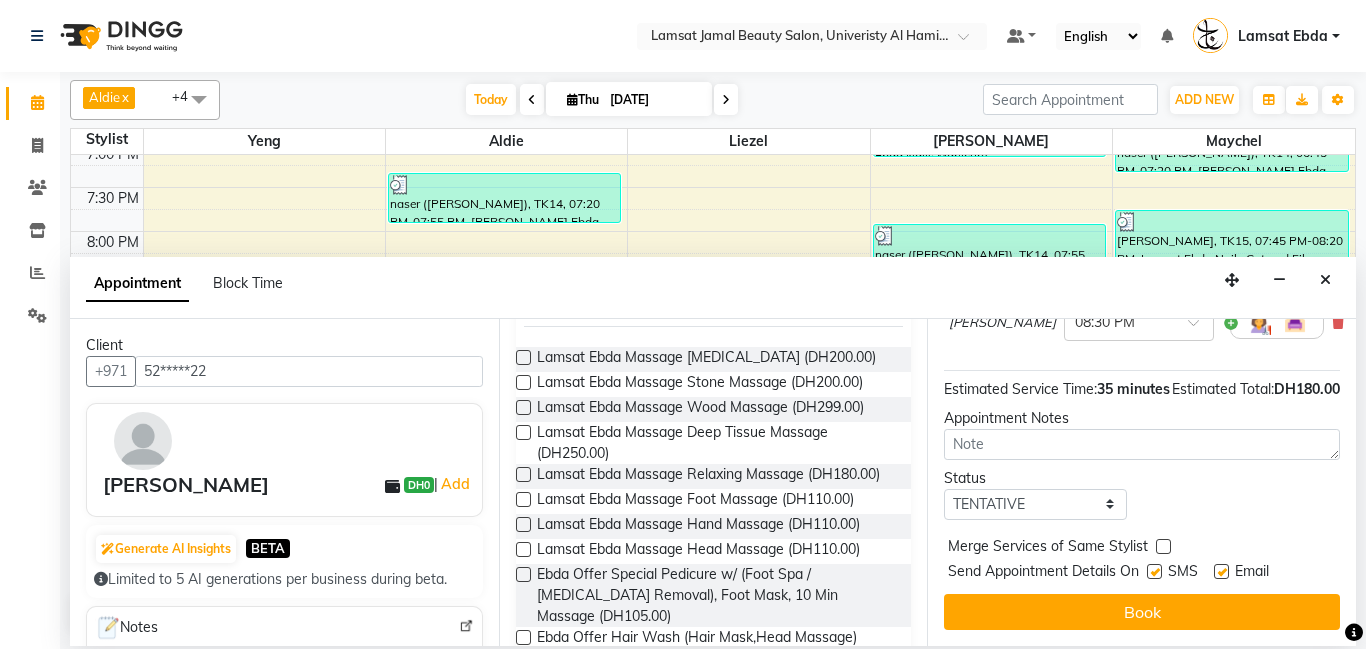 scroll, scrollTop: 241, scrollLeft: 0, axis: vertical 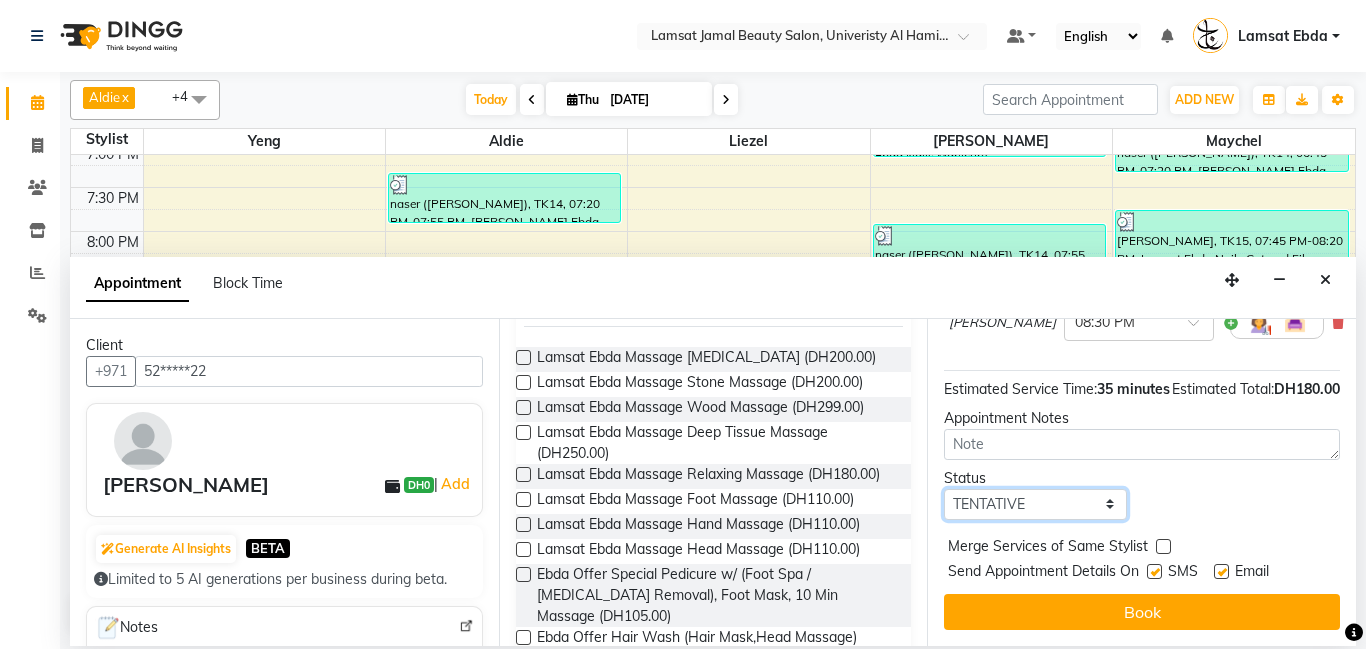 click on "Select TENTATIVE CONFIRM CHECK-IN UPCOMING" at bounding box center (1035, 504) 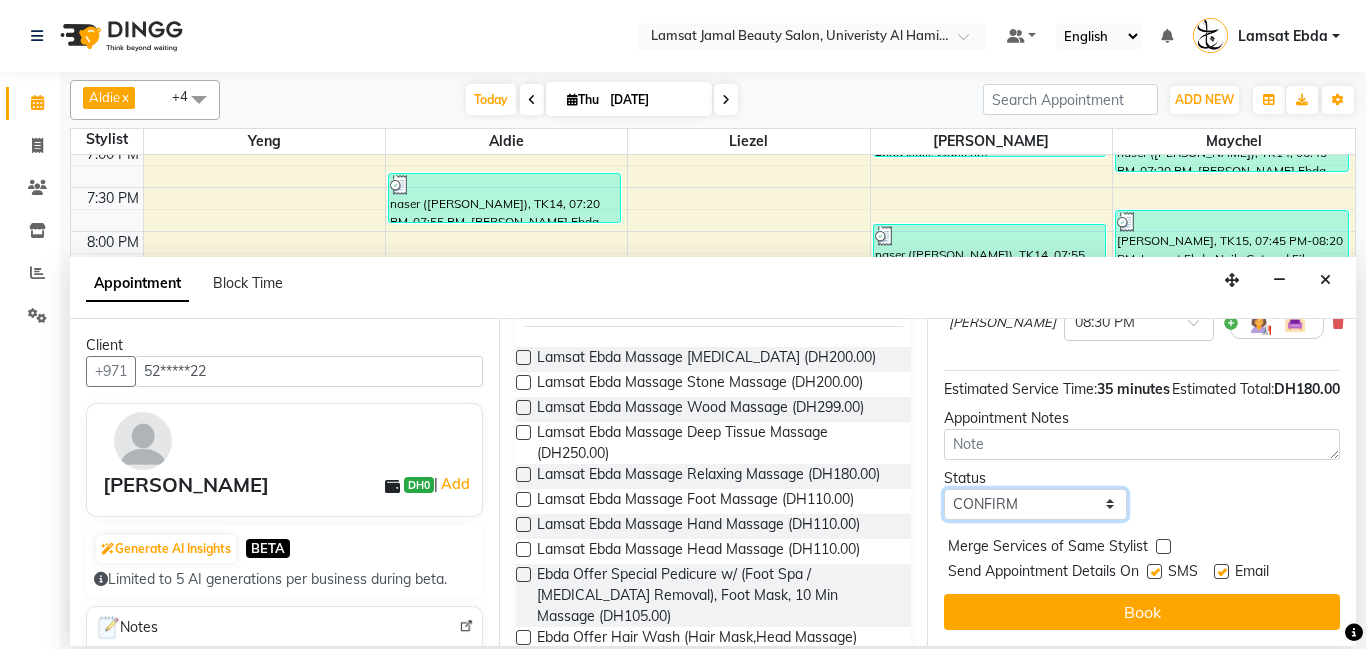 click on "Select TENTATIVE CONFIRM CHECK-IN UPCOMING" at bounding box center (1035, 504) 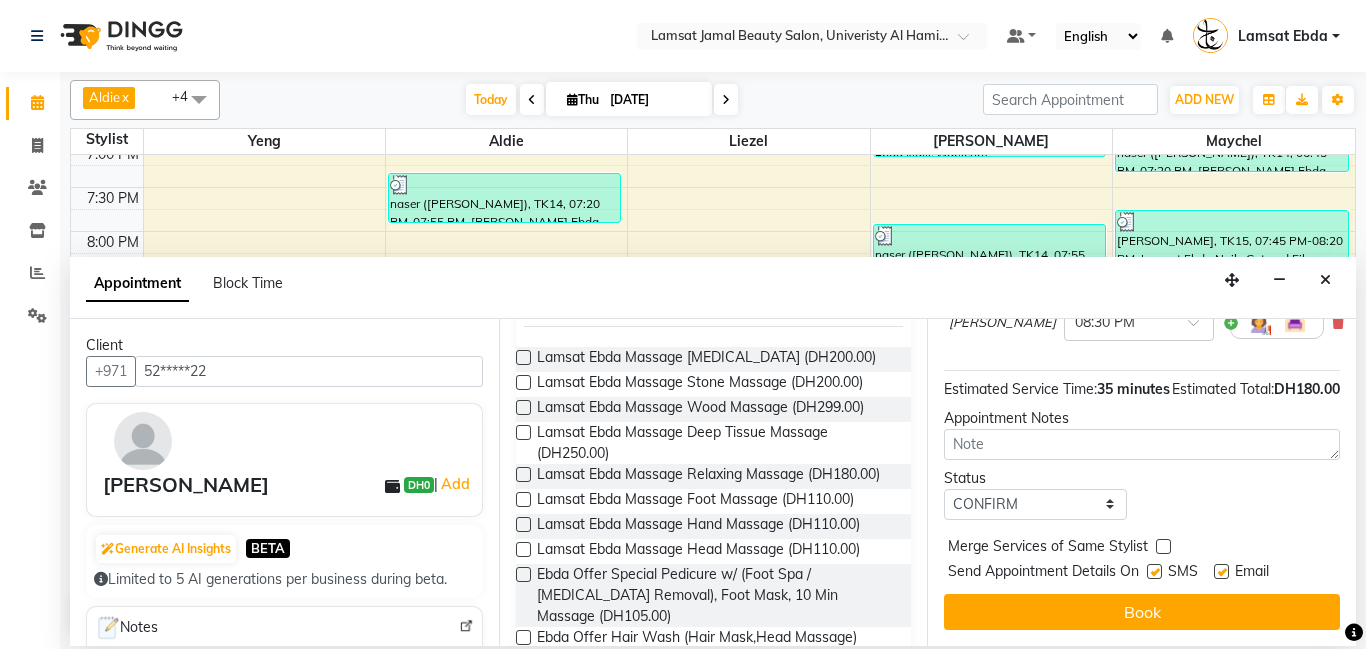 click on "Merge Services of Same Stylist" at bounding box center [1142, 548] 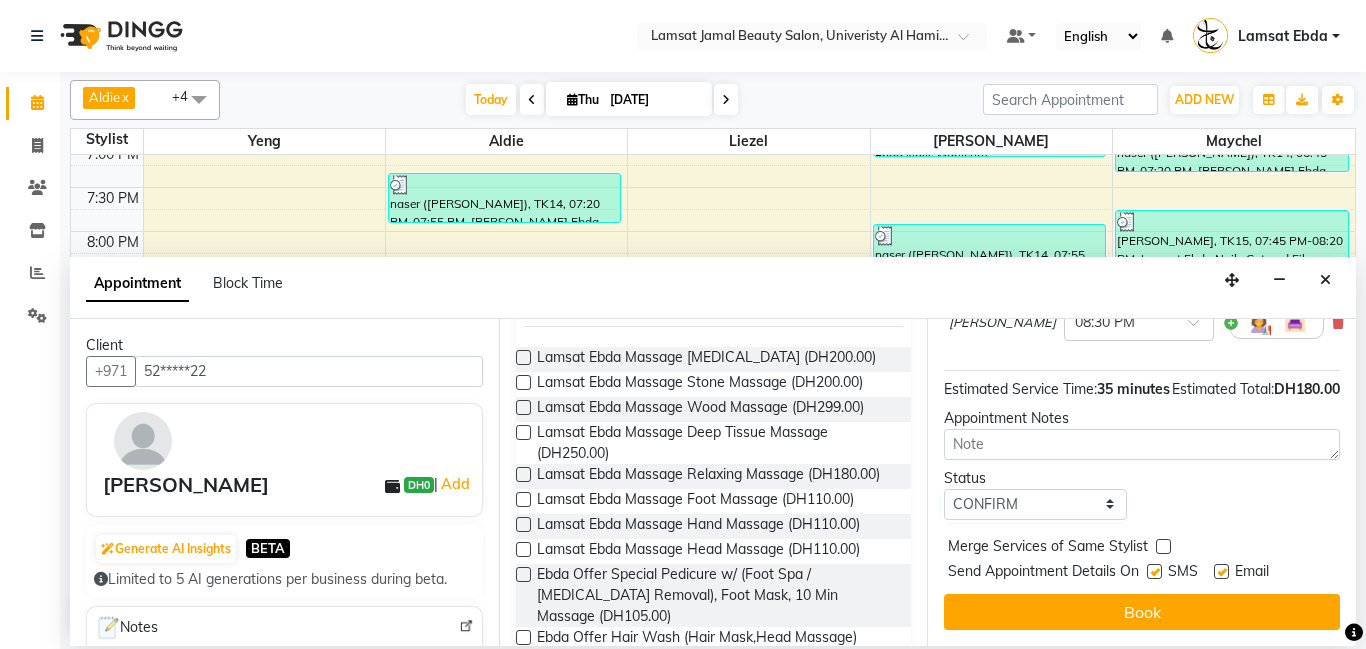 click on "Merge Services of Same Stylist" at bounding box center (1142, 548) 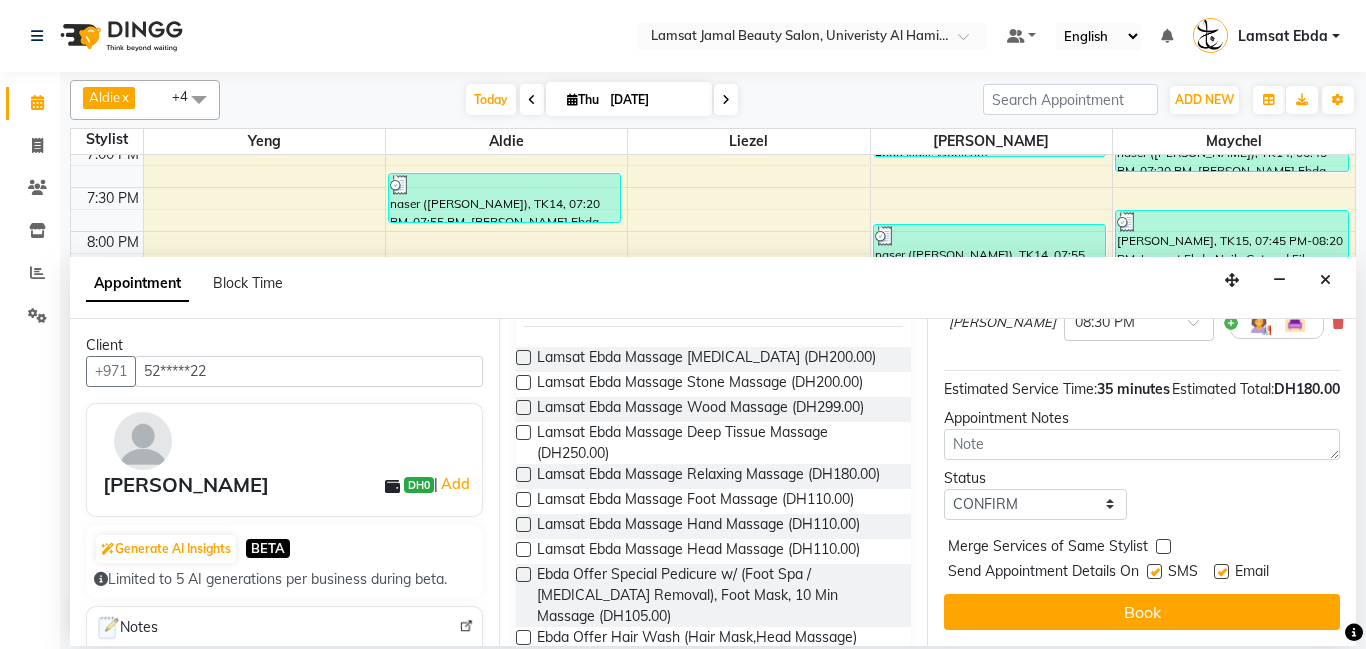 click at bounding box center [1163, 546] 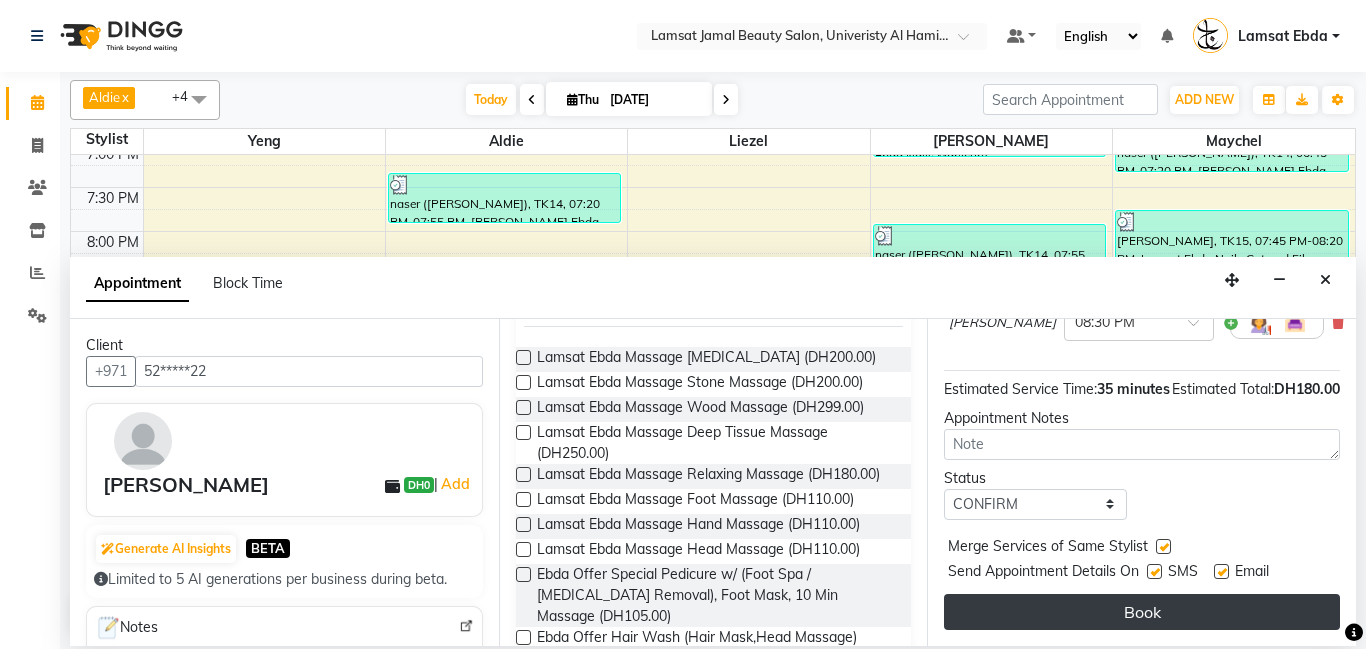 click on "Book" at bounding box center (1142, 612) 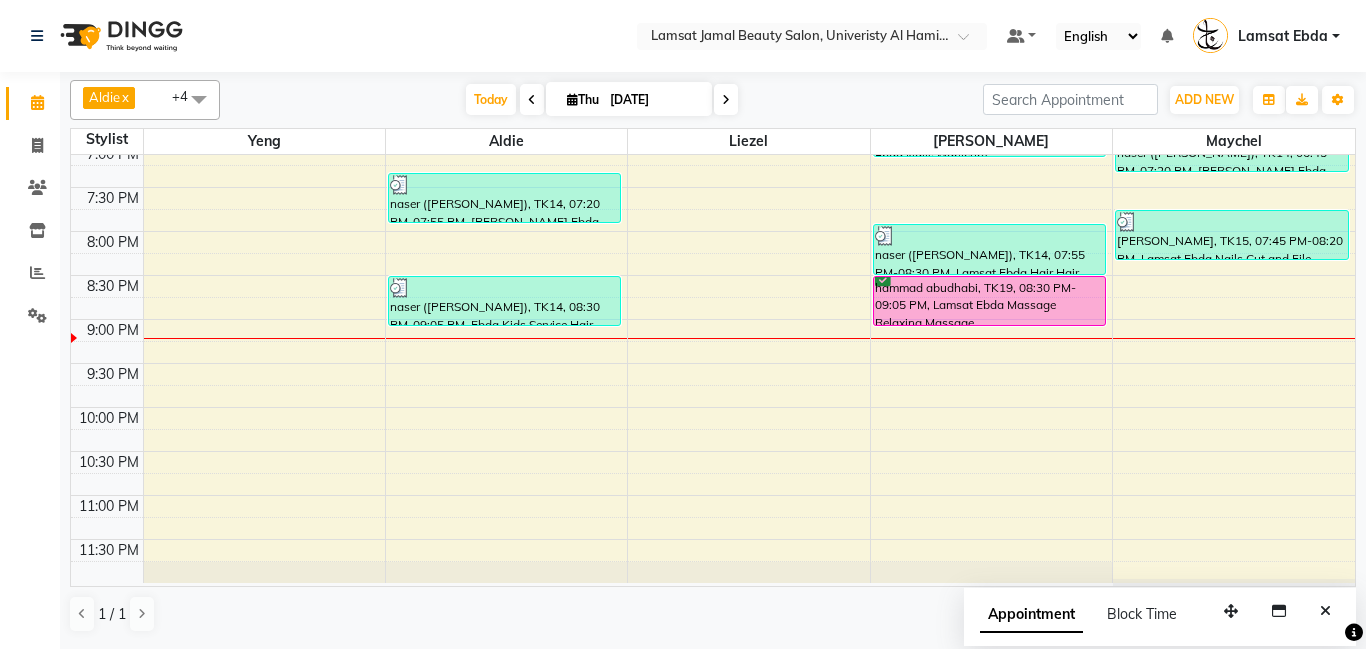 click on "9:00 AM 9:30 AM 10:00 AM 10:30 AM 11:00 AM 11:30 AM 12:00 PM 12:30 PM 1:00 PM 1:30 PM 2:00 PM 2:30 PM 3:00 PM 3:30 PM 4:00 PM 4:30 PM 5:00 PM 5:30 PM 6:00 PM 6:30 PM 7:00 PM 7:30 PM 8:00 PM 8:30 PM 9:00 PM 9:30 PM 10:00 PM 10:30 PM 11:00 PM 11:30 PM     salah, TK07, 02:45 PM-03:20 PM, Lamsat Ebda Nails Pedicure     yayad, TK10, 06:15 PM-06:35 PM, Ebda Offer UnderArm Shaving     naser ([PERSON_NAME]), TK14, 07:20 PM-07:55 PM, Lamsat Ebda Nails Cut and File     naser ([PERSON_NAME]), TK14, 08:30 PM-09:05 PM, Ebda Kids Service Hair [GEOGRAPHIC_DATA], 12:00 PM-12:35 PM, Lamsat Ebda Nails Manicure     yayad, TK10, 06:35 PM-07:10 PM, Lamsat Ebda Nails Manicure     naser ([PERSON_NAME]), TK14, 07:55 PM-08:30 PM, Lamsat Ebda Hair Hair Wash With Blowdry     hammad abudhabi, TK19, 08:30 PM-09:05 PM, Lamsat Ebda Massage Relaxing Massage     Hassan librarian, TK09, 05:00 PM-05:48 PM, Ebda Offer Manicure and Pedicure     naser ([PERSON_NAME]), TK14, 06:45 PM-07:20 PM, Lamsat Ebda Nails Cut and File" at bounding box center (713, -77) 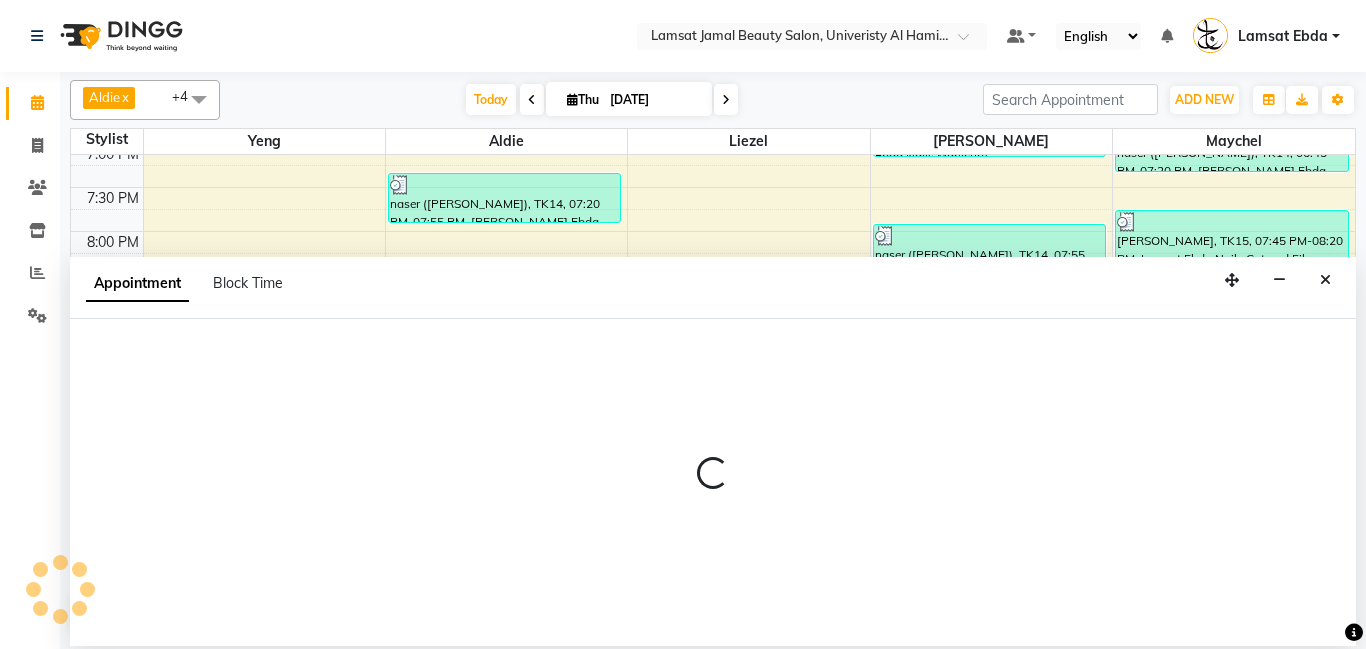 select on "80051" 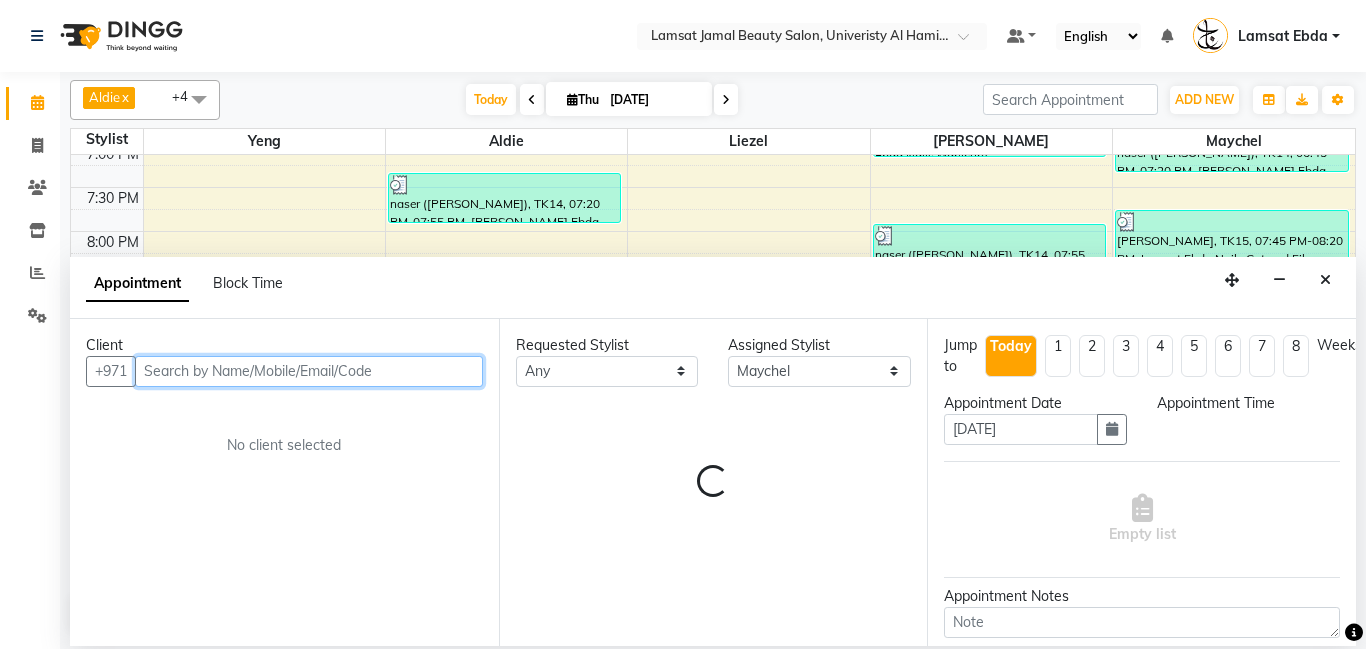 select on "1245" 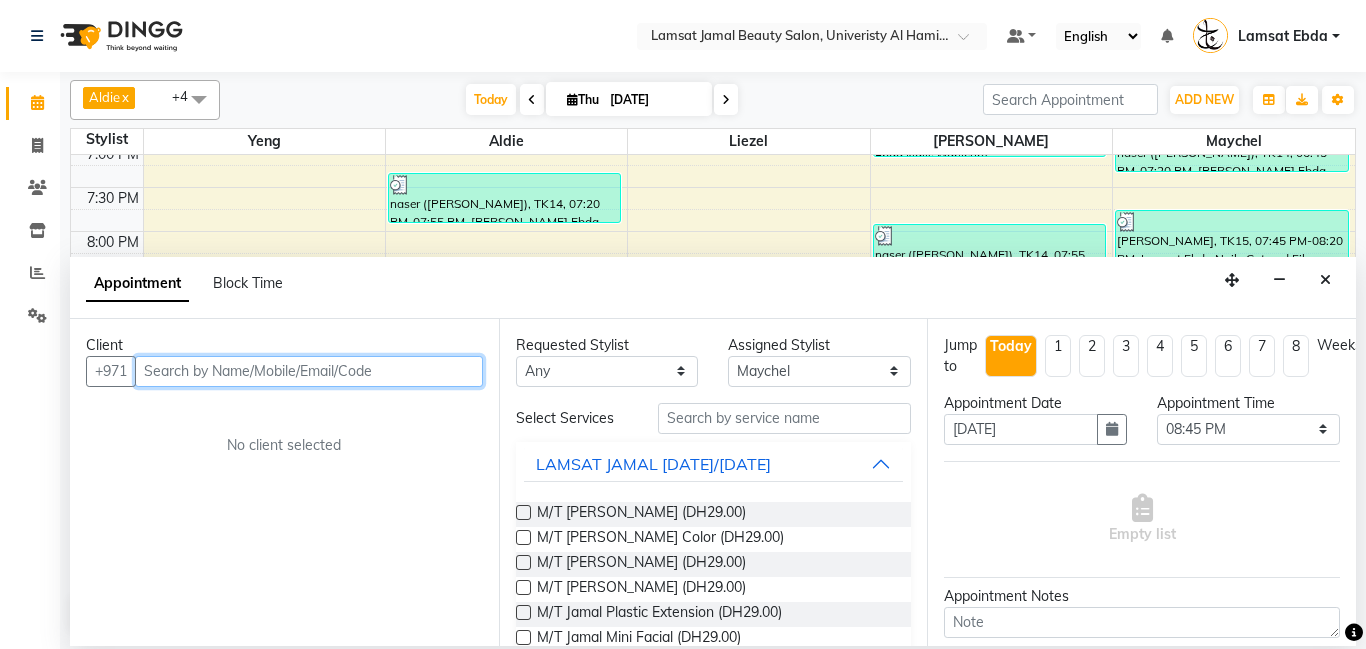 click at bounding box center (309, 371) 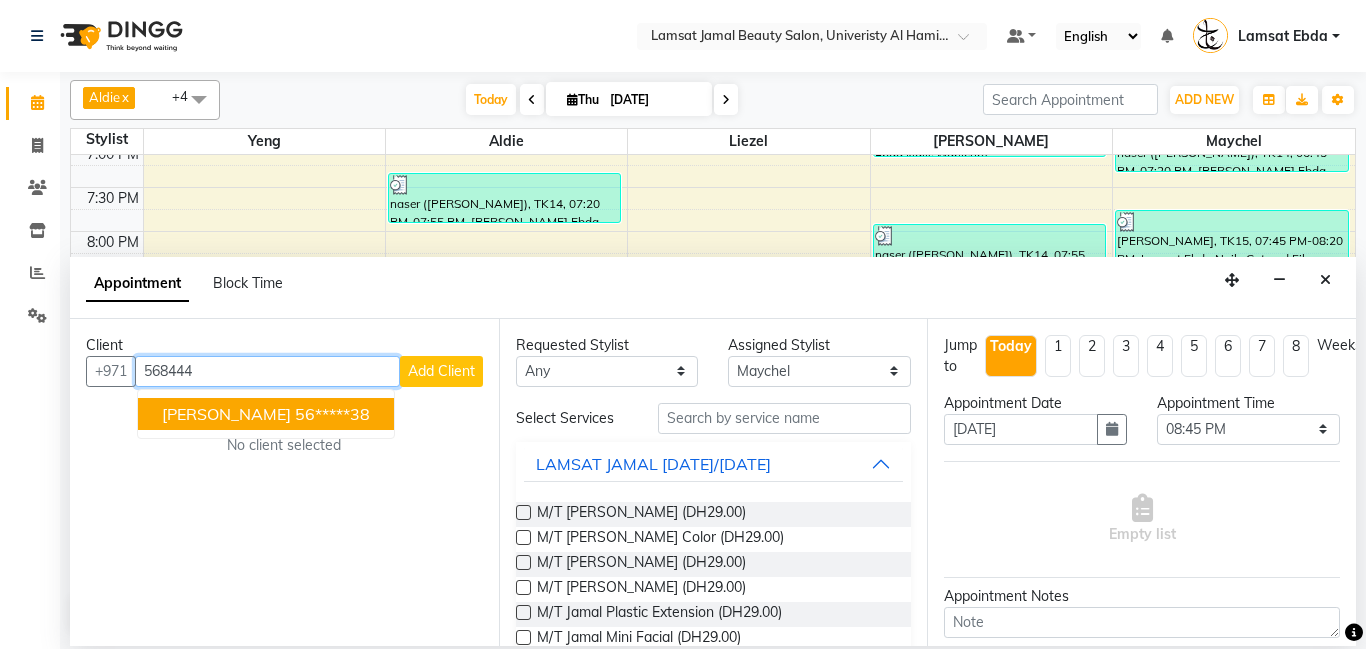 click on "56*****38" at bounding box center [332, 414] 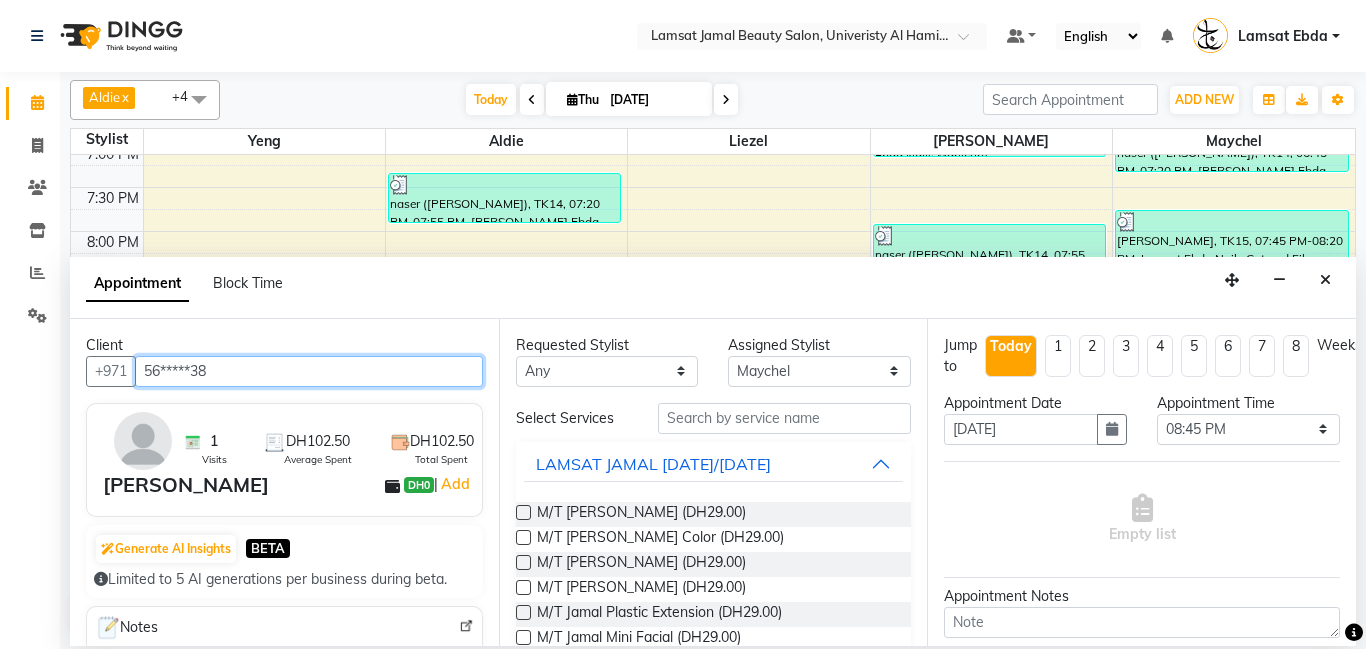 type on "56*****38" 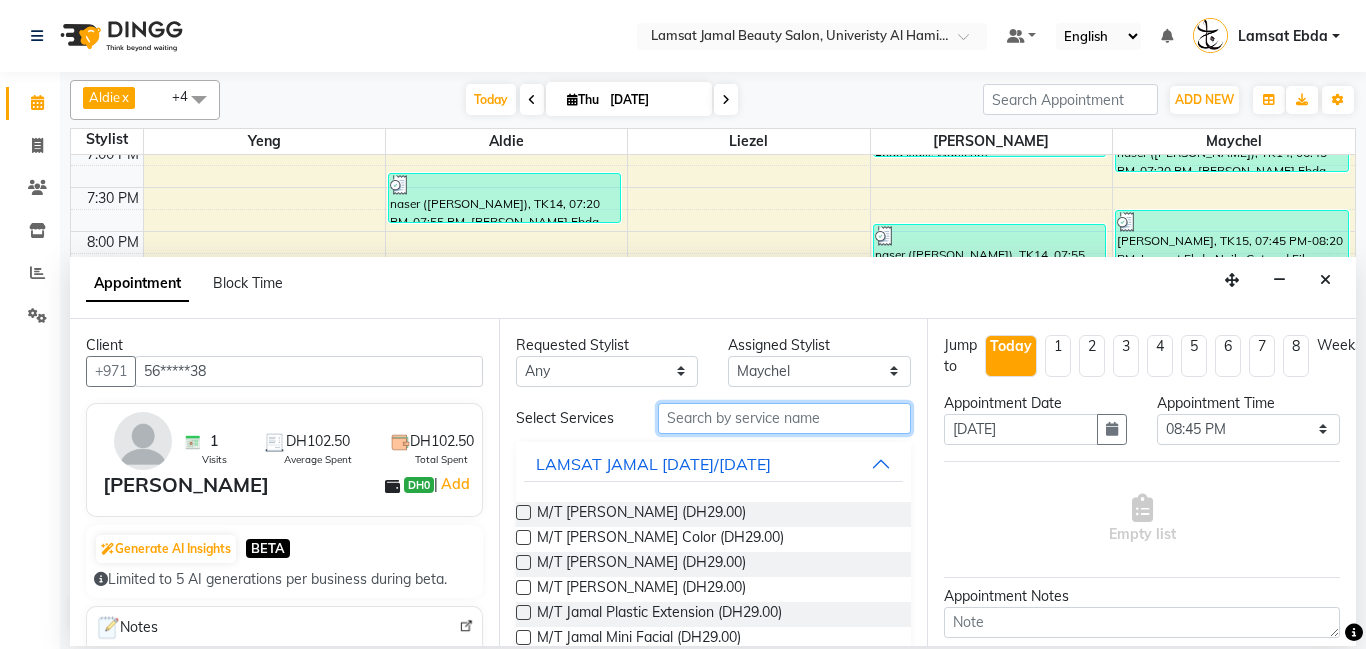 click at bounding box center (785, 418) 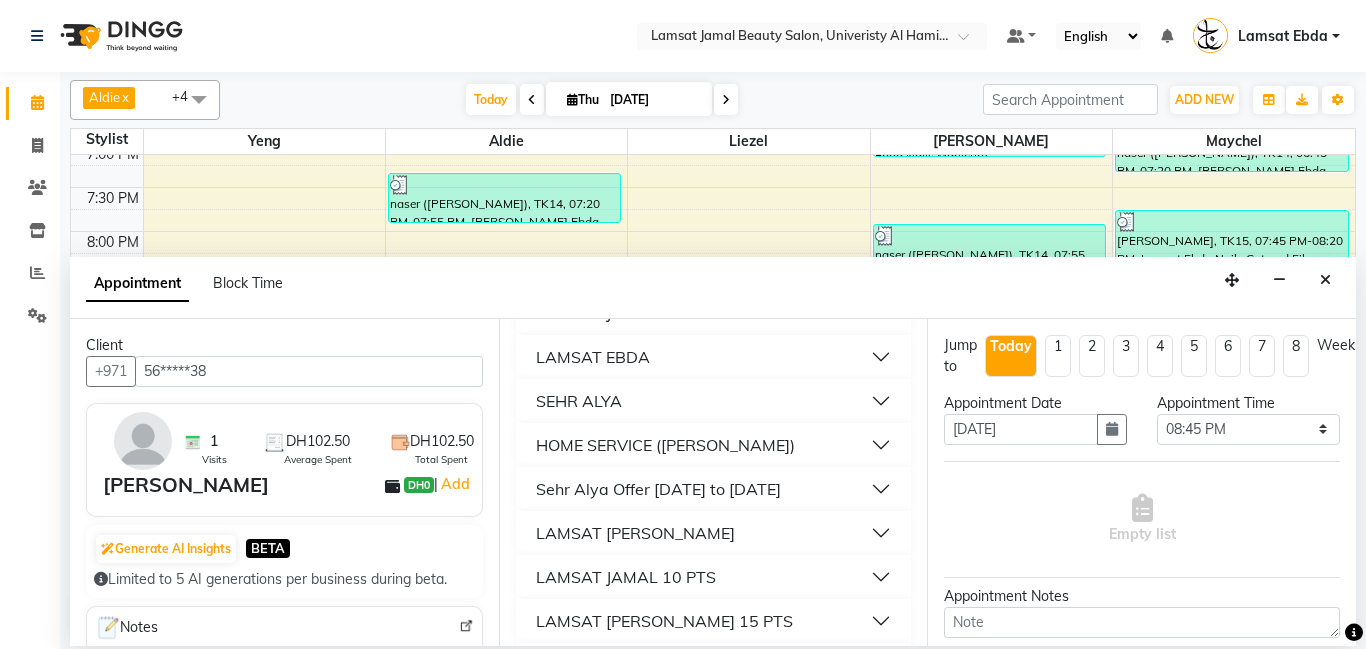 scroll, scrollTop: 270, scrollLeft: 0, axis: vertical 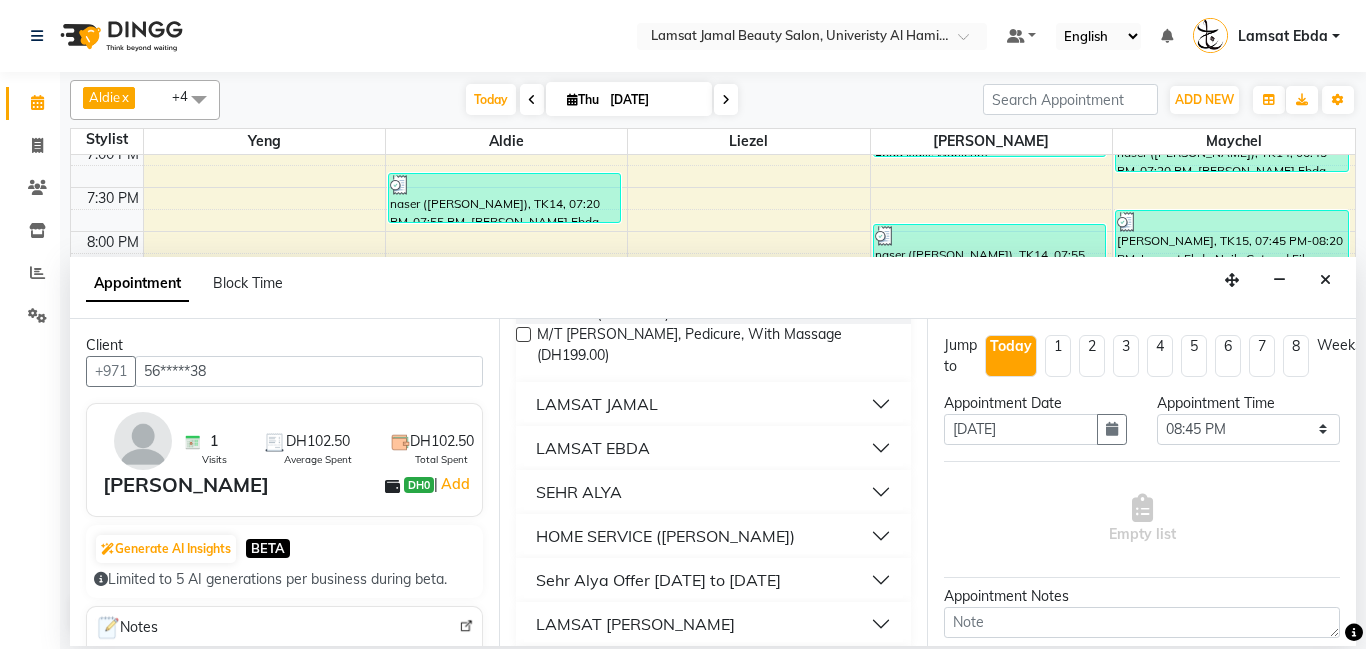 type on "mani" 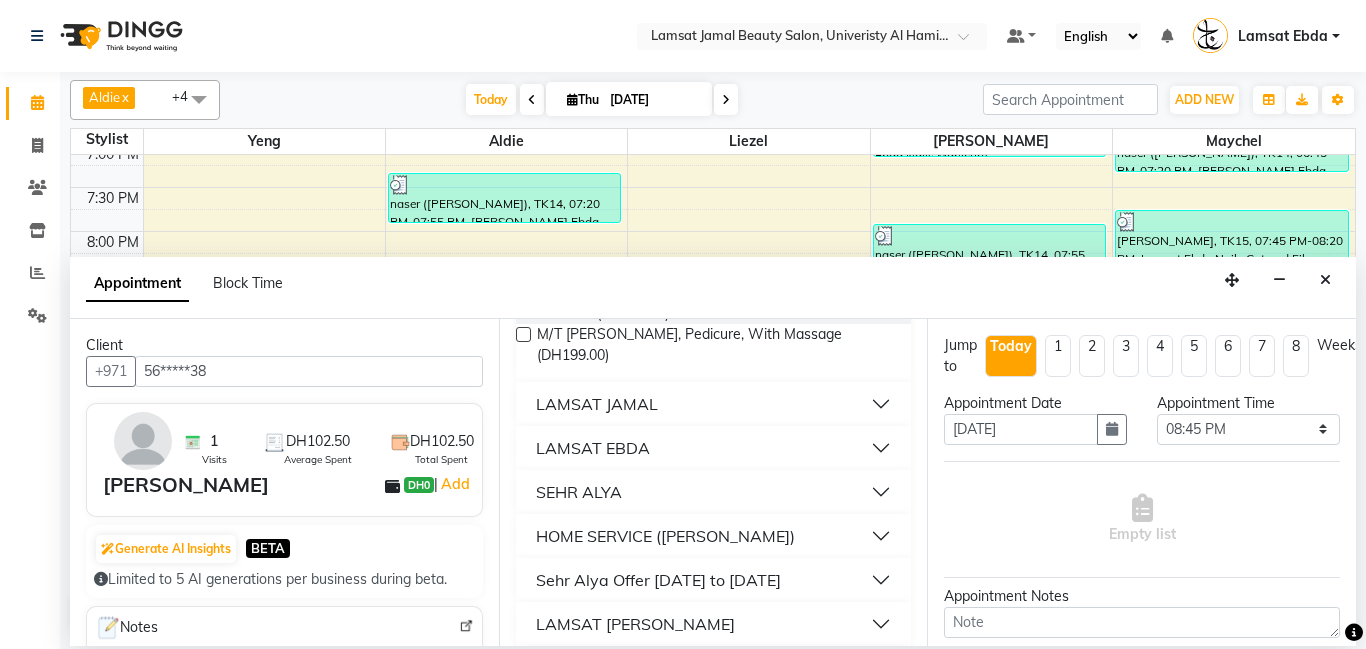 click on "LAMSAT EBDA" at bounding box center (714, 448) 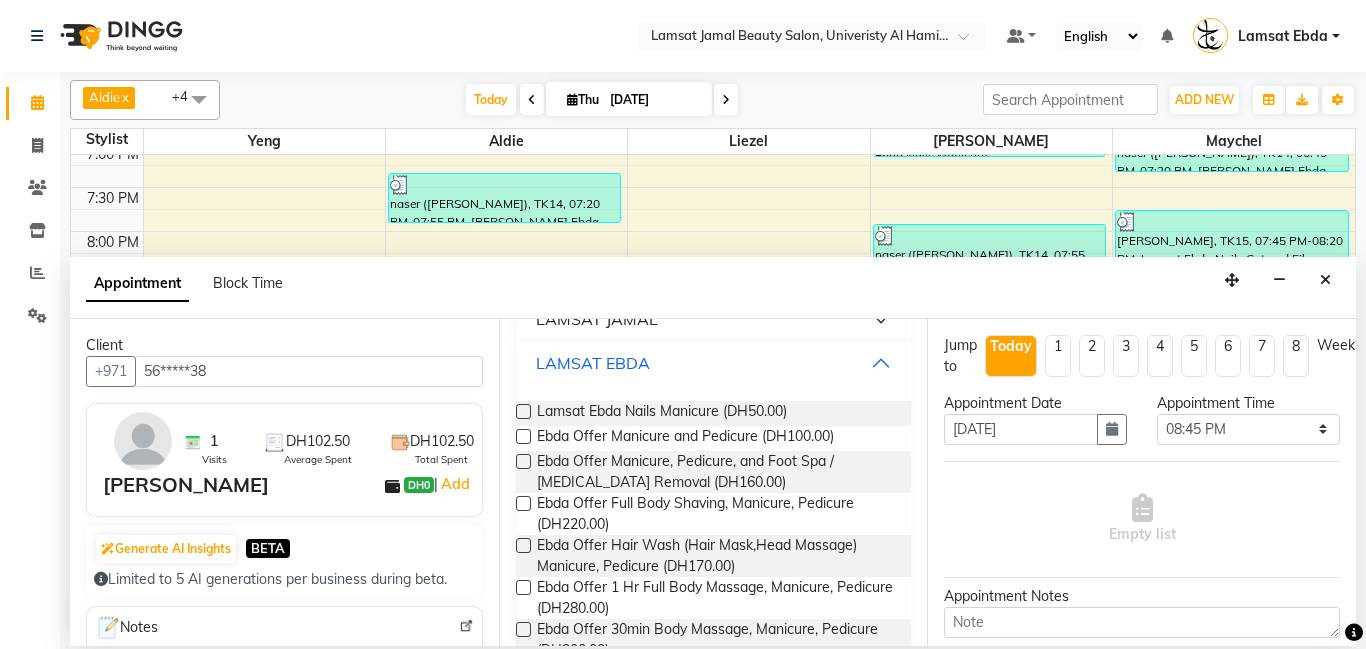 scroll, scrollTop: 358, scrollLeft: 0, axis: vertical 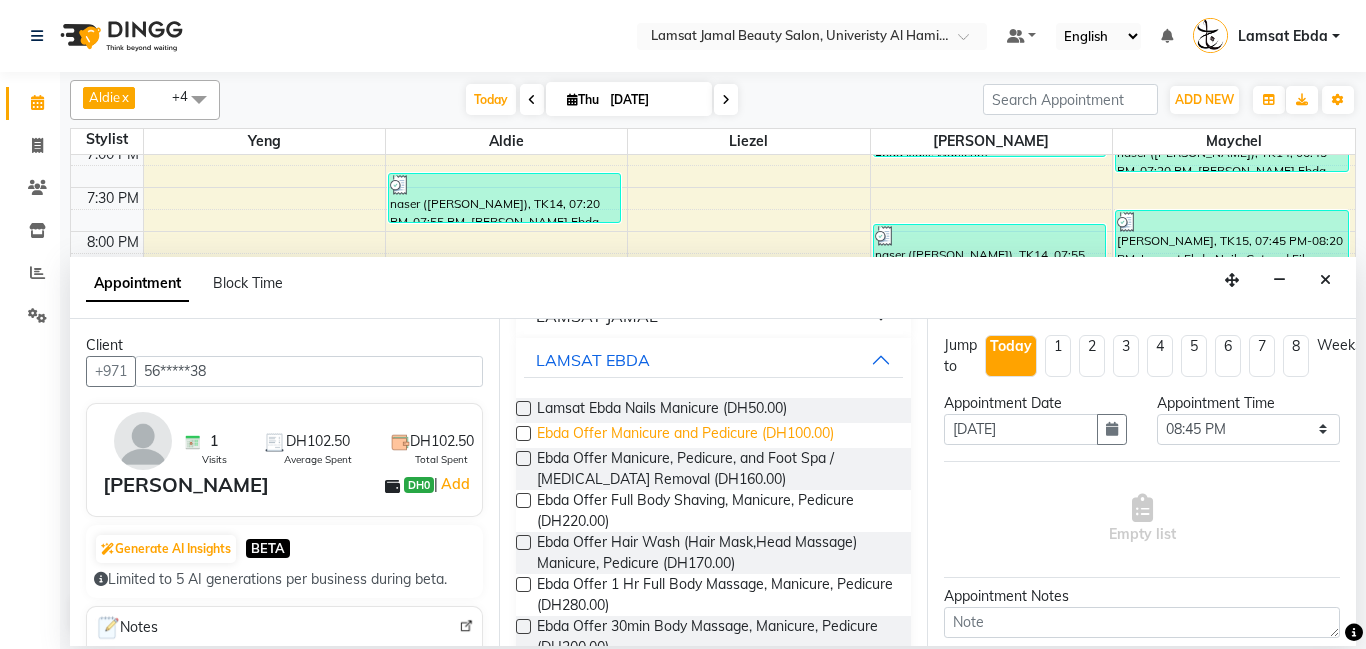 click on "Ebda Offer Manicure and Pedicure (DH100.00)" at bounding box center (685, 435) 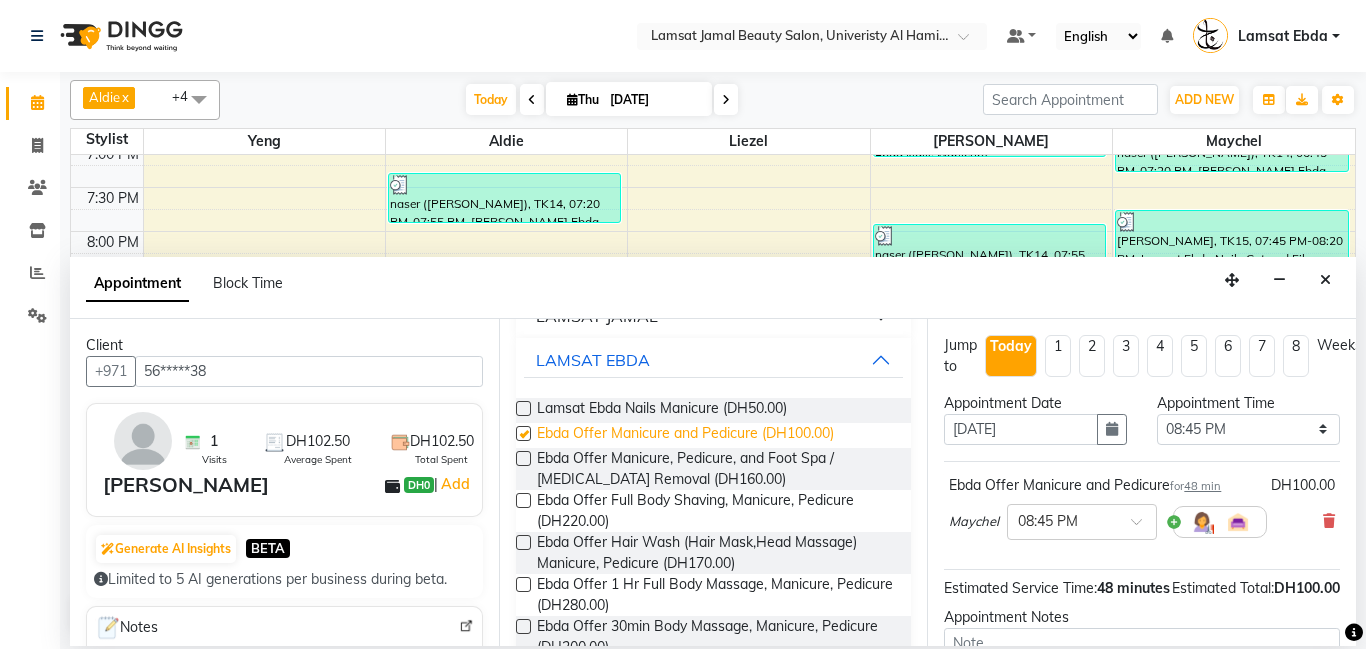checkbox on "false" 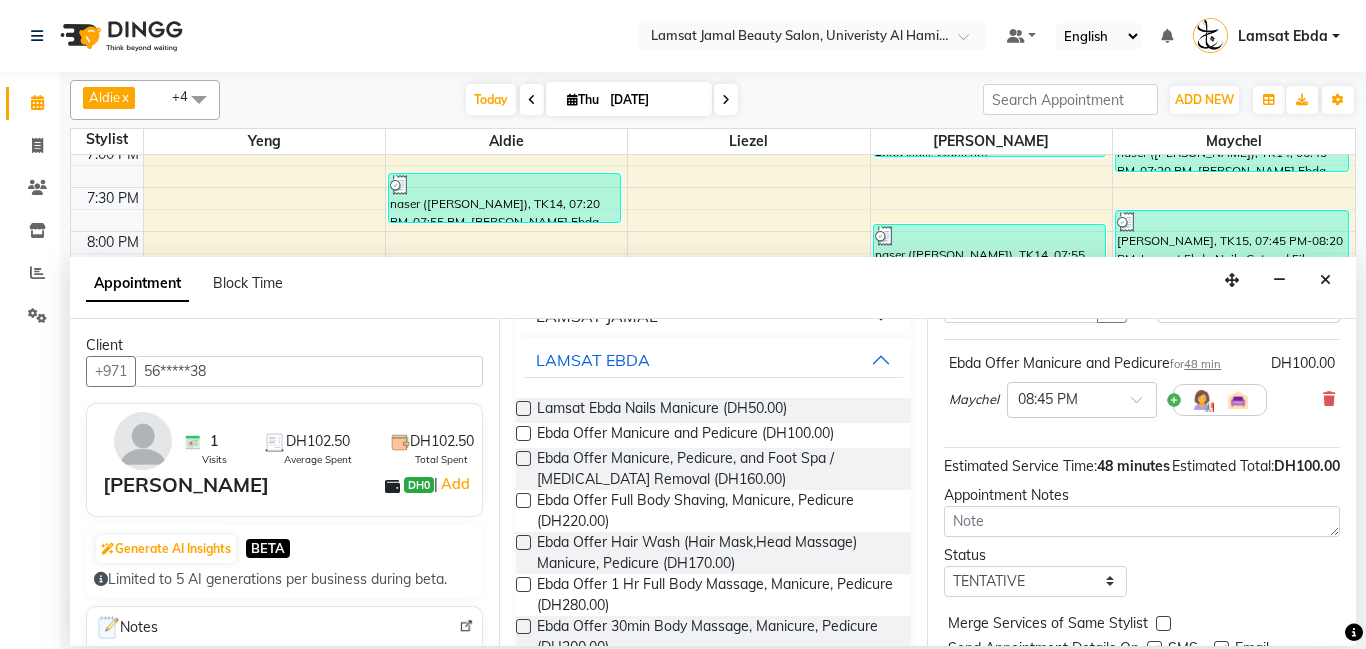 scroll, scrollTop: 127, scrollLeft: 0, axis: vertical 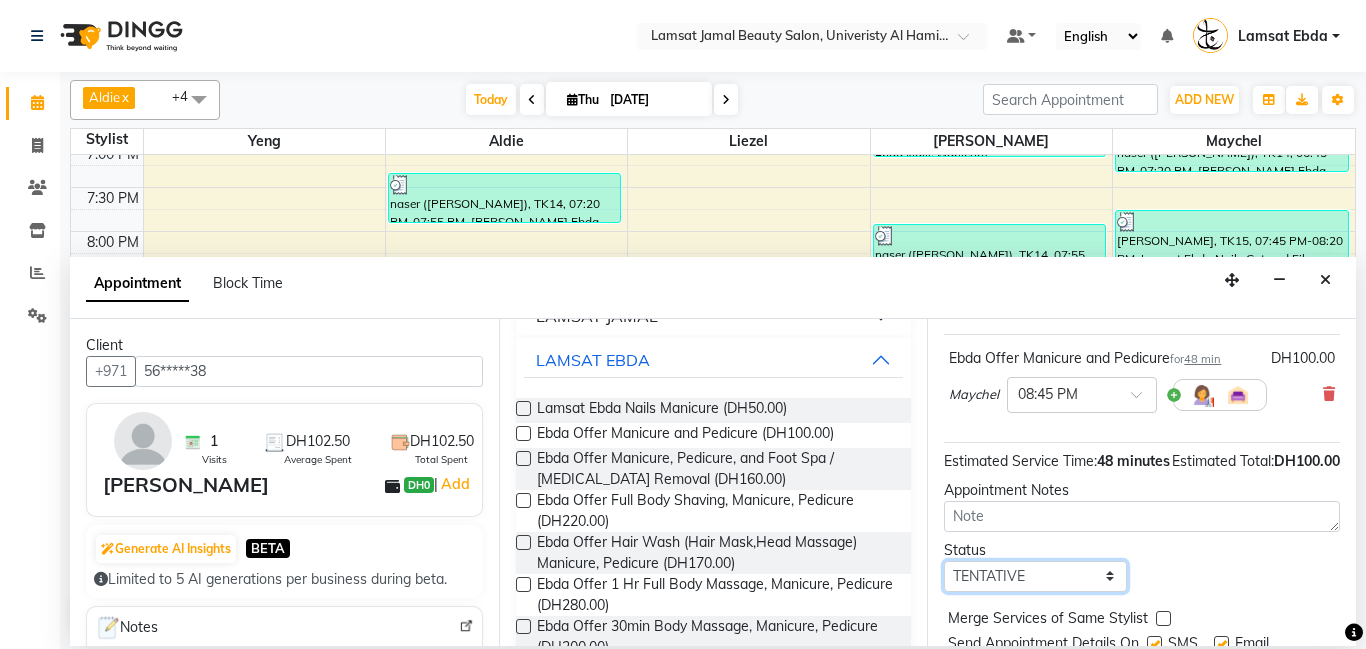 click on "Select TENTATIVE CONFIRM CHECK-IN UPCOMING" at bounding box center (1035, 576) 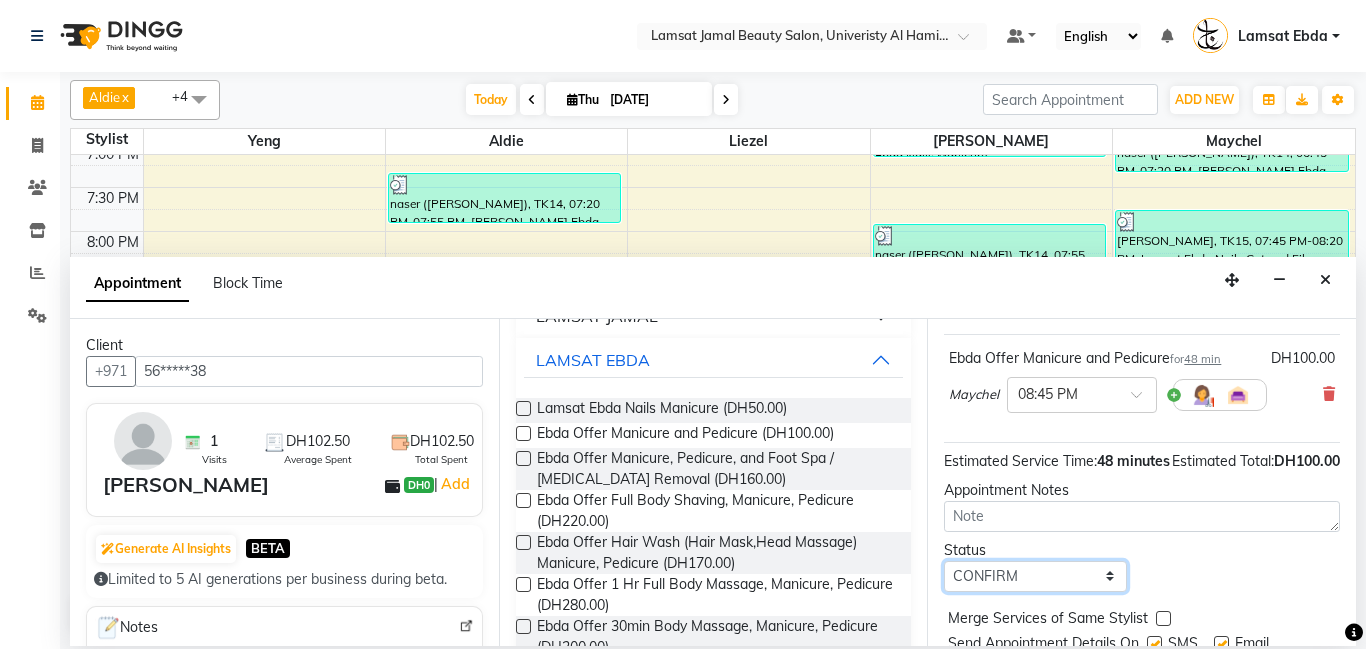 click on "Select TENTATIVE CONFIRM CHECK-IN UPCOMING" at bounding box center [1035, 576] 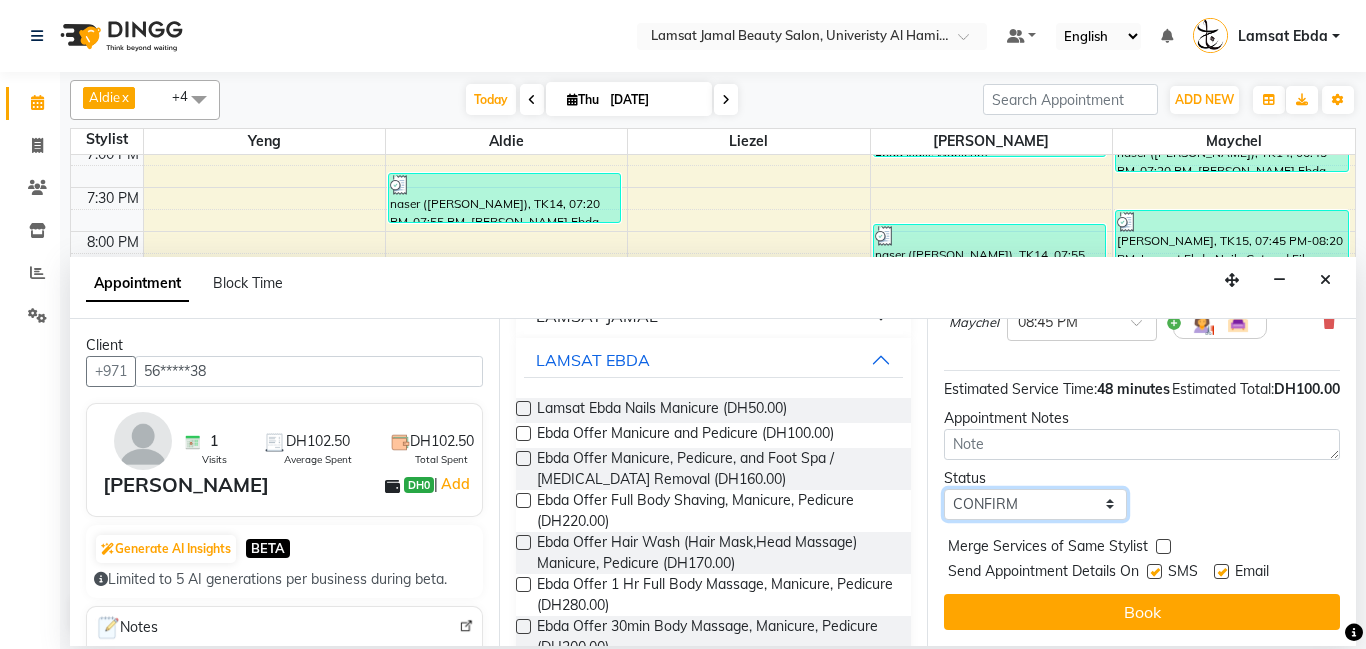 scroll, scrollTop: 220, scrollLeft: 0, axis: vertical 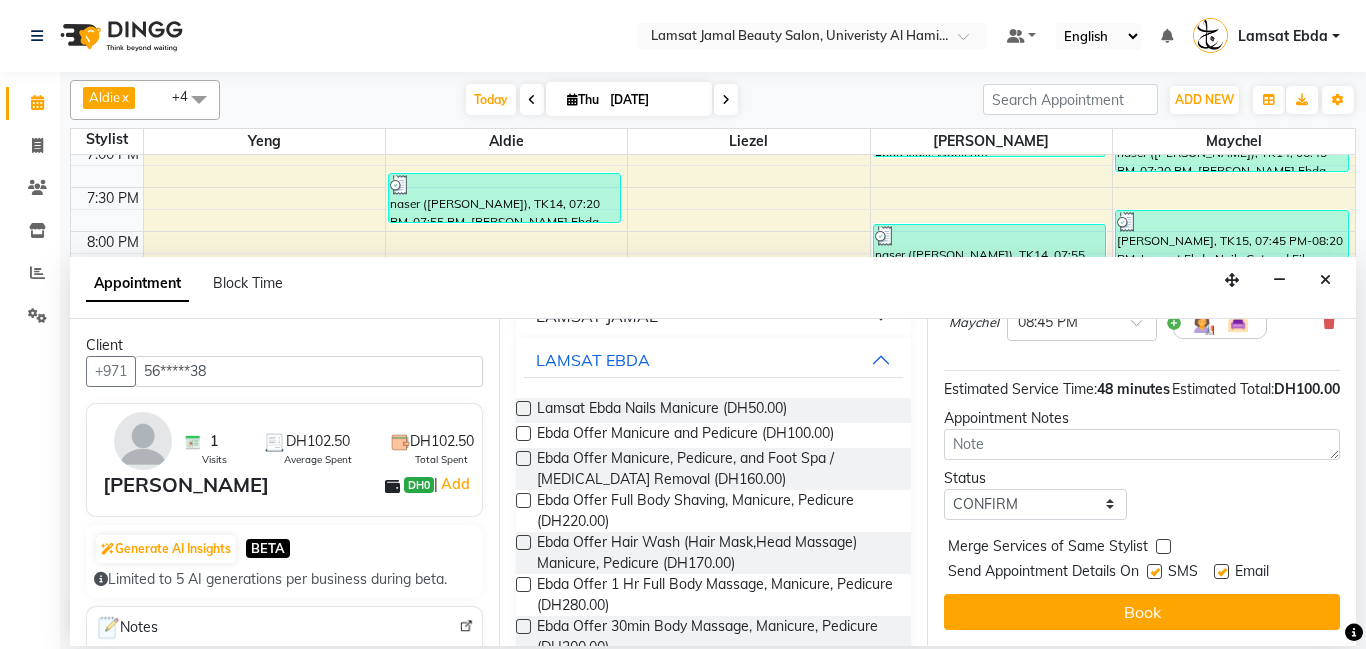 click at bounding box center (1163, 546) 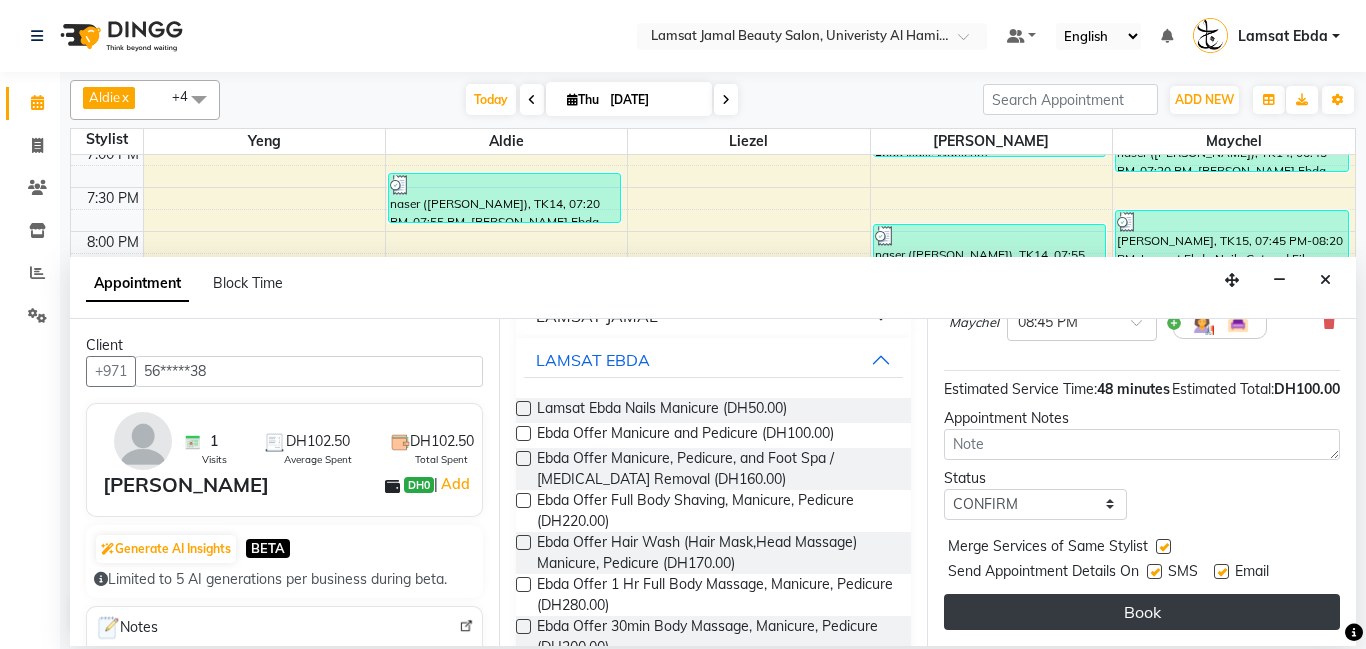 click on "Book" at bounding box center (1142, 612) 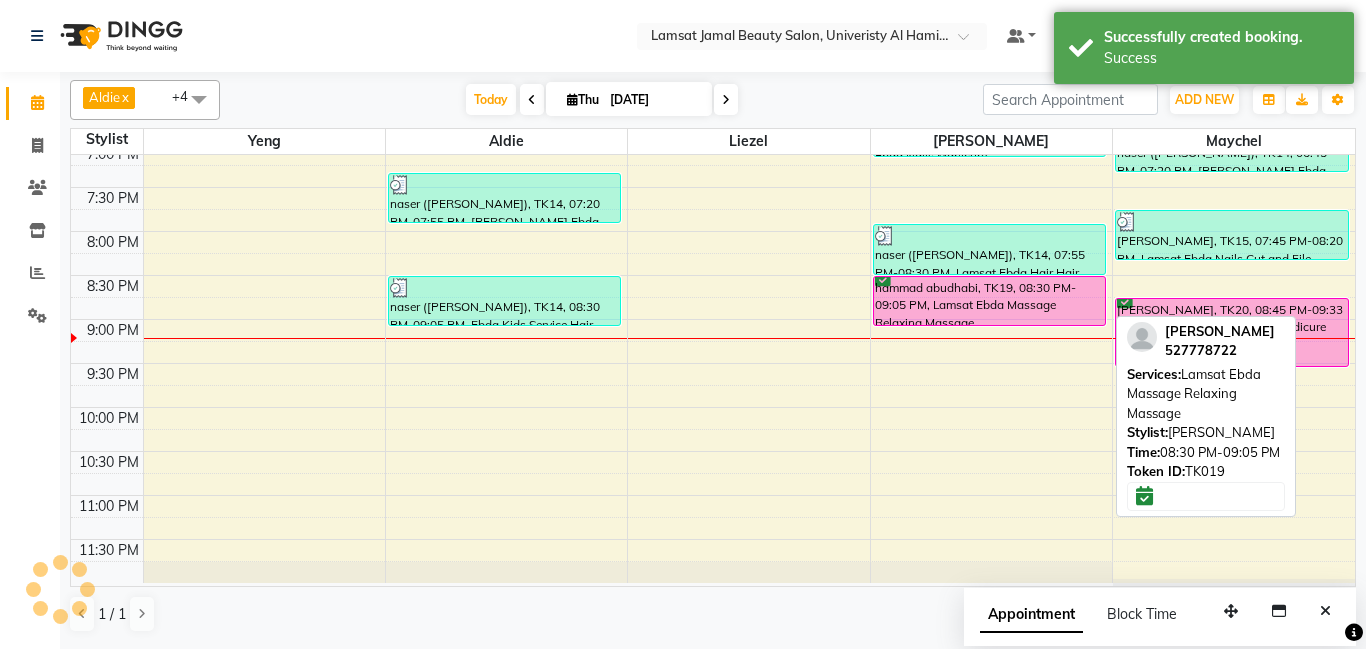 click on "hammad abudhabi, TK19, 08:30 PM-09:05 PM, Lamsat Ebda Massage Relaxing Massage" at bounding box center [989, 301] 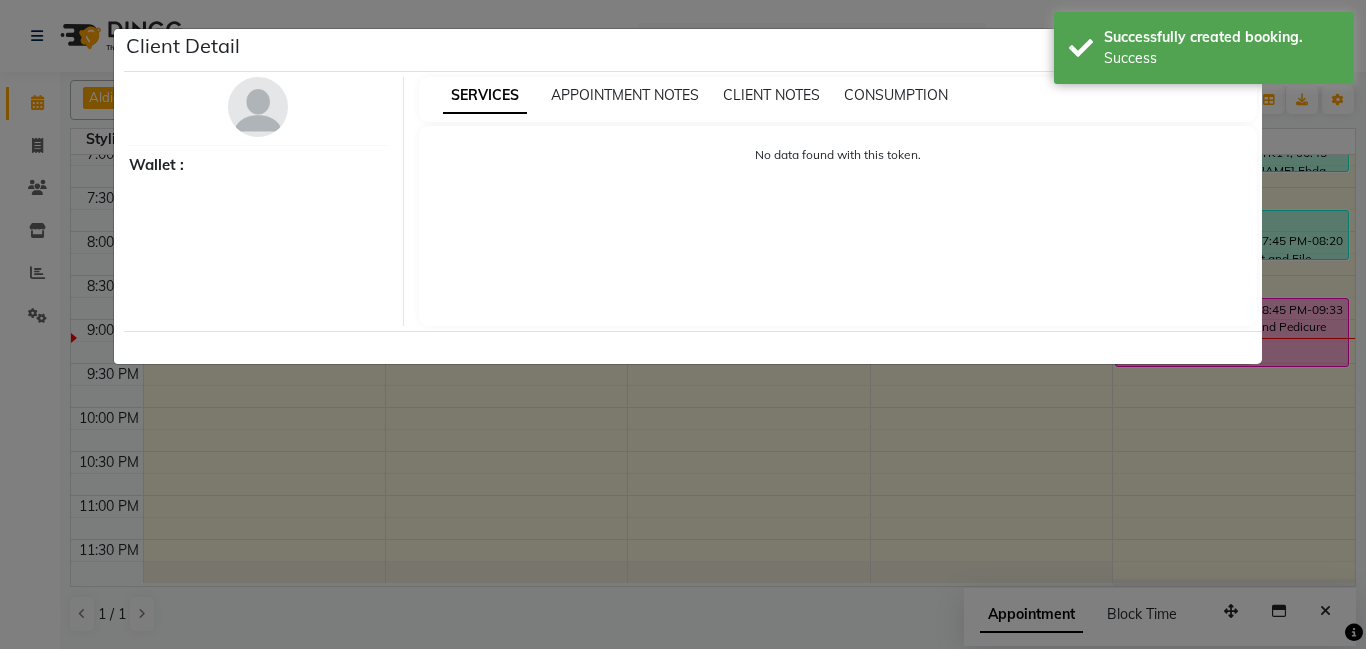 select on "6" 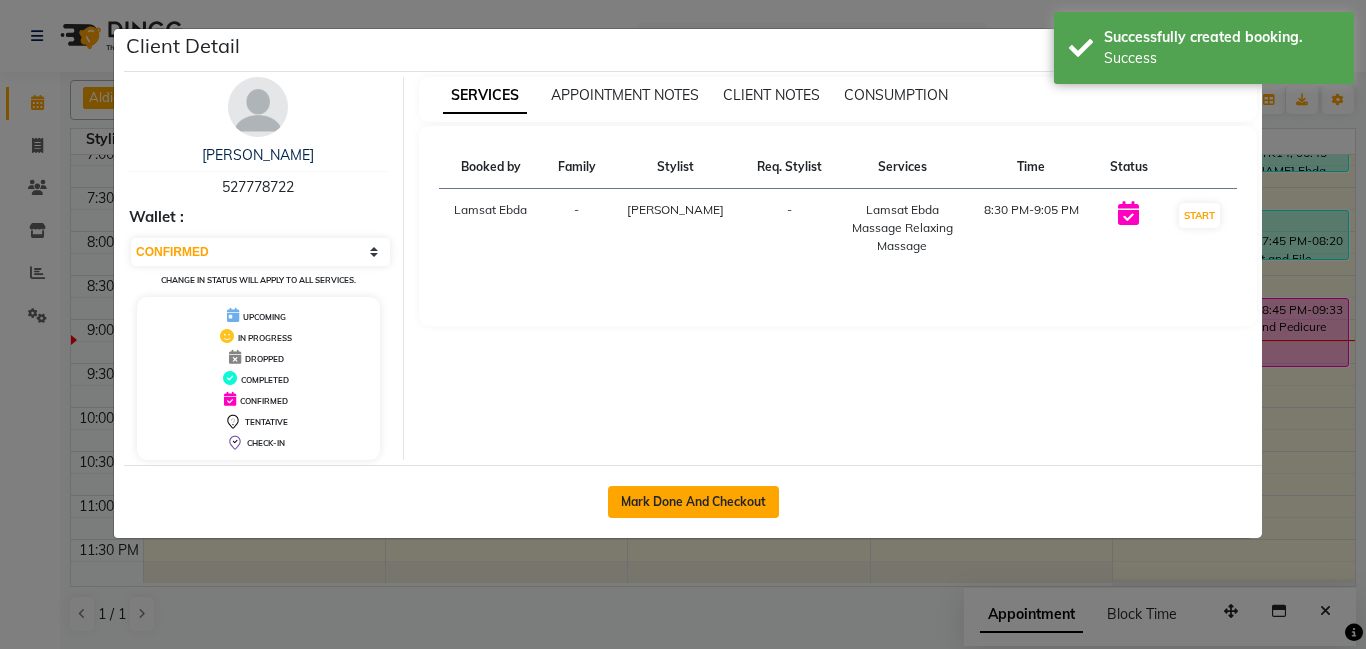 click on "Mark Done And Checkout" 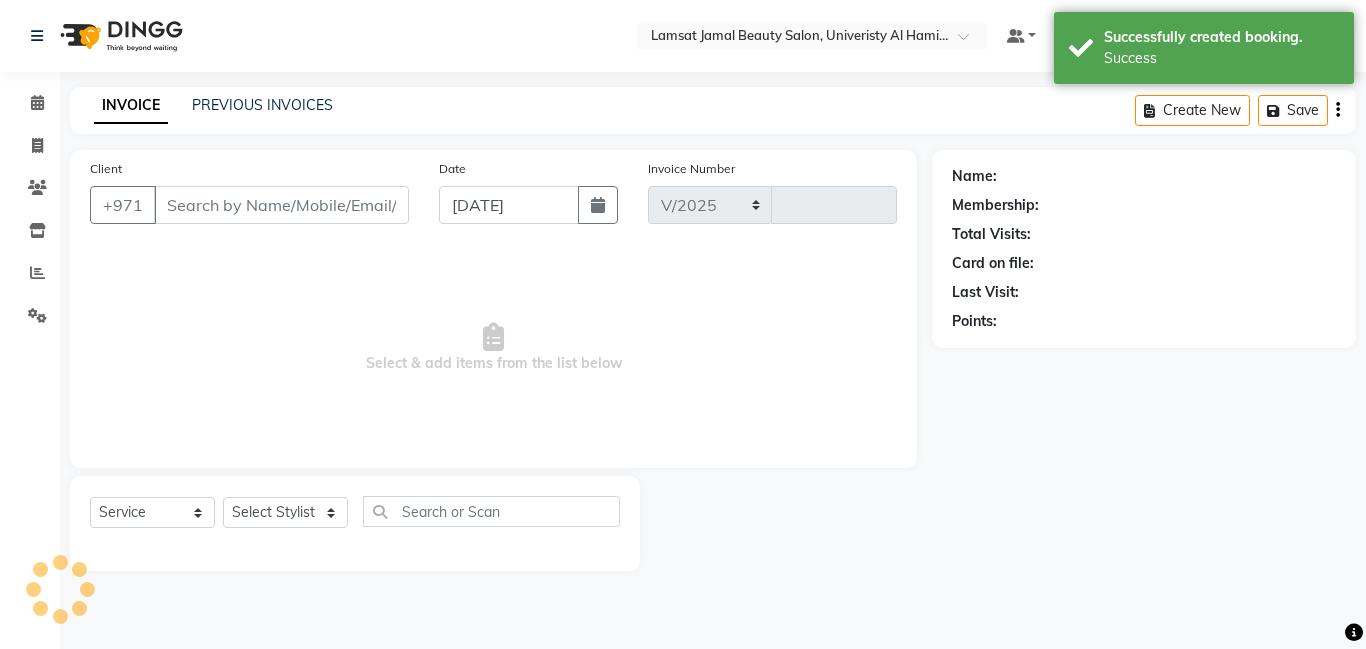 select on "8294" 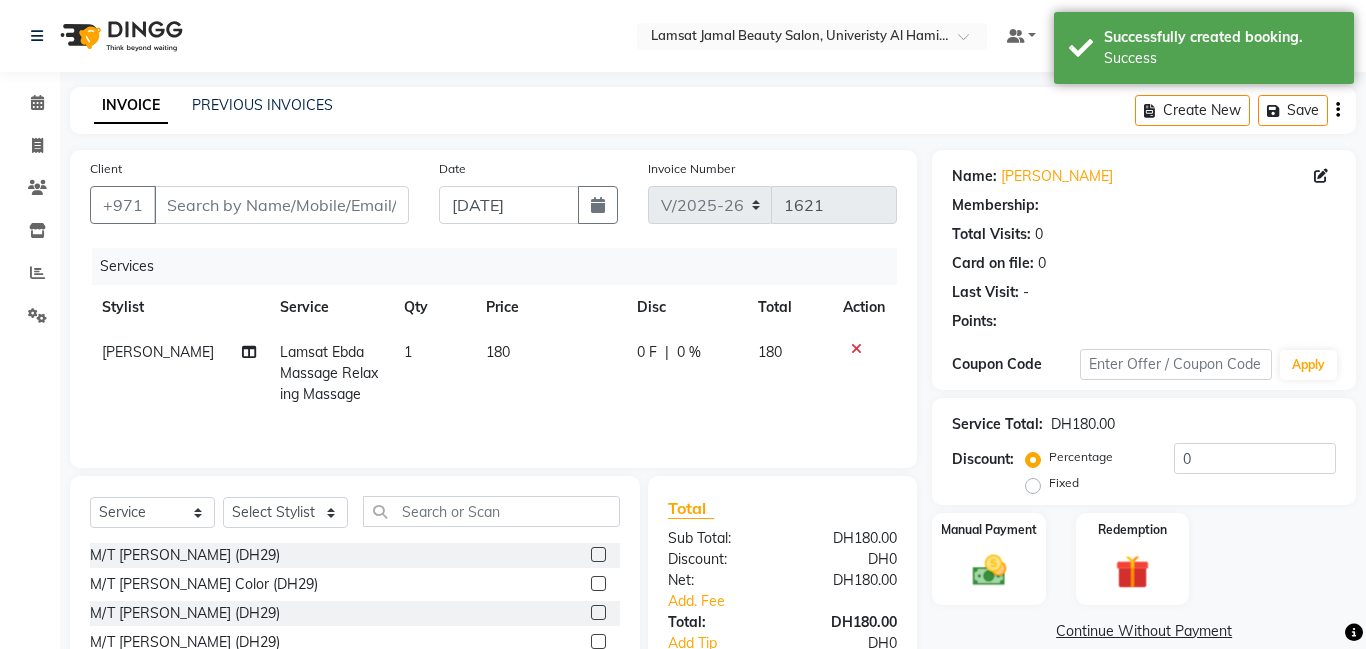 type on "52*****22" 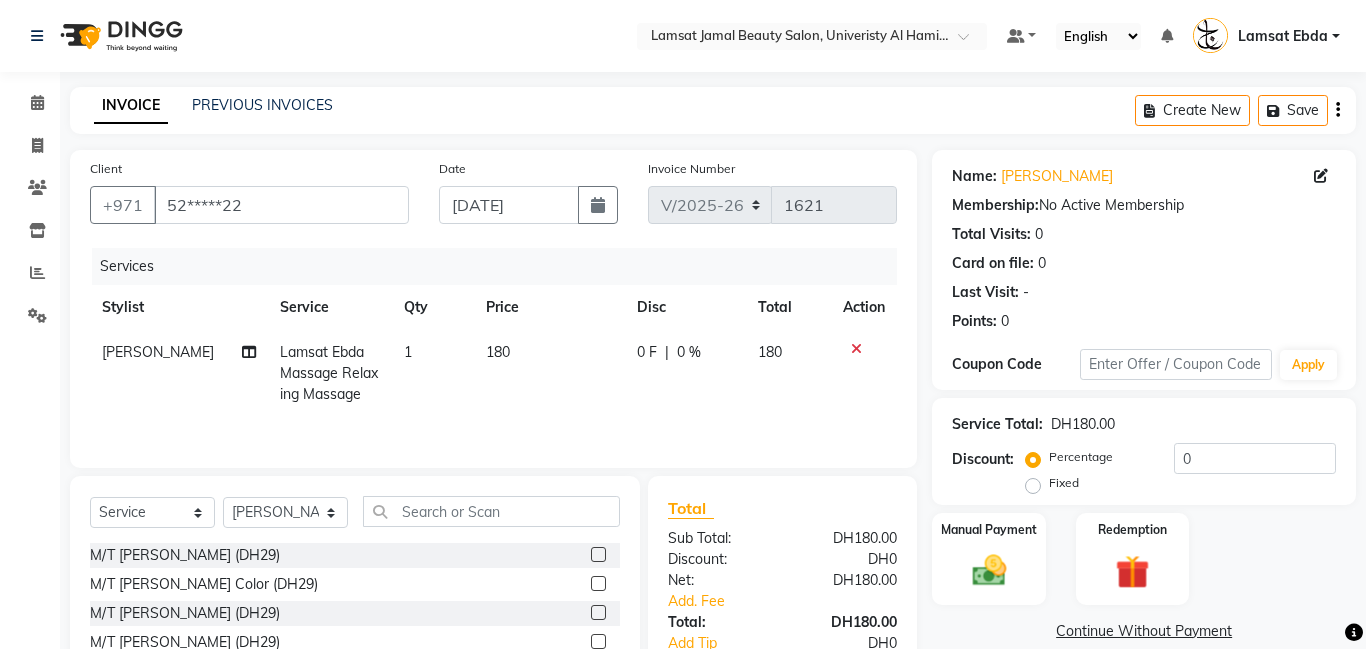 scroll, scrollTop: 152, scrollLeft: 0, axis: vertical 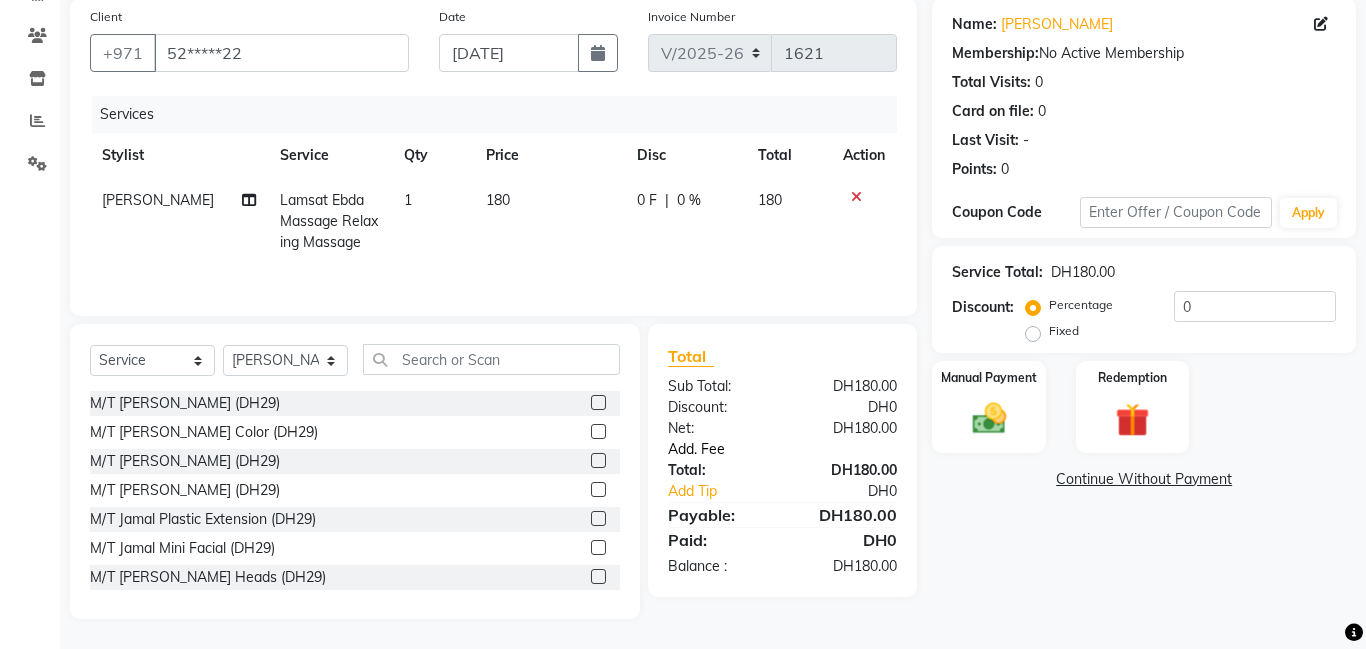click on "Add. Fee" 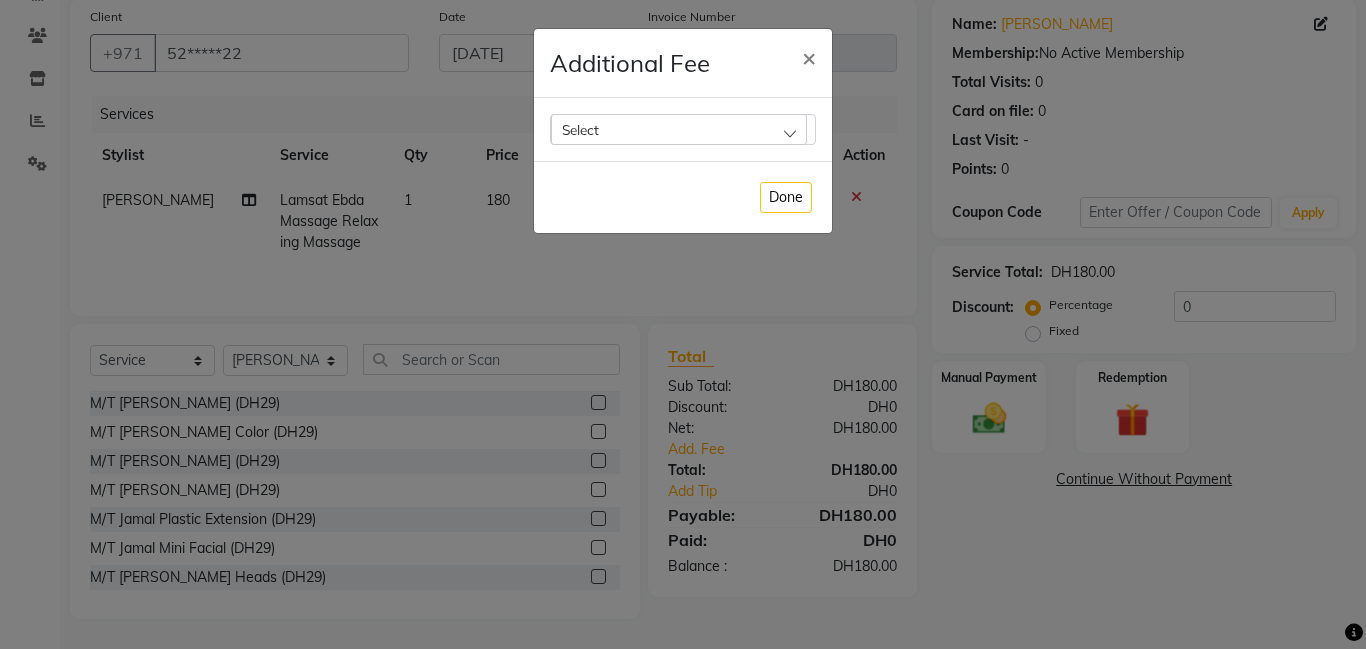 click on "Select" 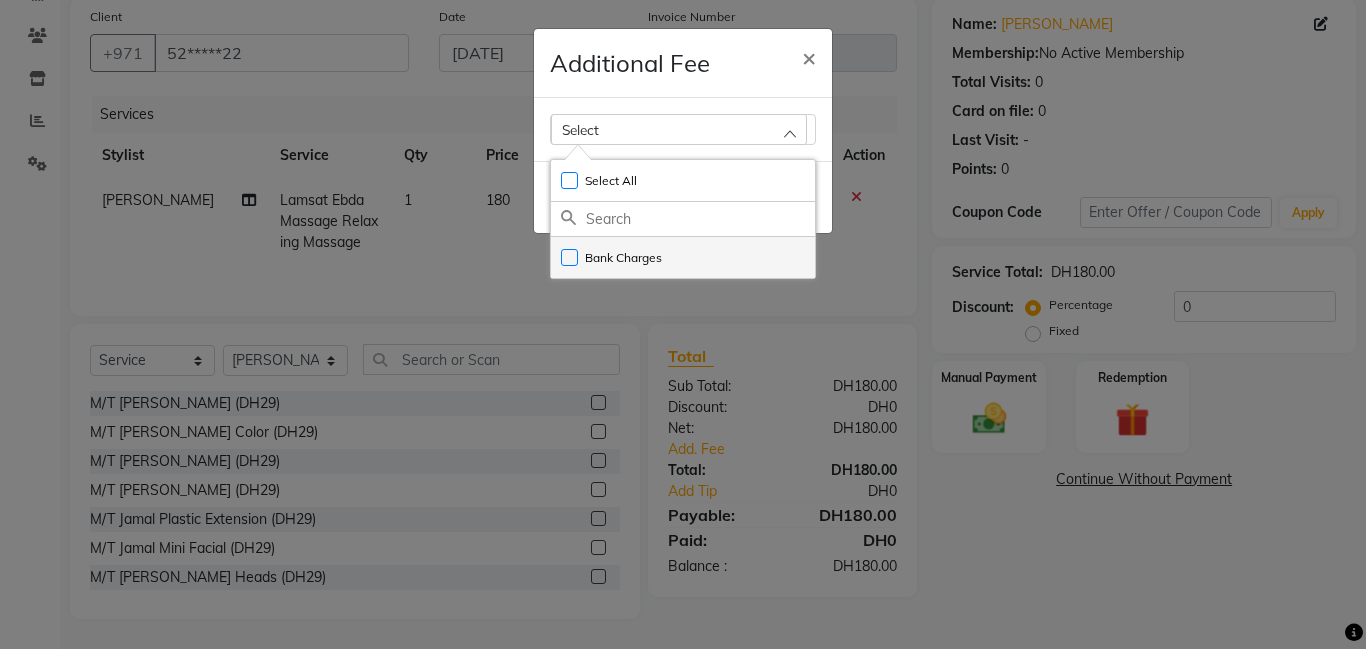 click on "Bank Charges" 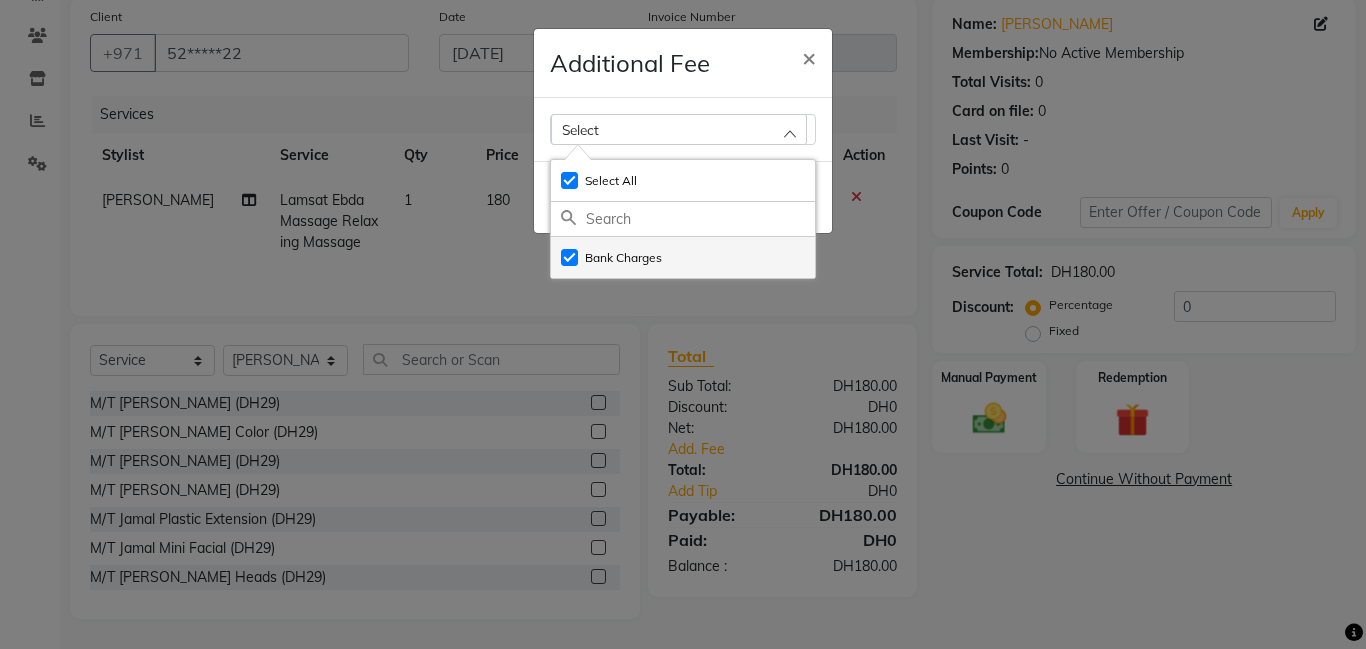 checkbox on "true" 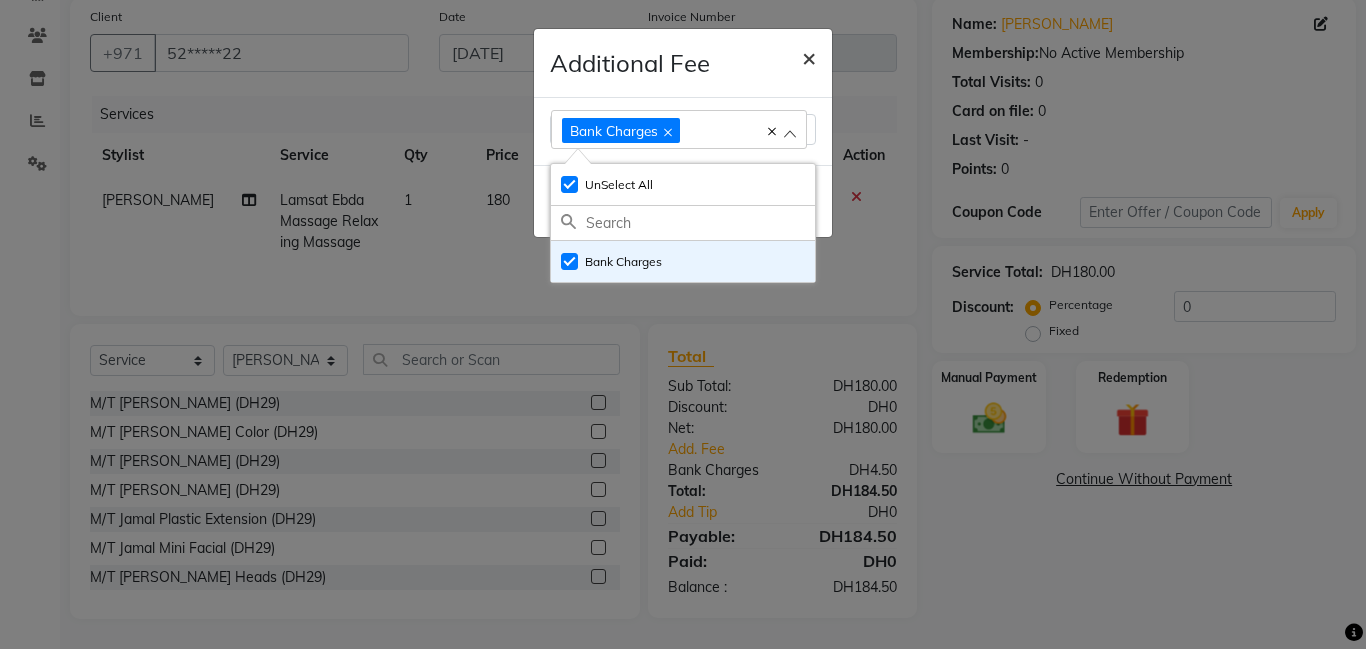 click on "×" 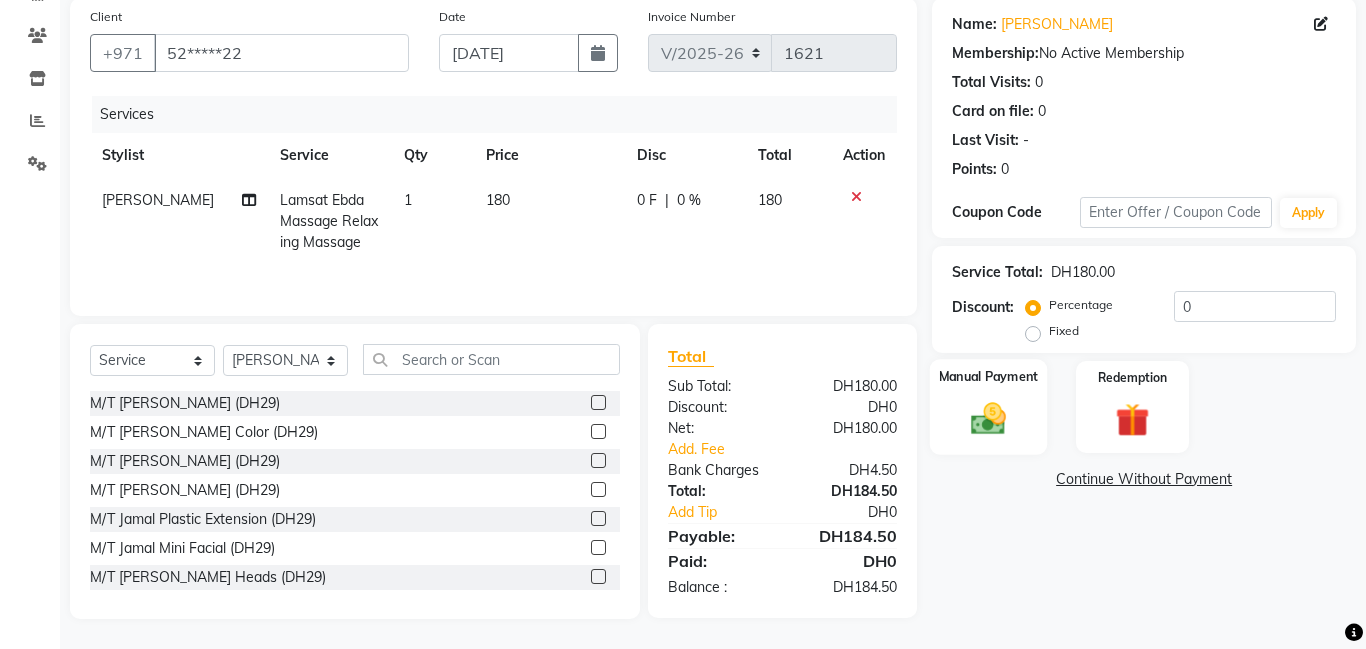 click 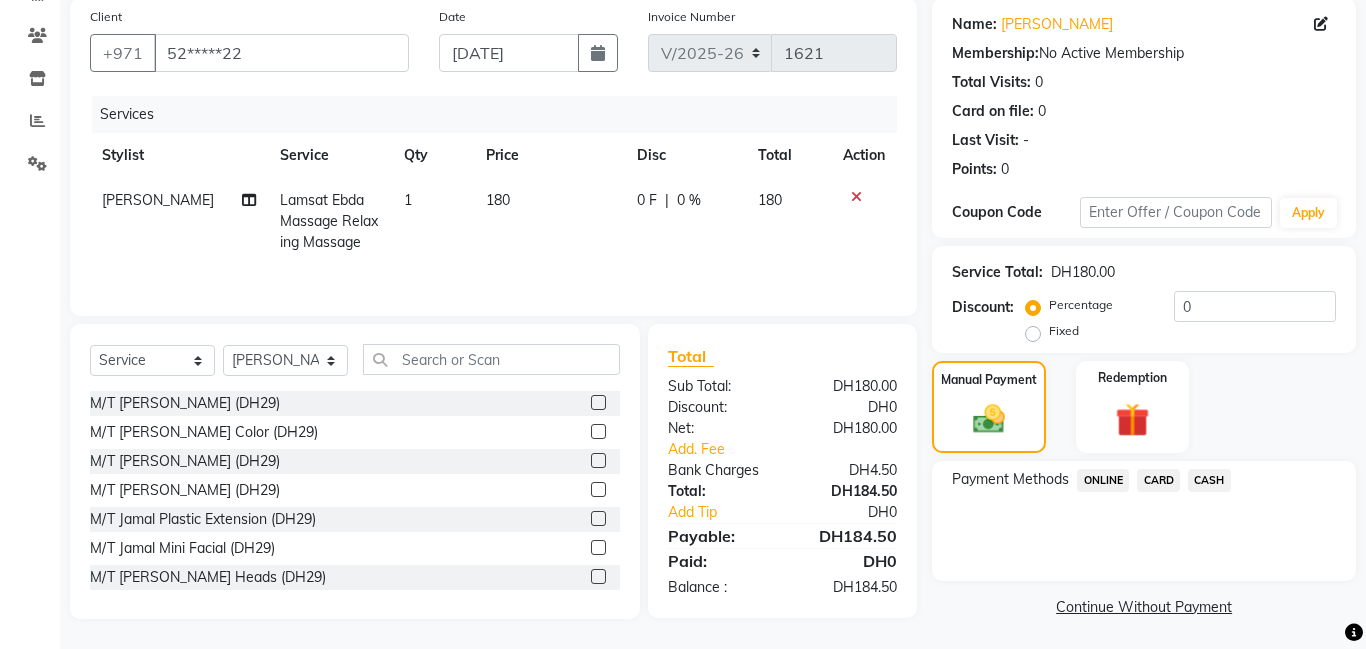 click on "CARD" 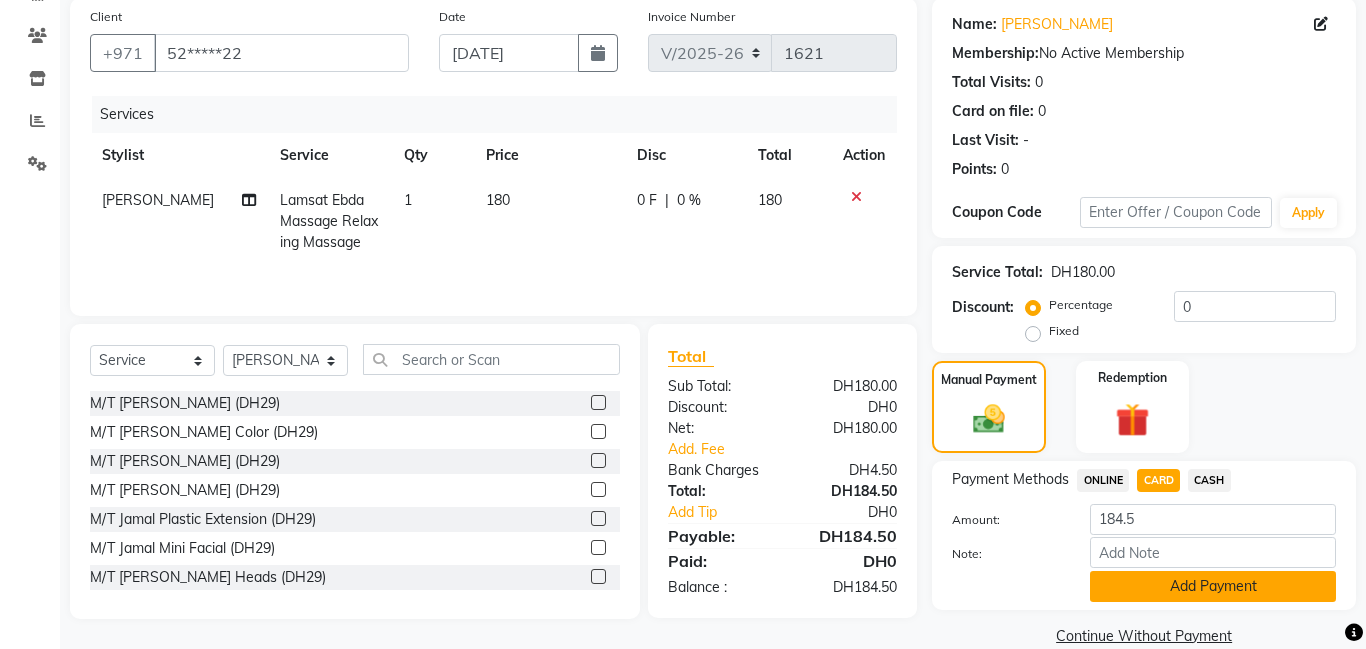 click on "Add Payment" 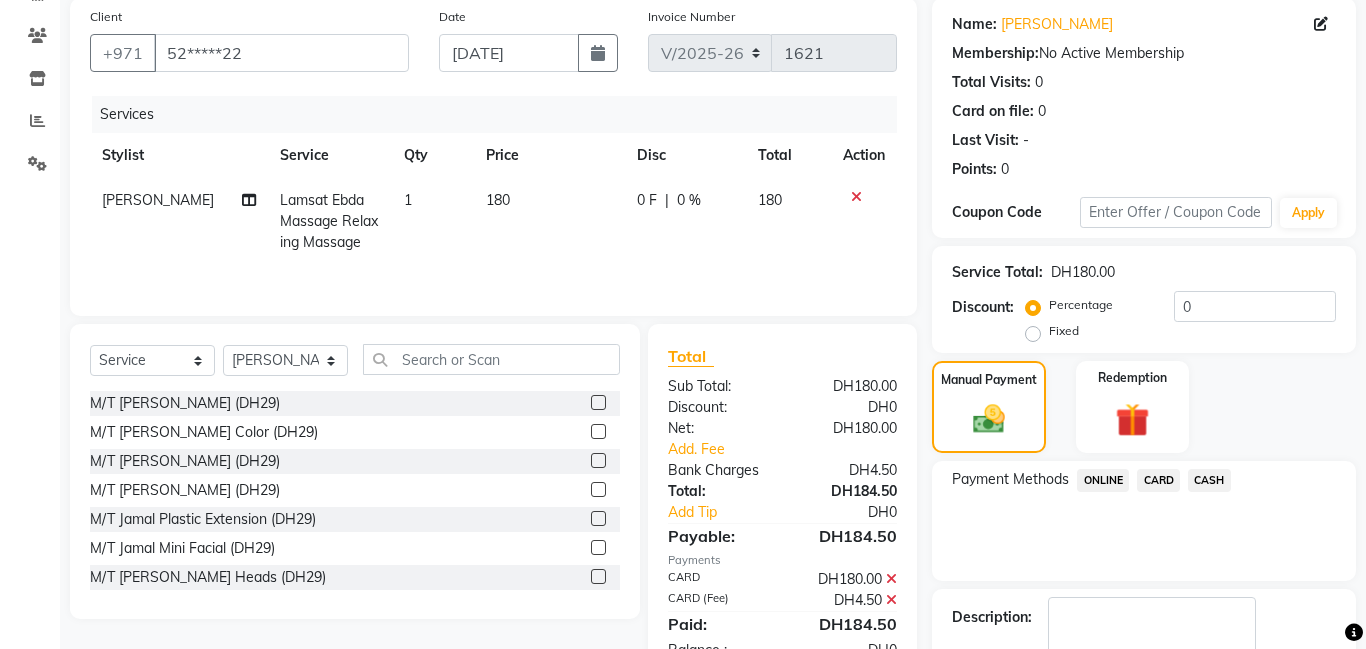 scroll, scrollTop: 268, scrollLeft: 0, axis: vertical 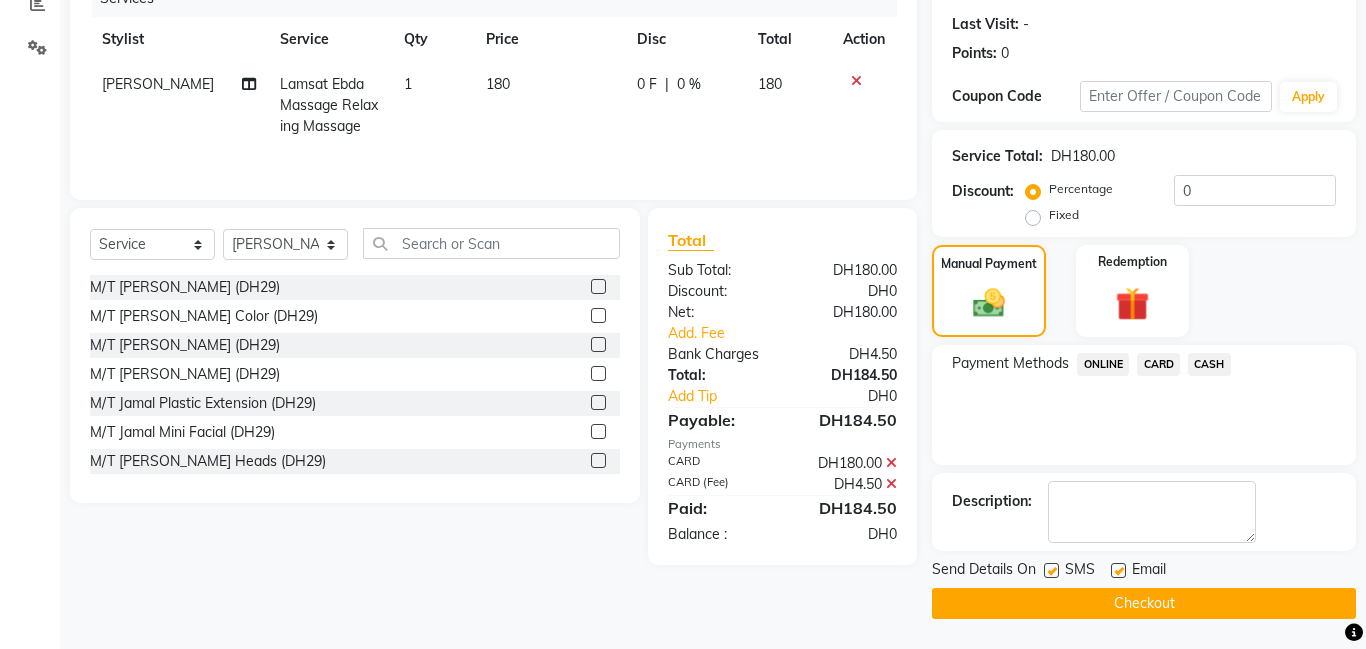 click on "Checkout" 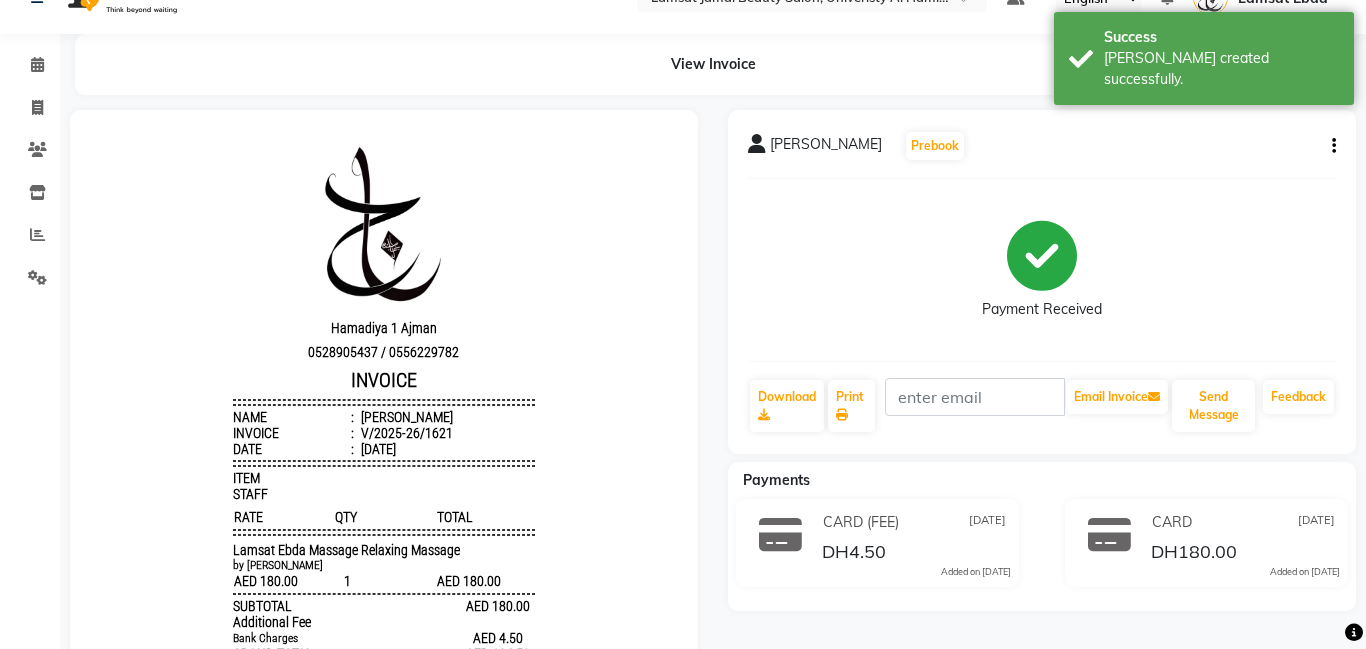 scroll, scrollTop: 0, scrollLeft: 0, axis: both 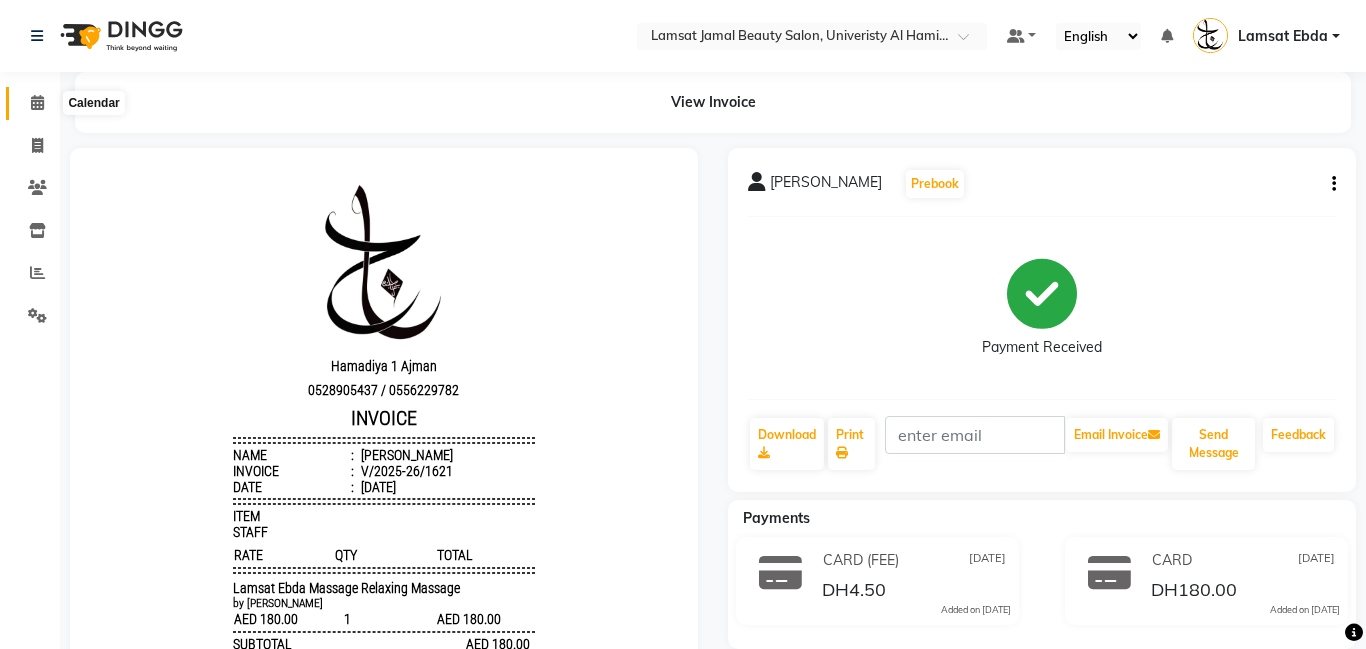 click 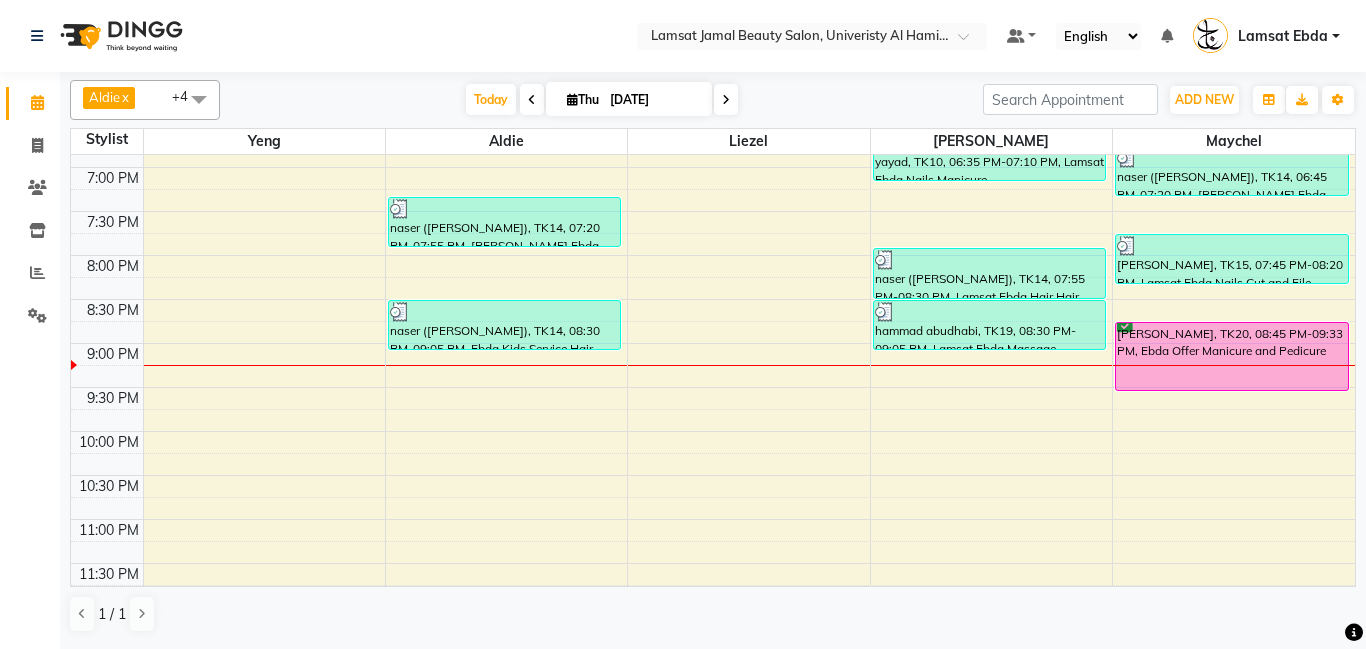 scroll, scrollTop: 899, scrollLeft: 0, axis: vertical 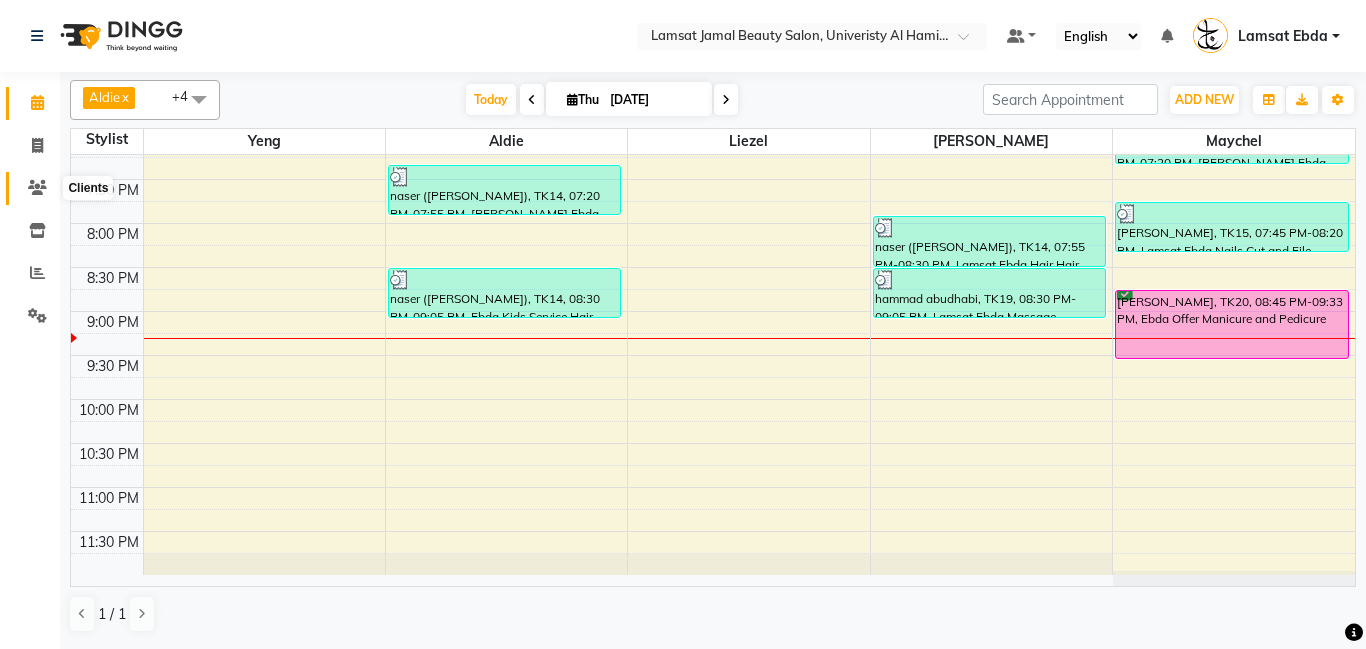click 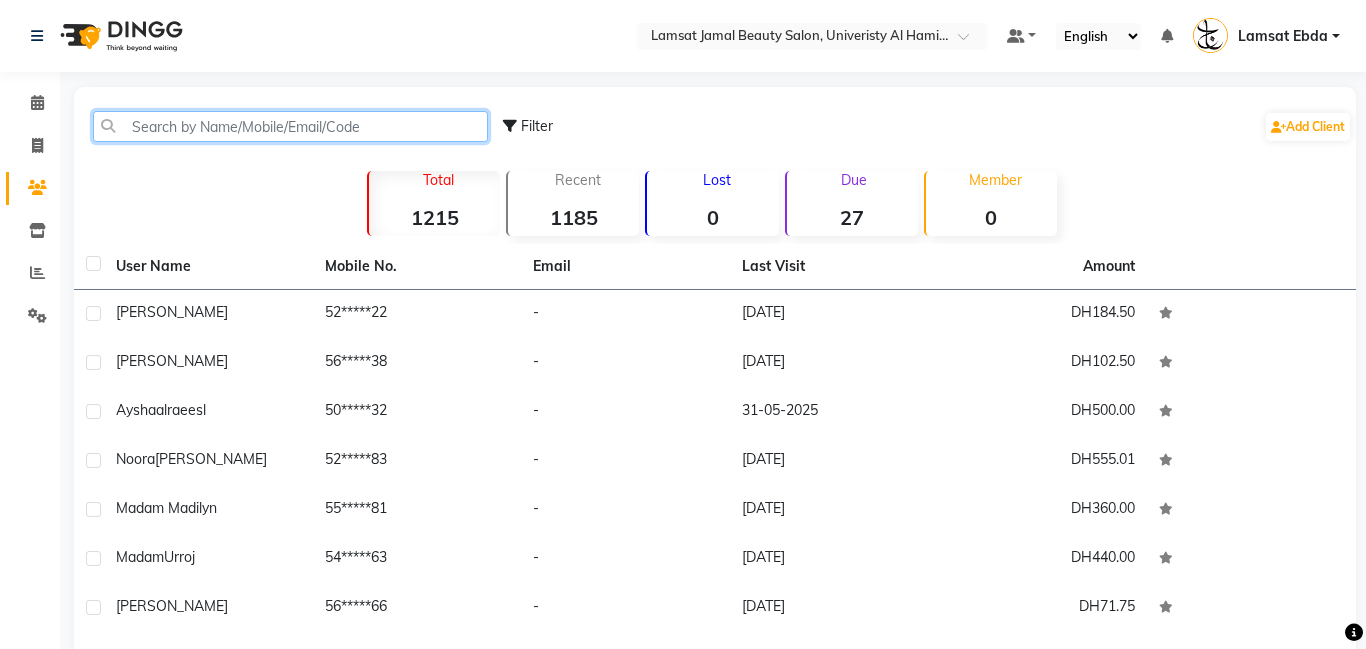 click 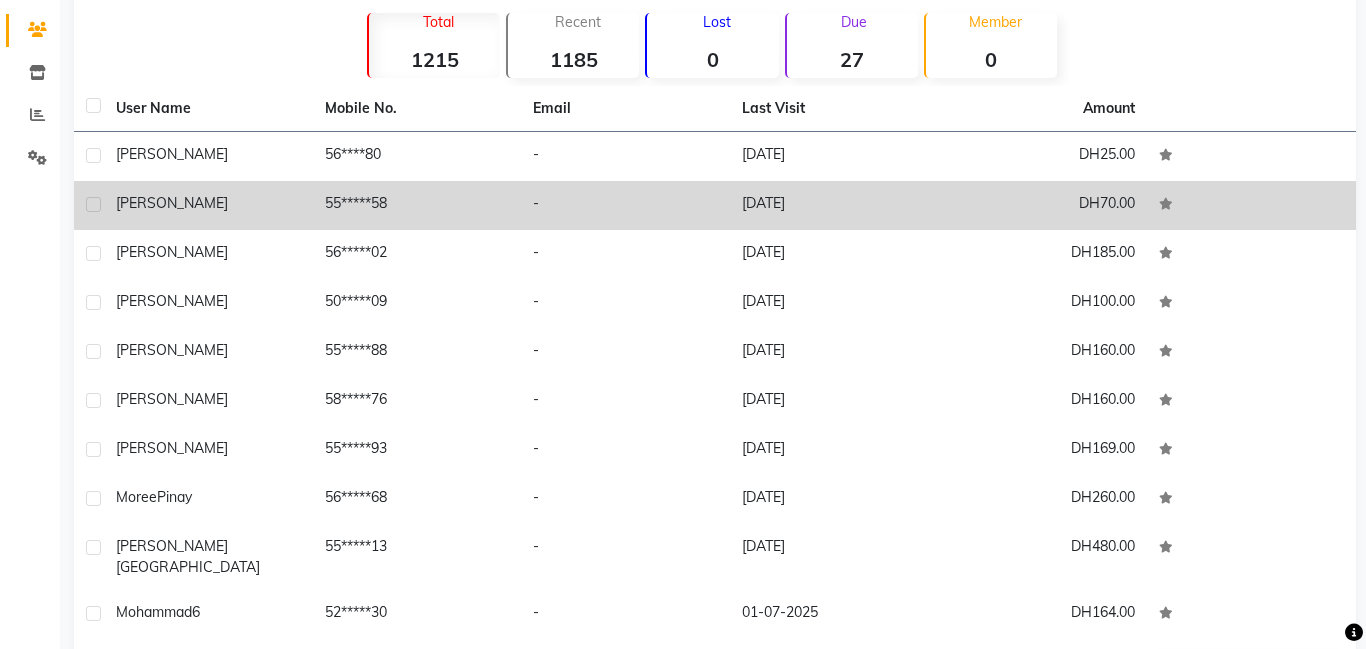 scroll, scrollTop: 217, scrollLeft: 0, axis: vertical 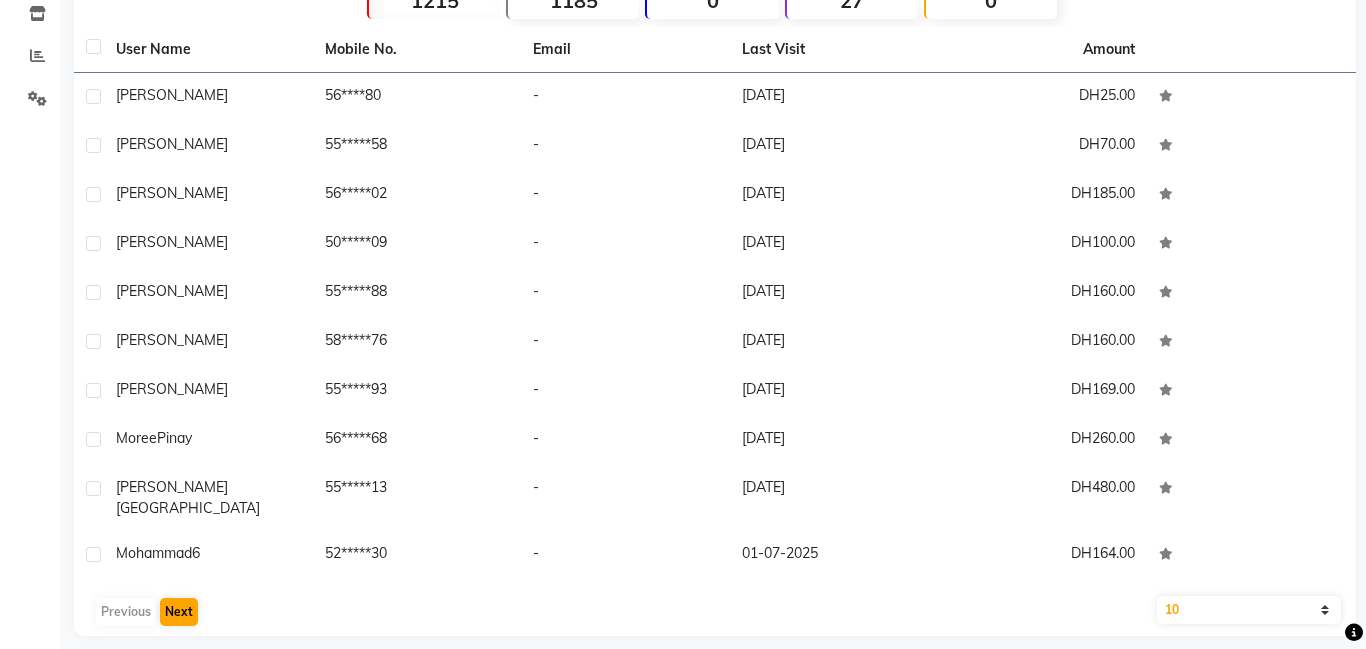 type on "mo" 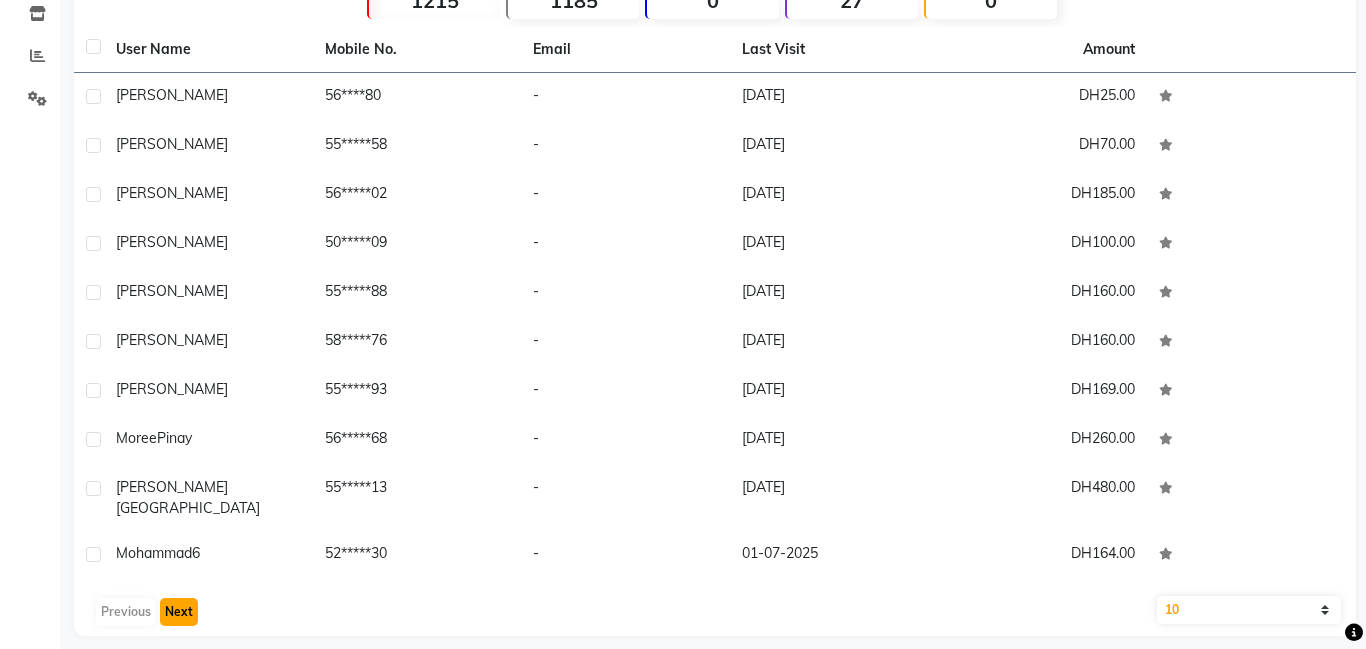 click on "Next" 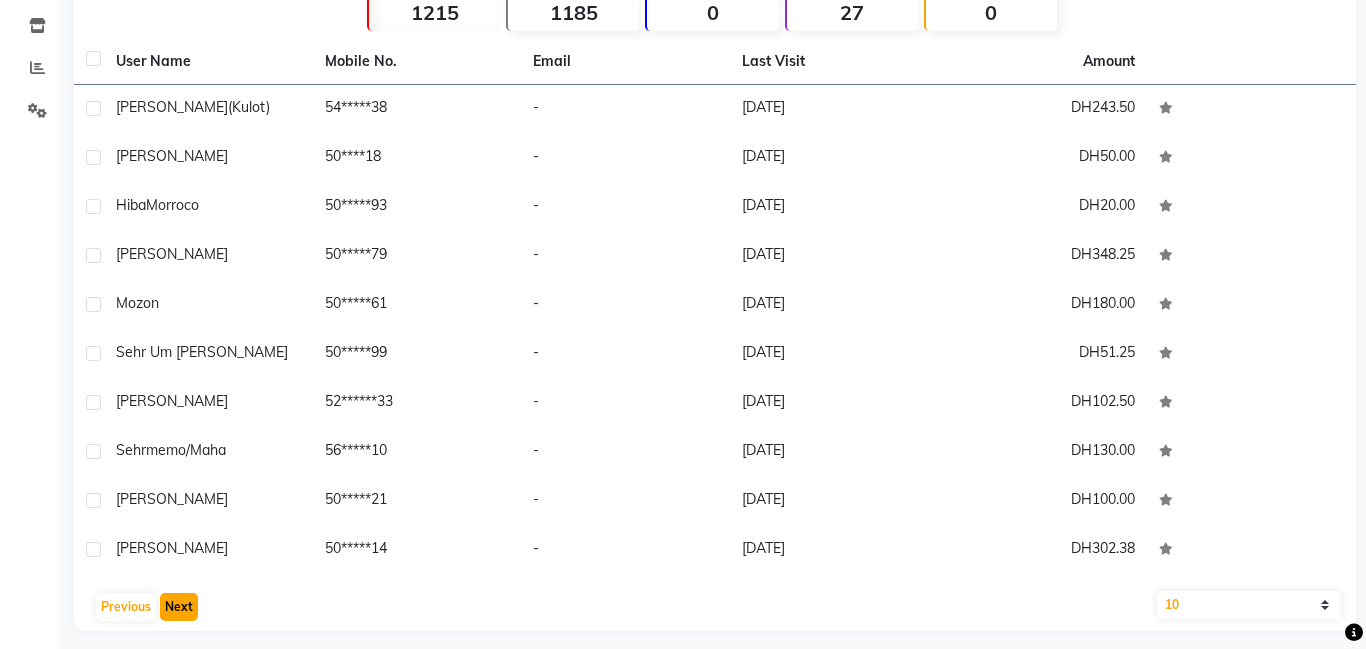 scroll, scrollTop: 217, scrollLeft: 0, axis: vertical 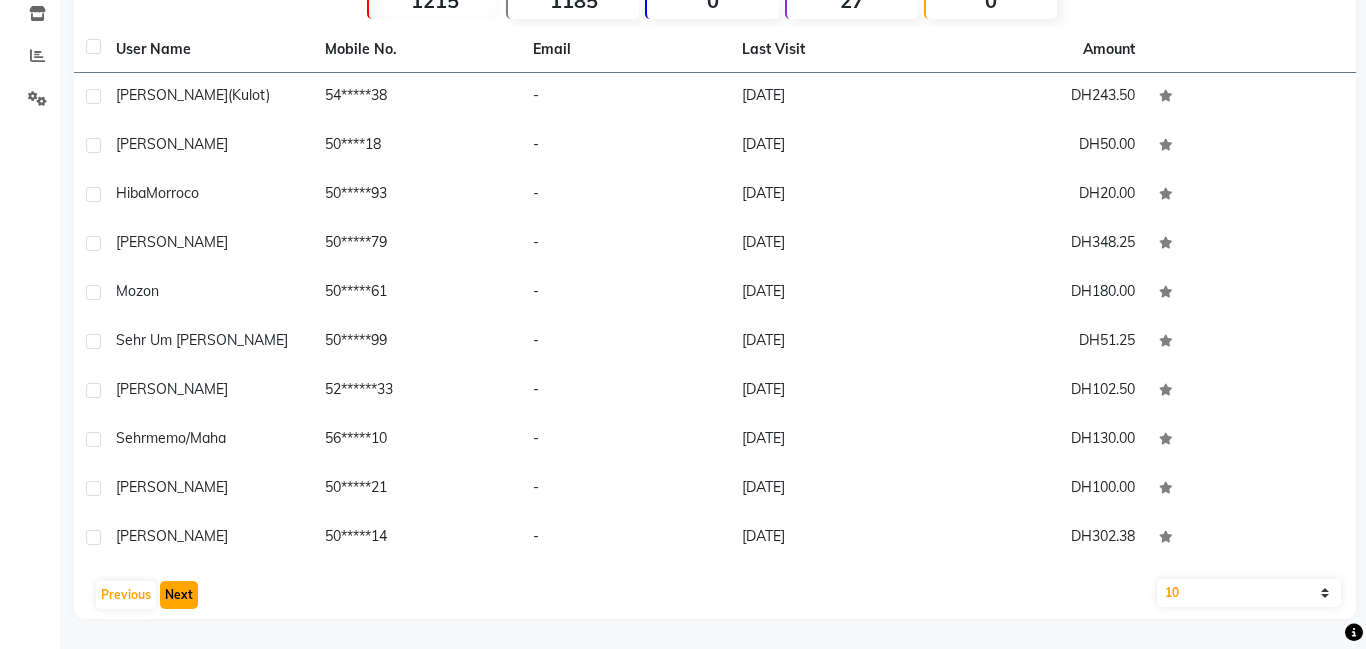click on "Next" 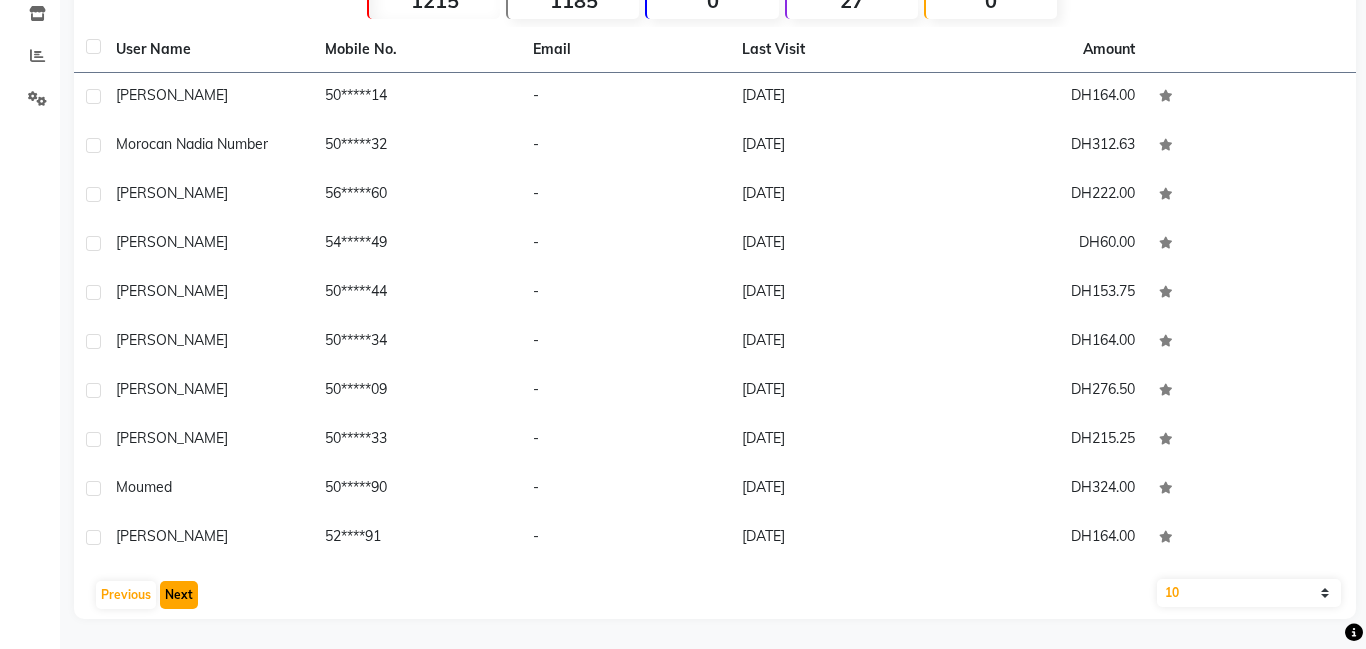 click on "Next" 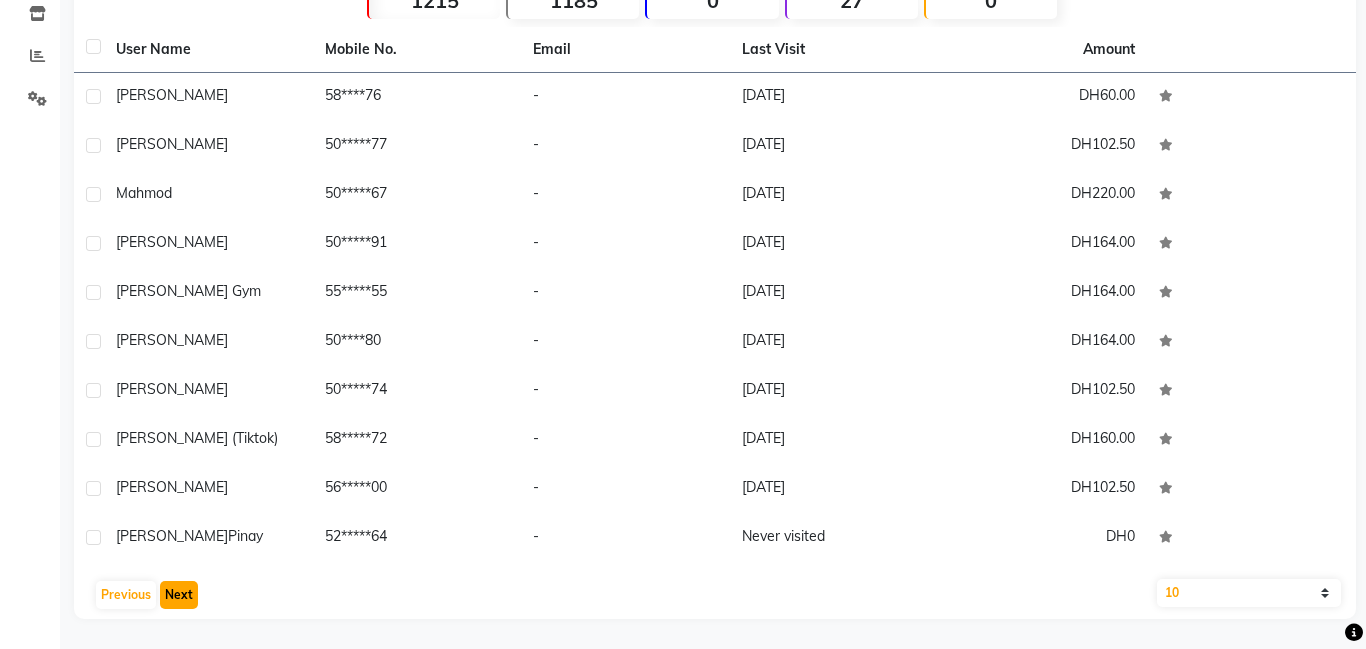 type 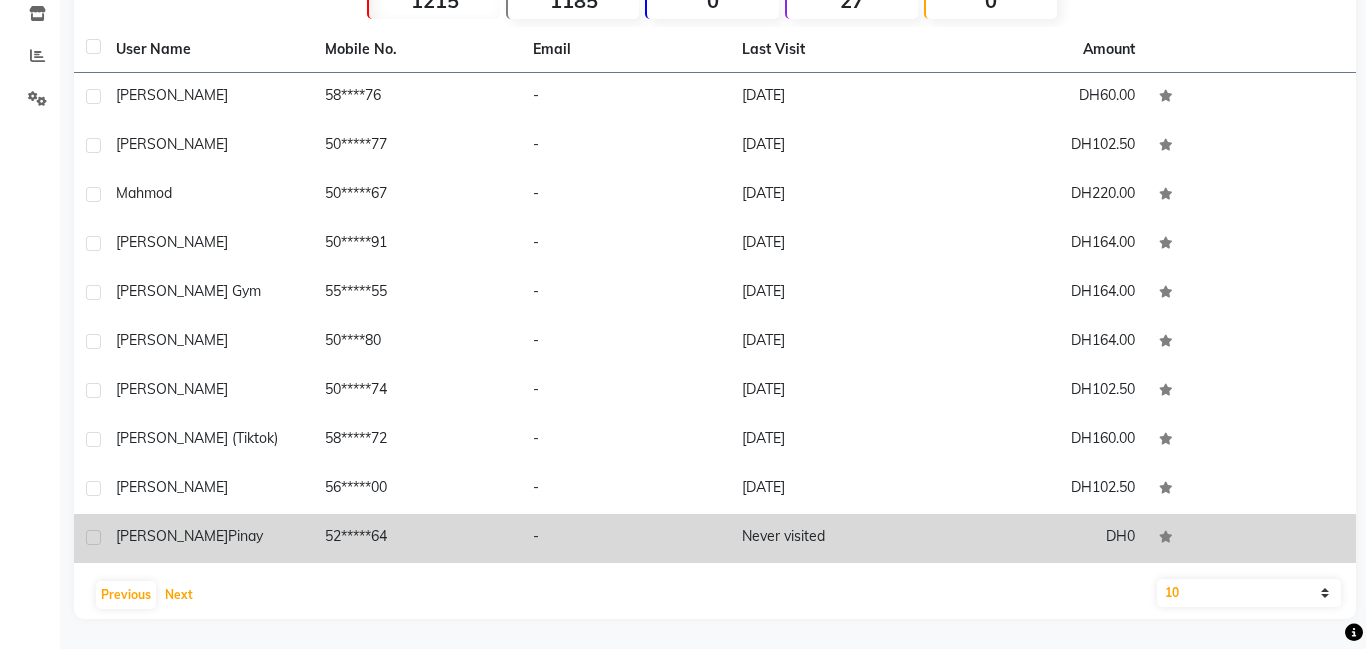 scroll, scrollTop: 0, scrollLeft: 0, axis: both 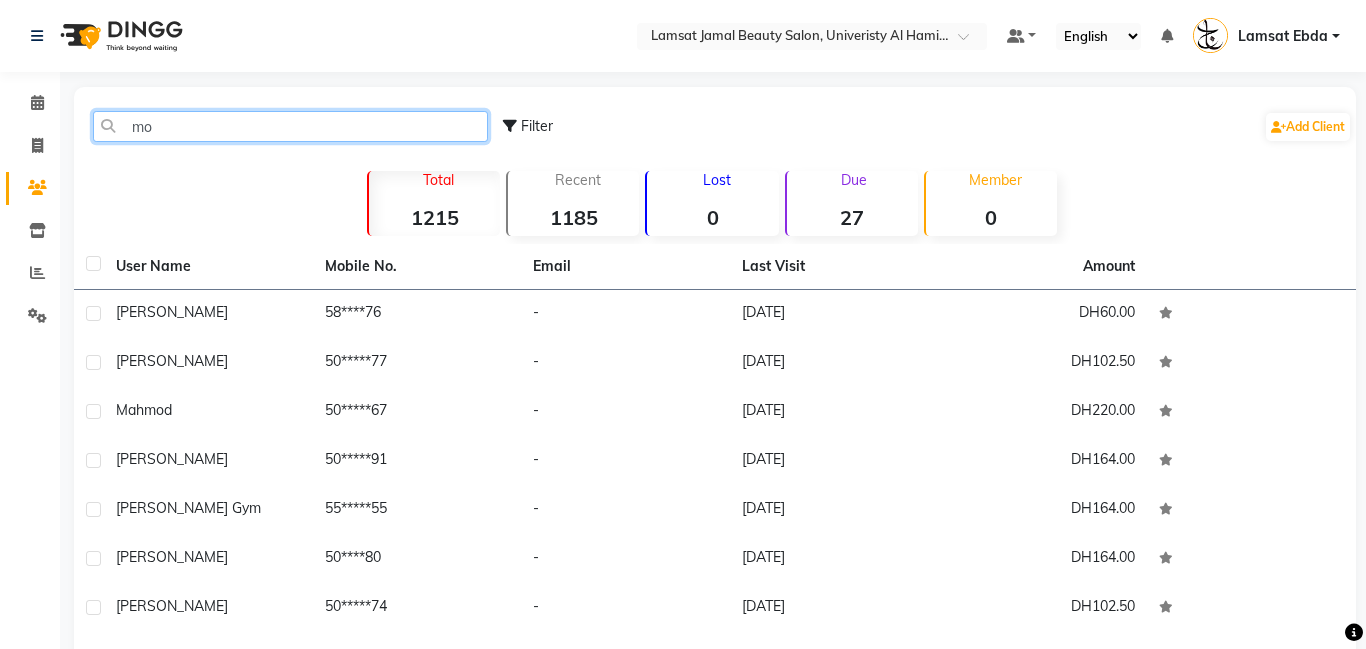 click on "mo" 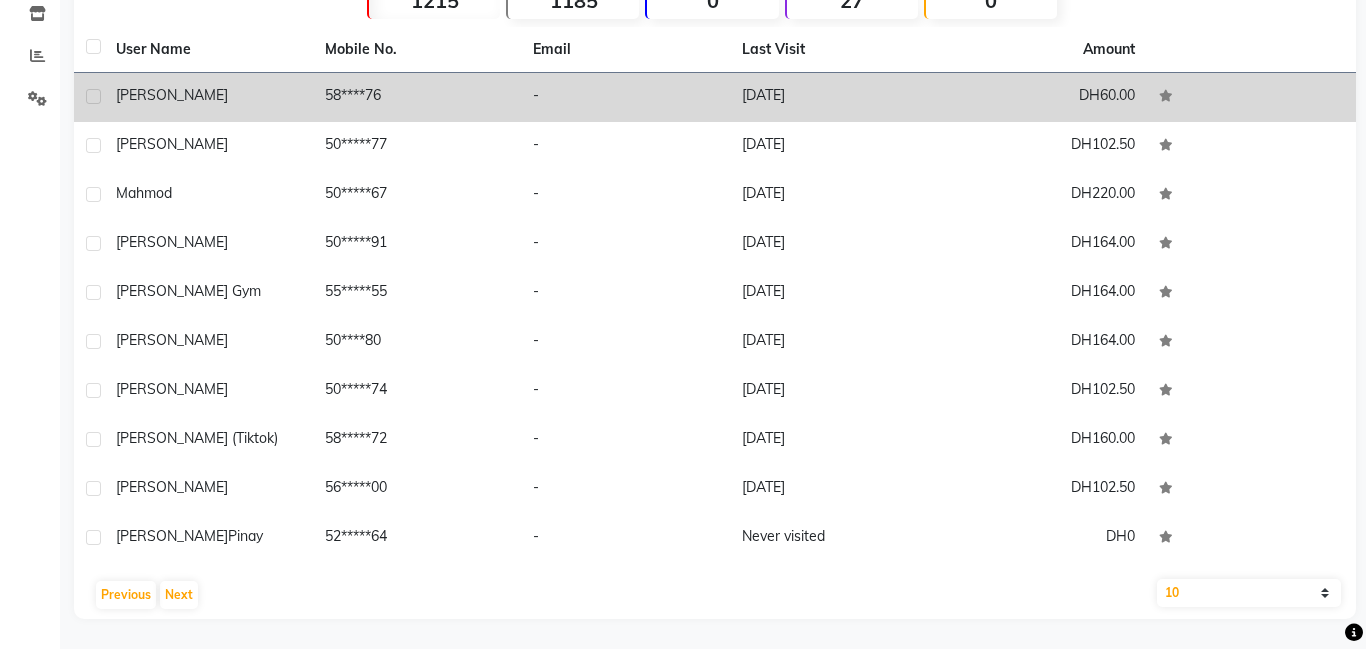 scroll, scrollTop: 0, scrollLeft: 0, axis: both 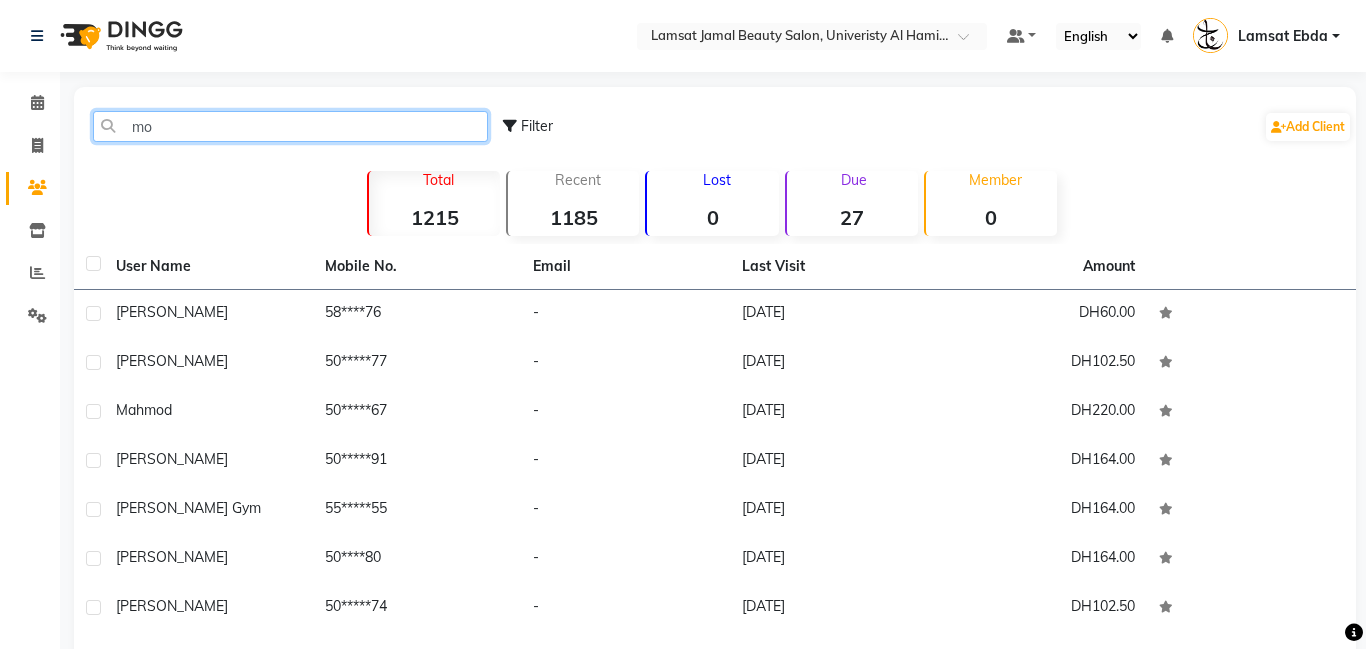 click on "mo" 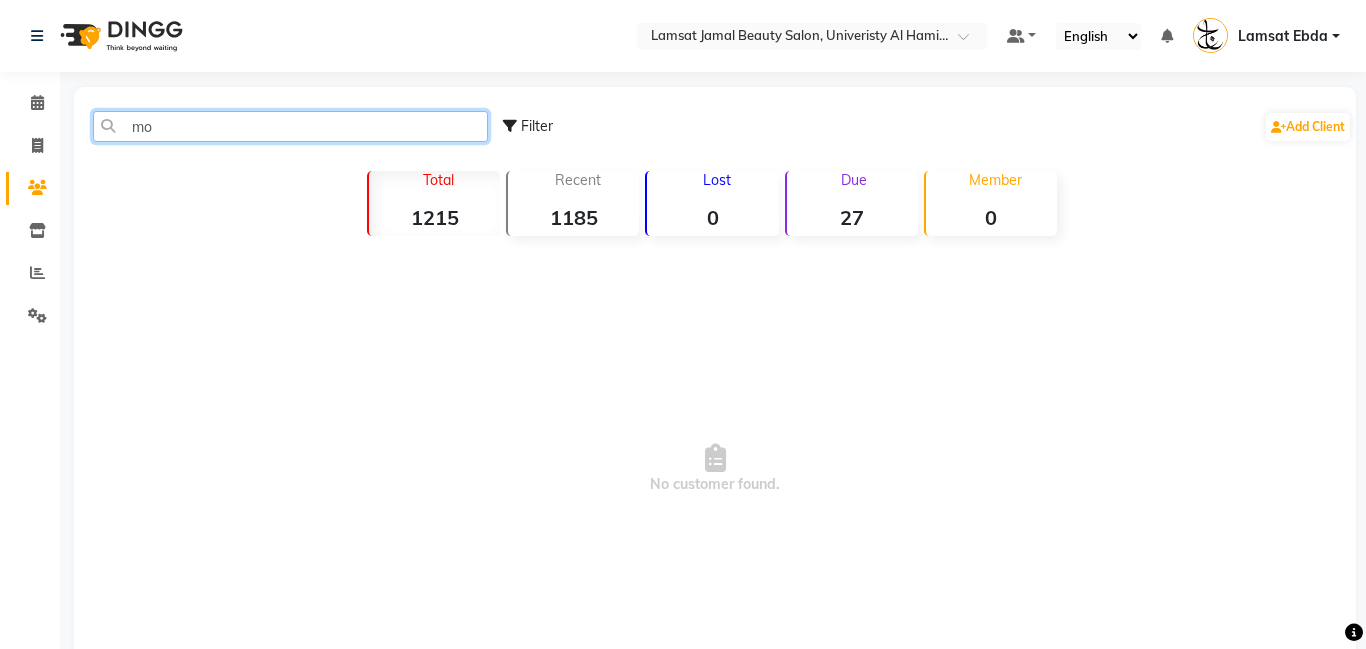 type on "m" 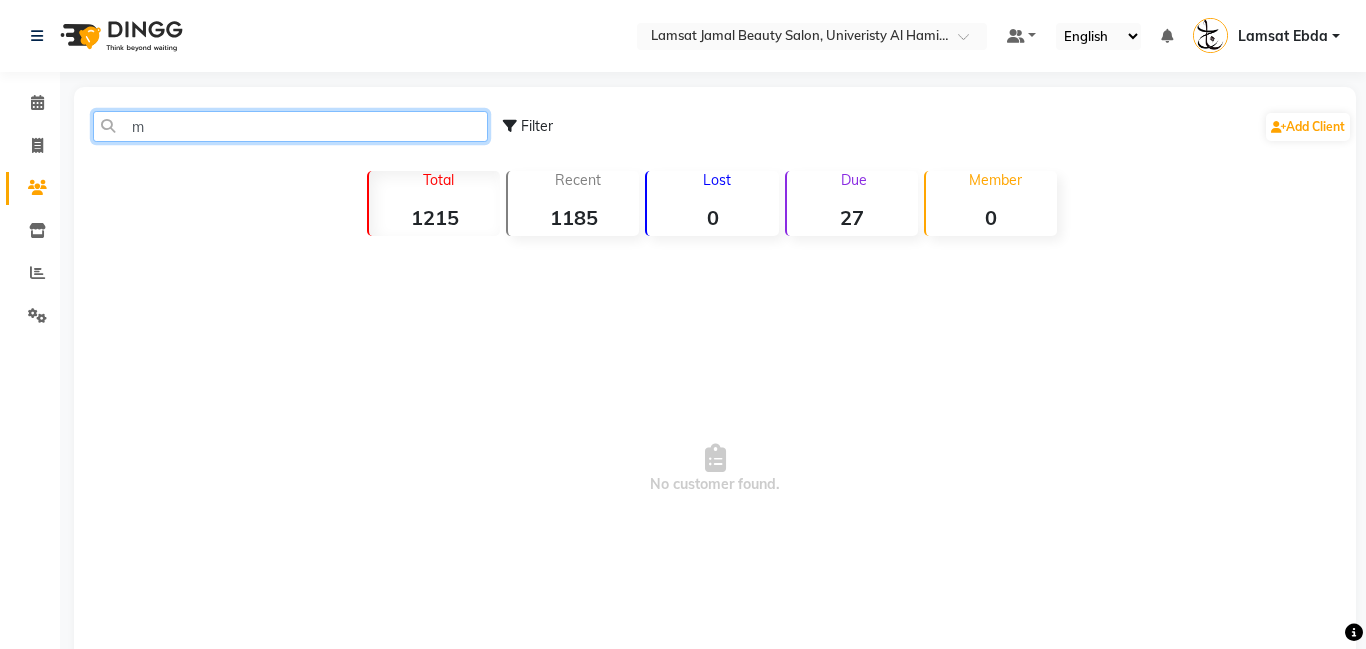 type 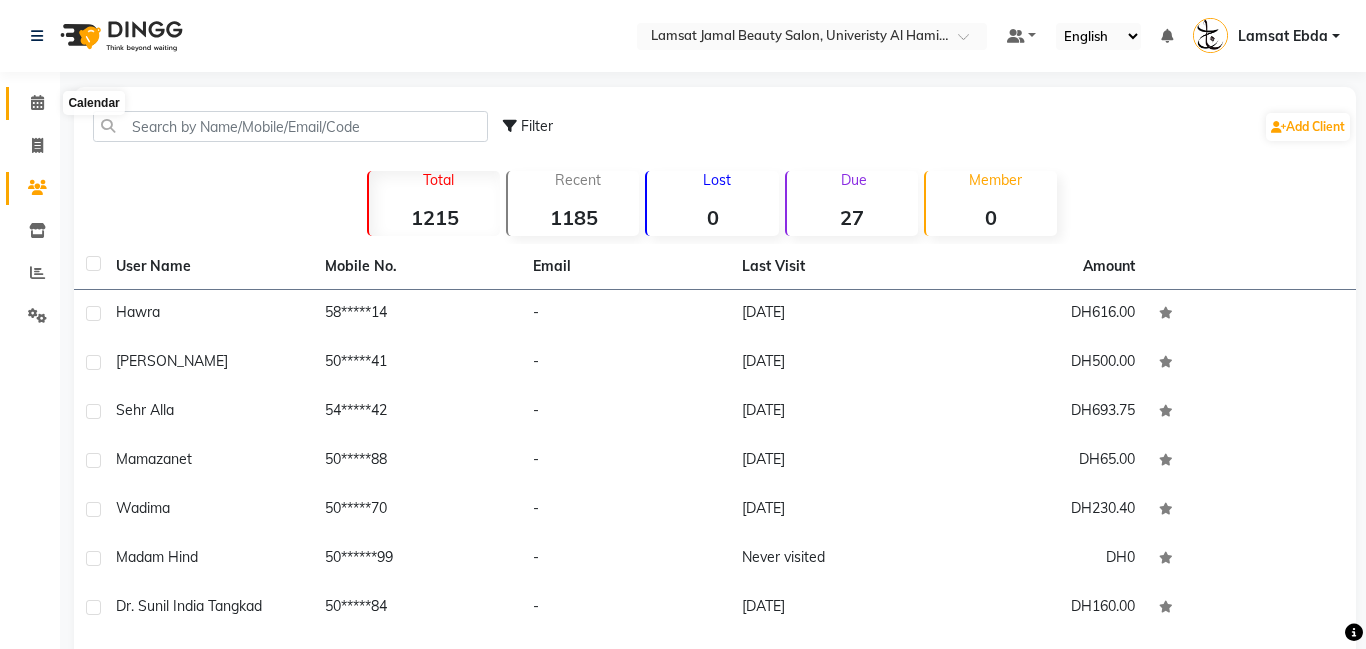 click 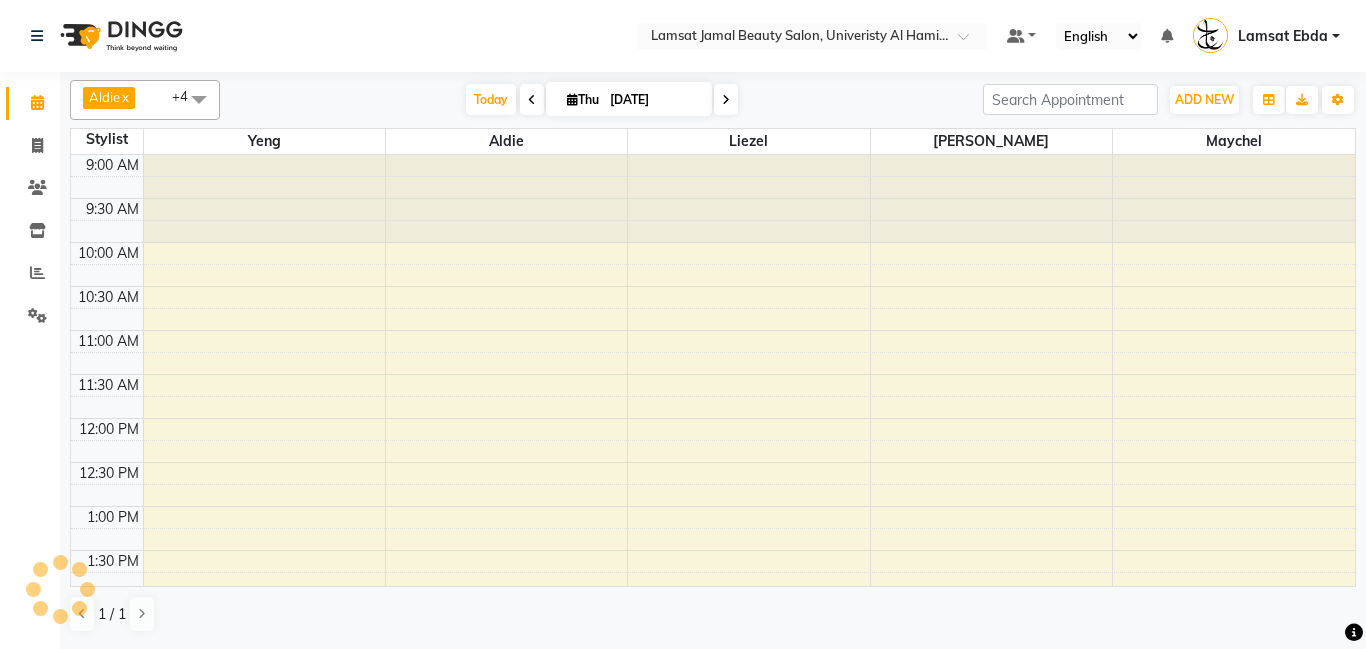 scroll, scrollTop: 0, scrollLeft: 0, axis: both 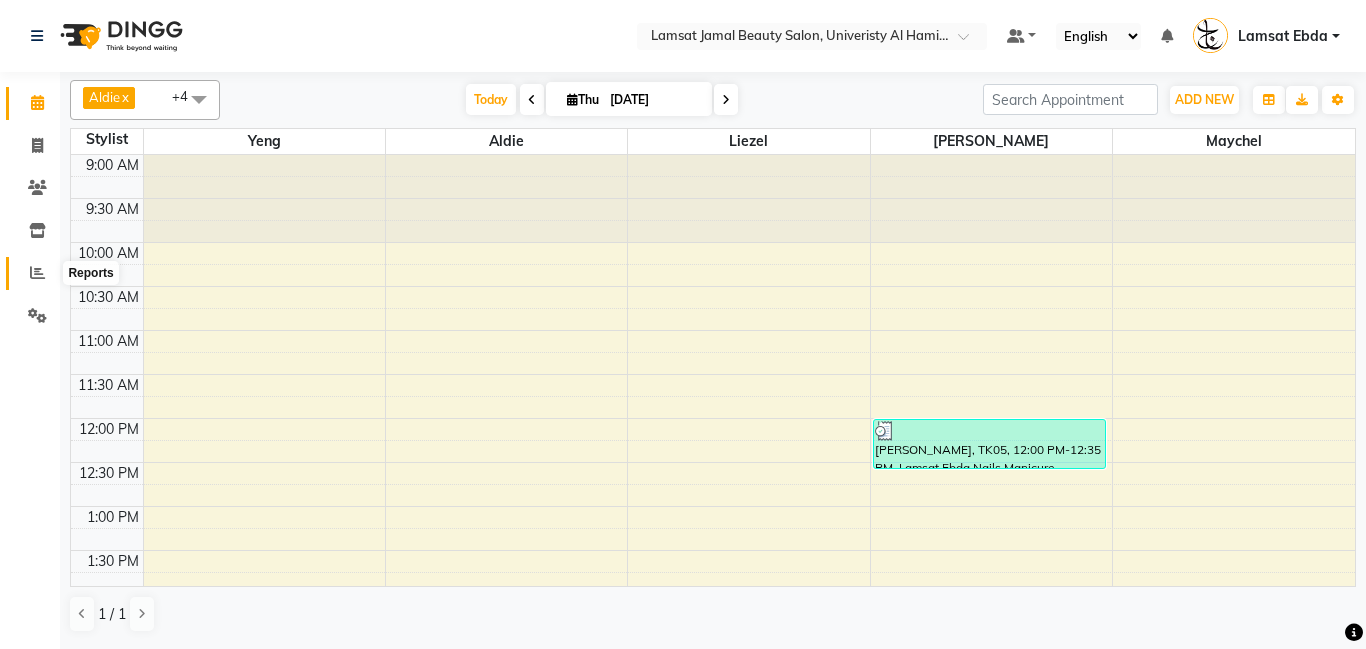 click 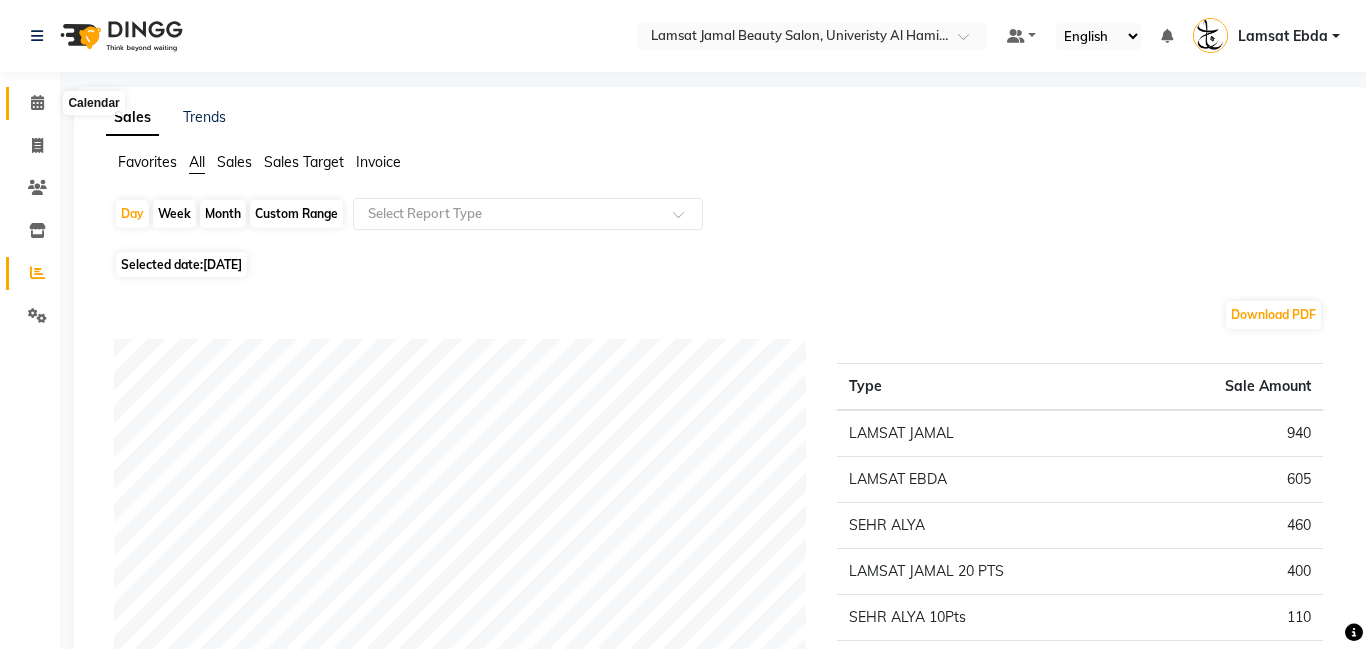 click 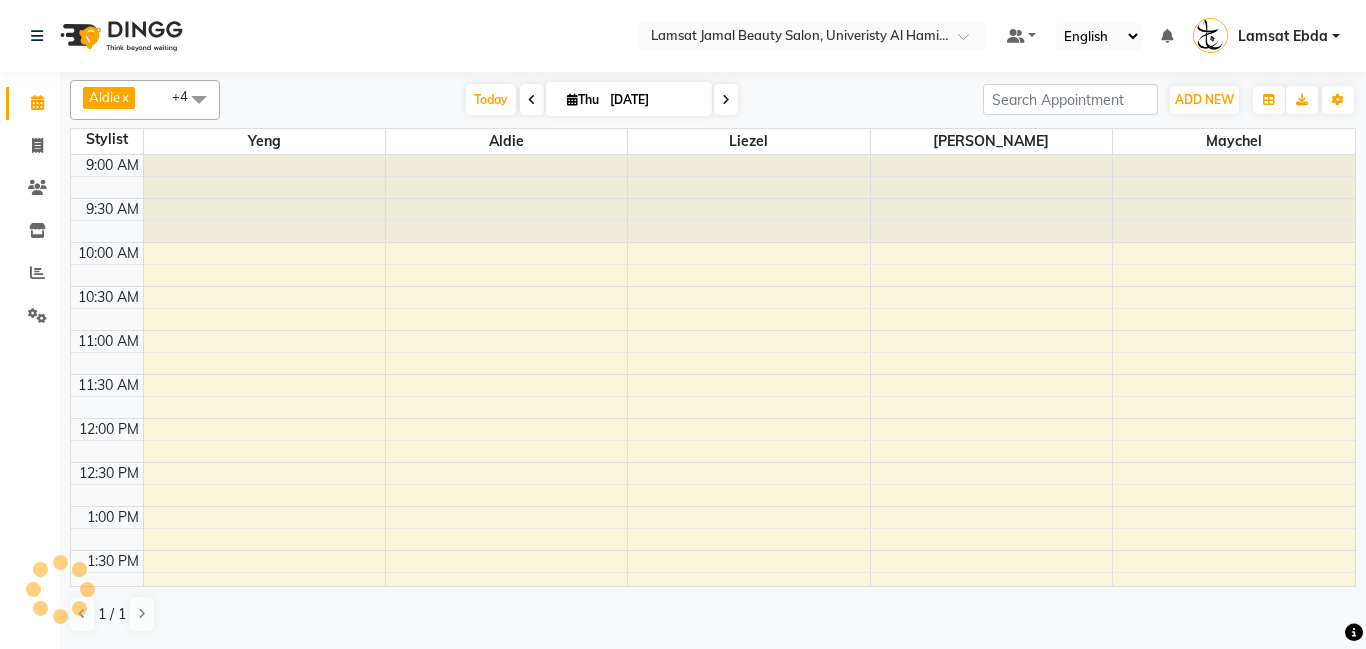 scroll, scrollTop: 0, scrollLeft: 0, axis: both 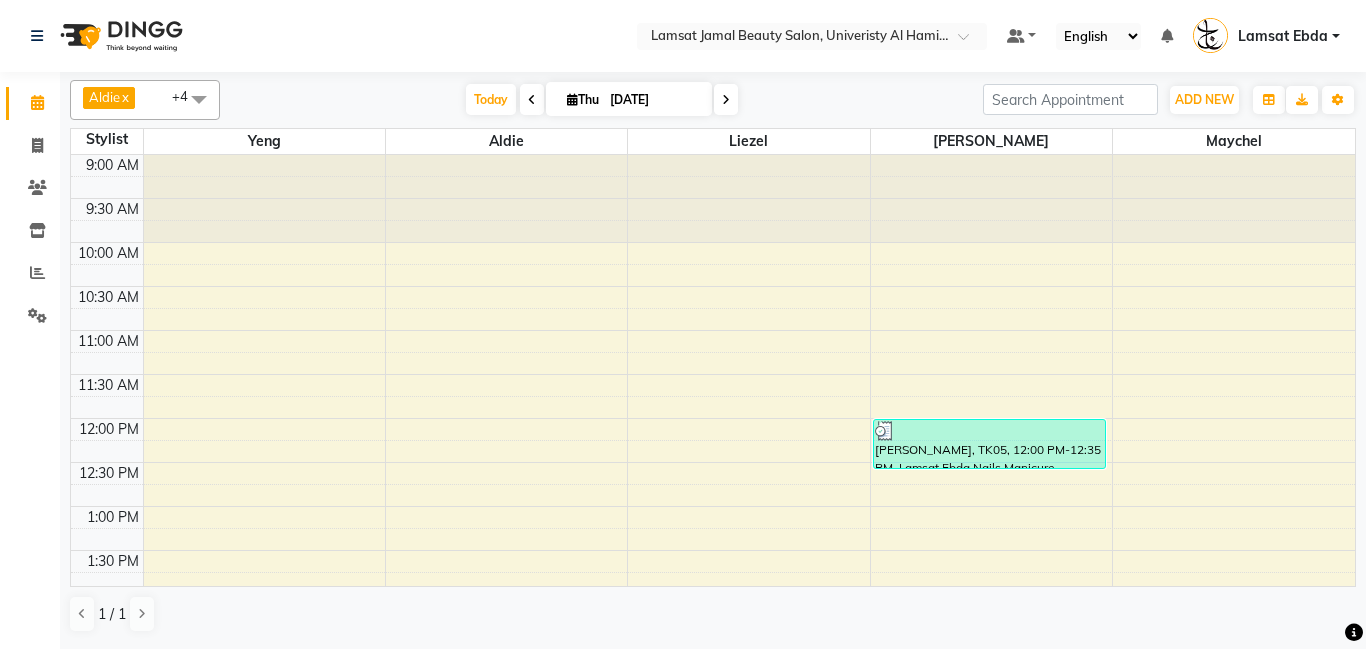 click 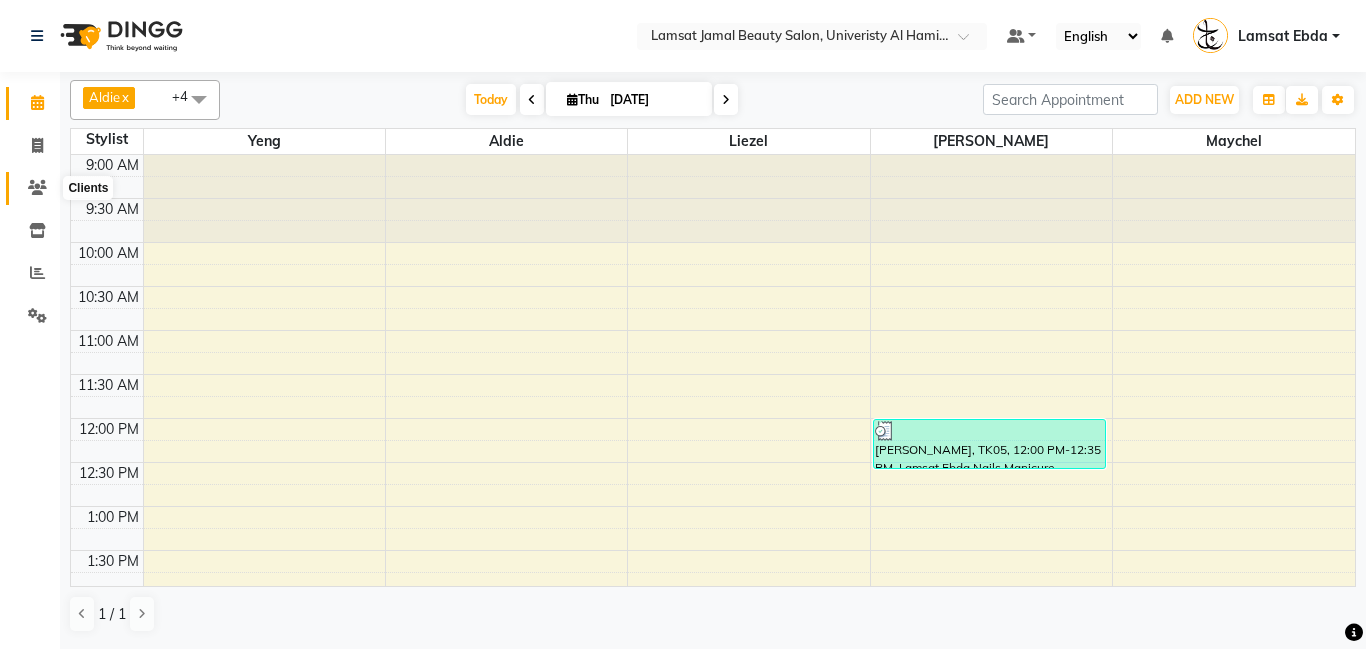 click 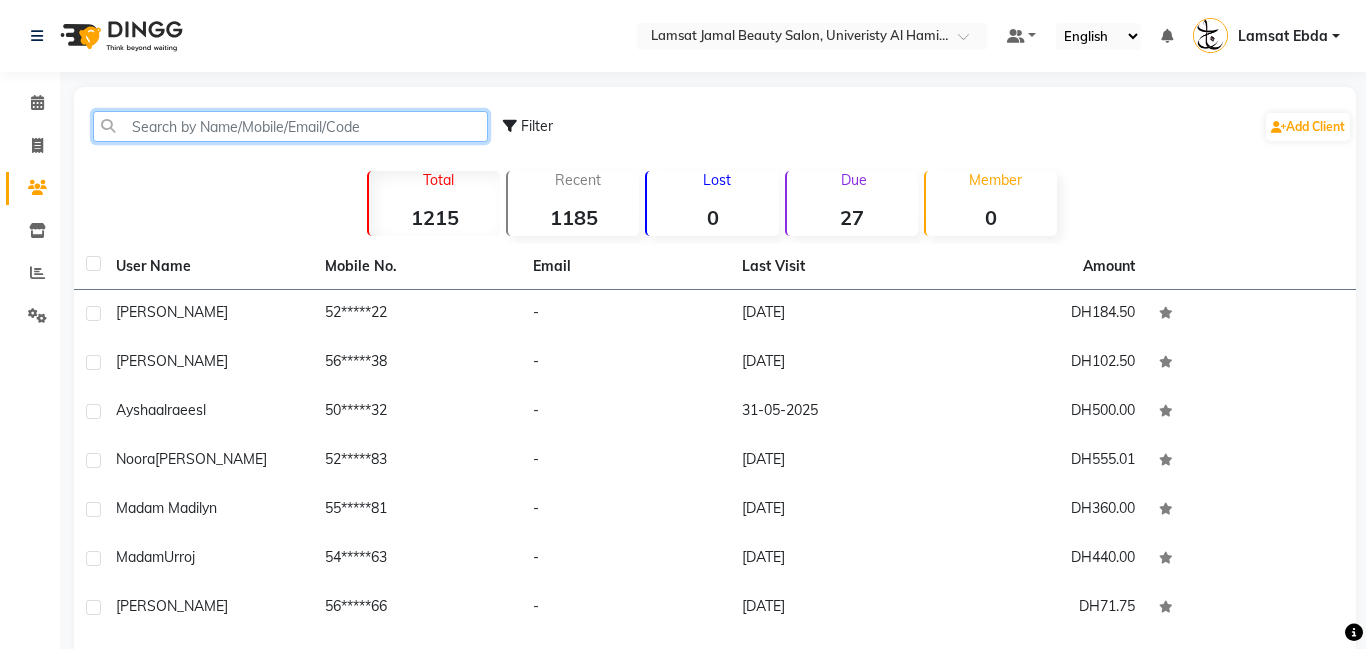 click 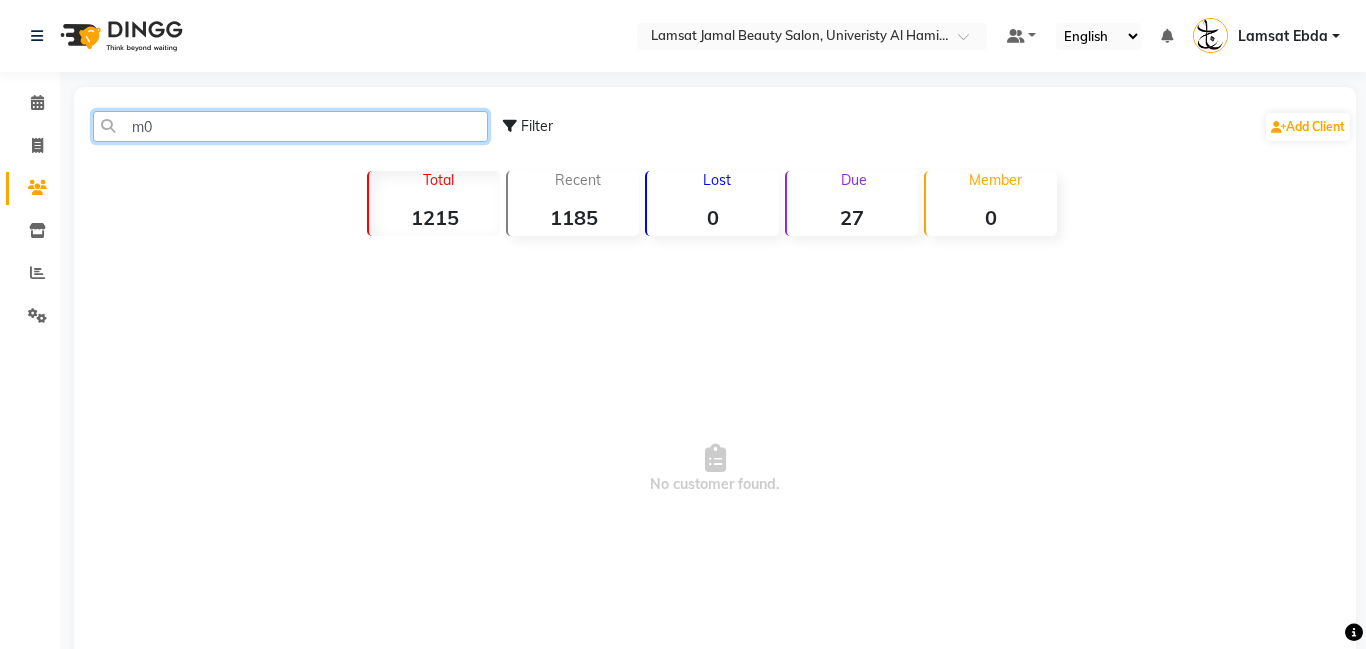 type on "m" 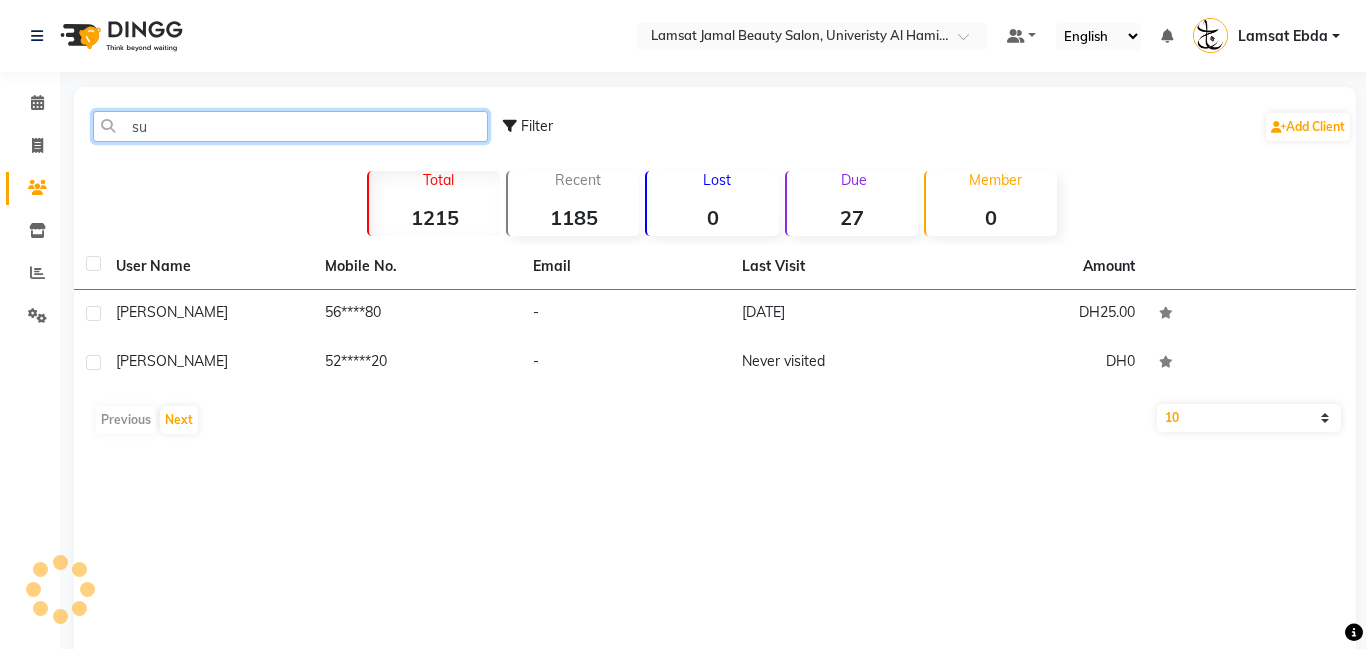 type on "s" 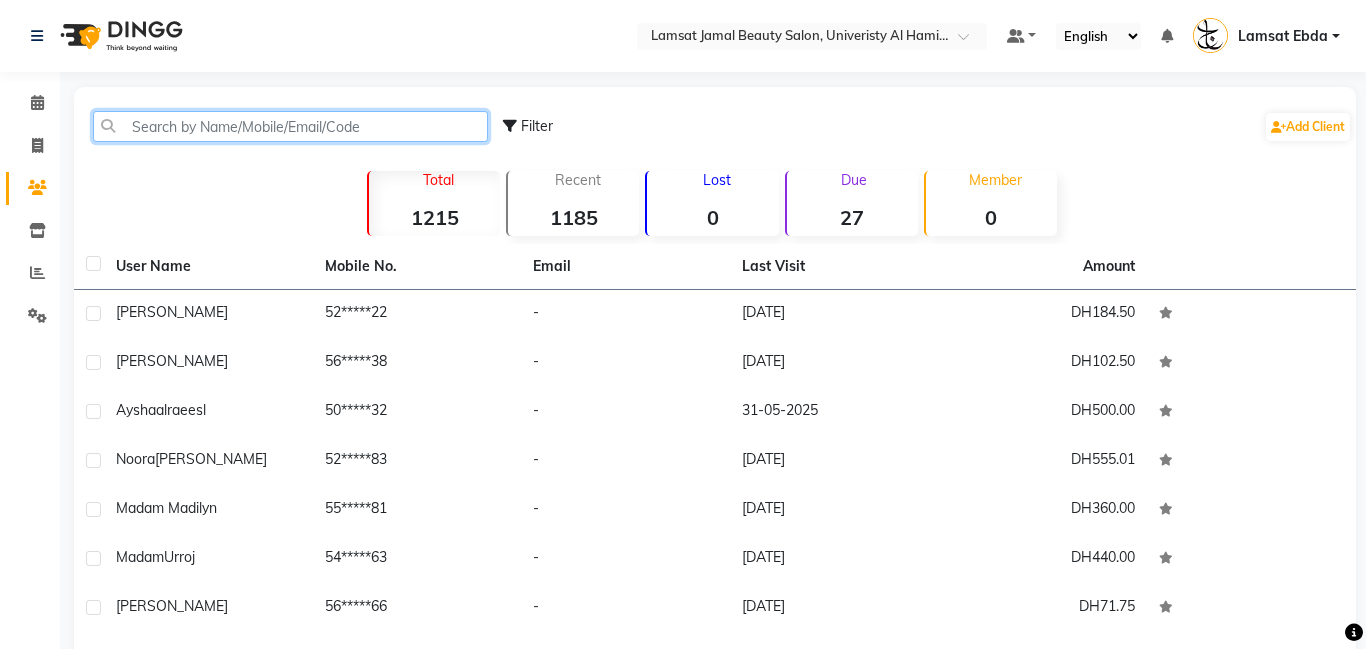 type on "m" 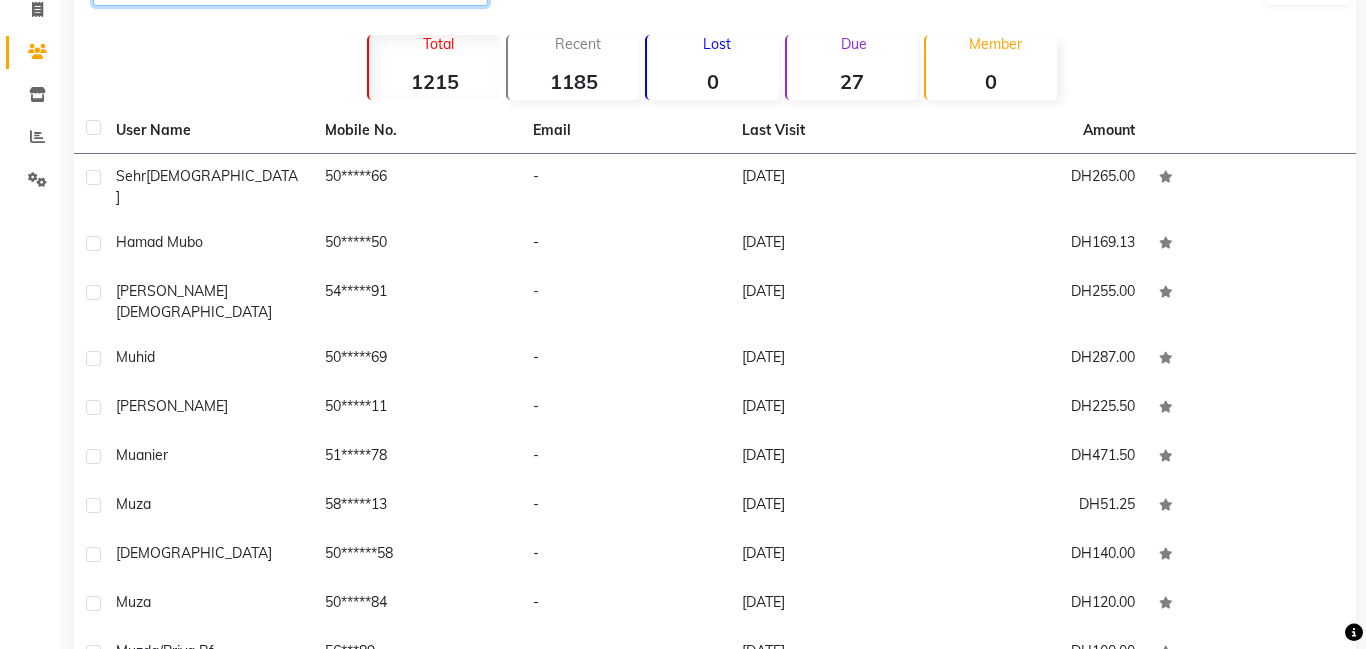 scroll, scrollTop: 217, scrollLeft: 0, axis: vertical 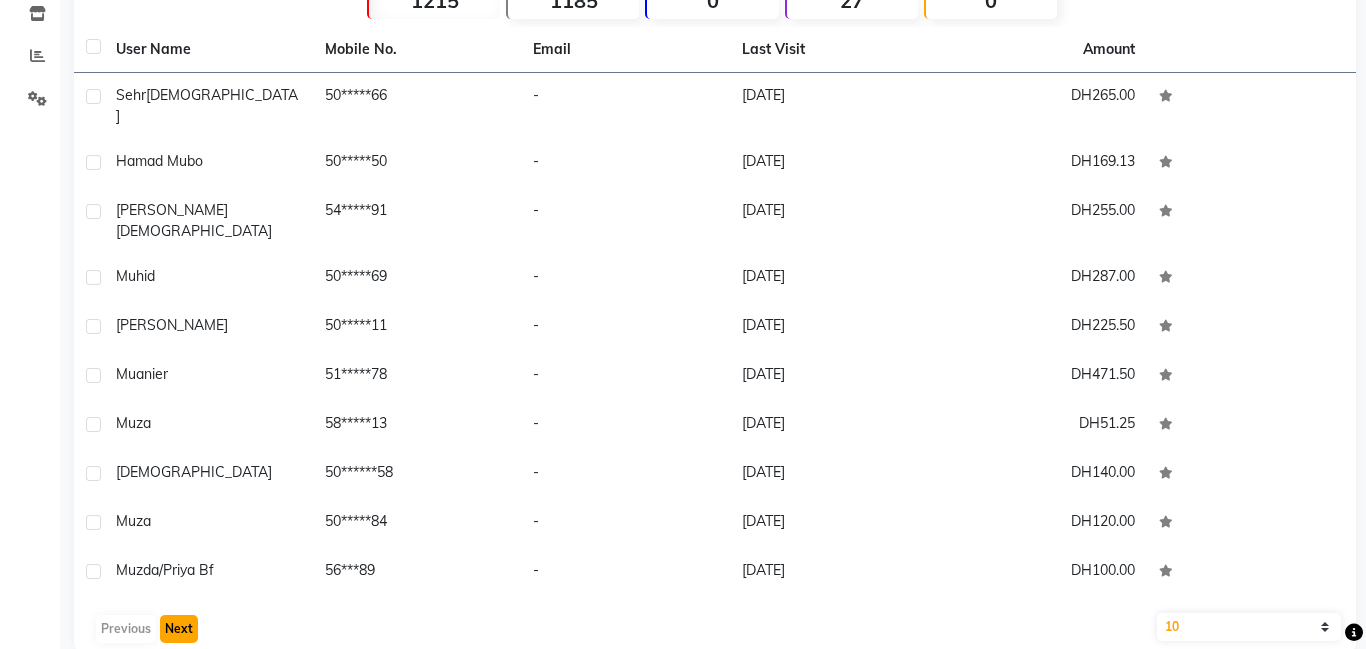 click on "Next" 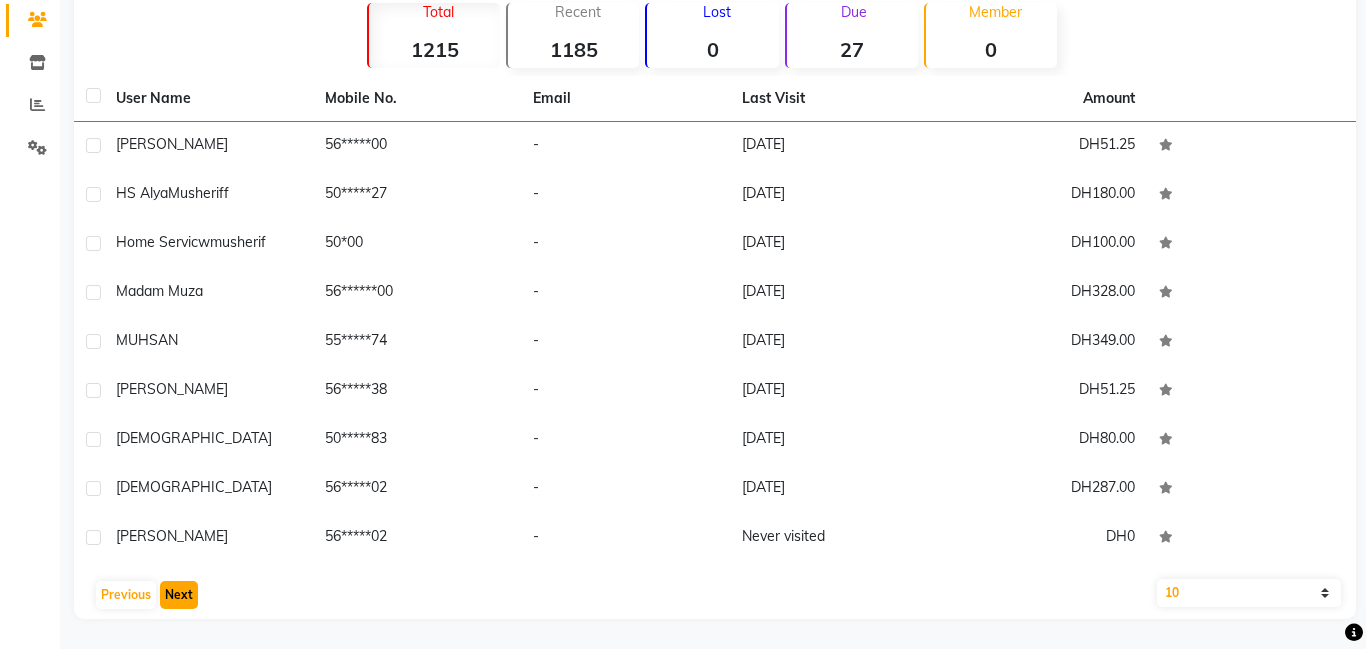 scroll, scrollTop: 168, scrollLeft: 0, axis: vertical 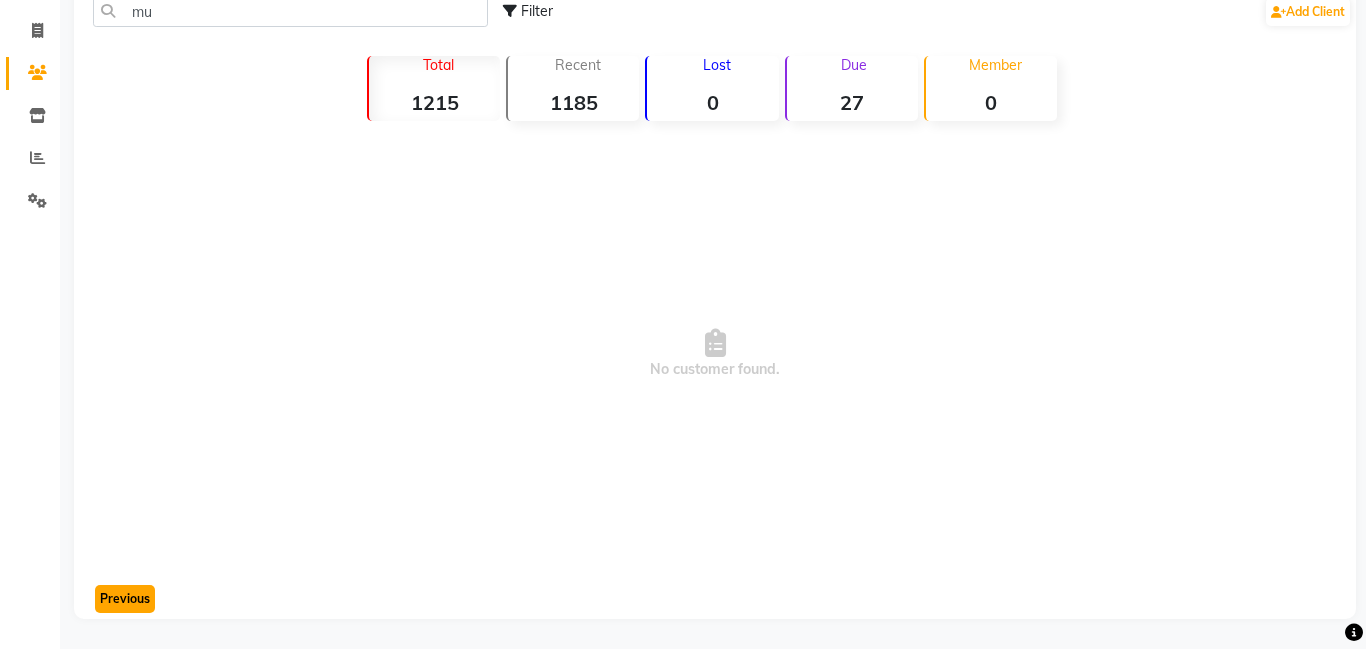 click on "Previous" 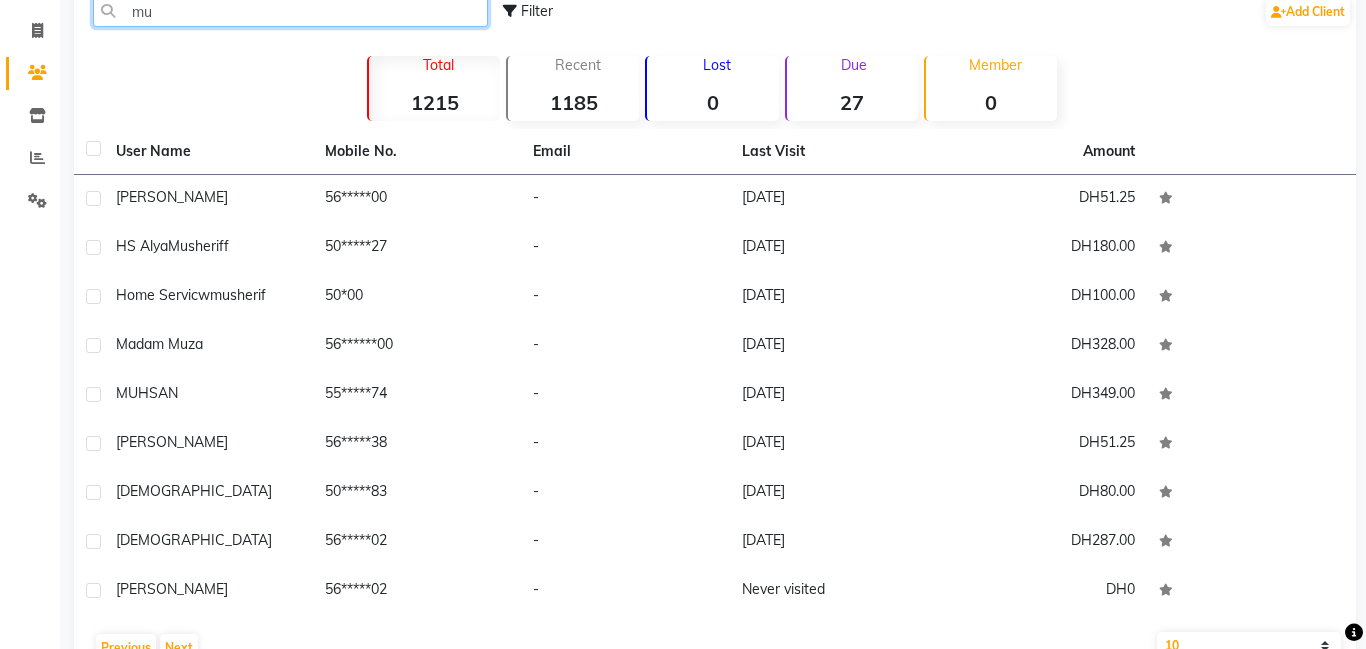 click on "mu" 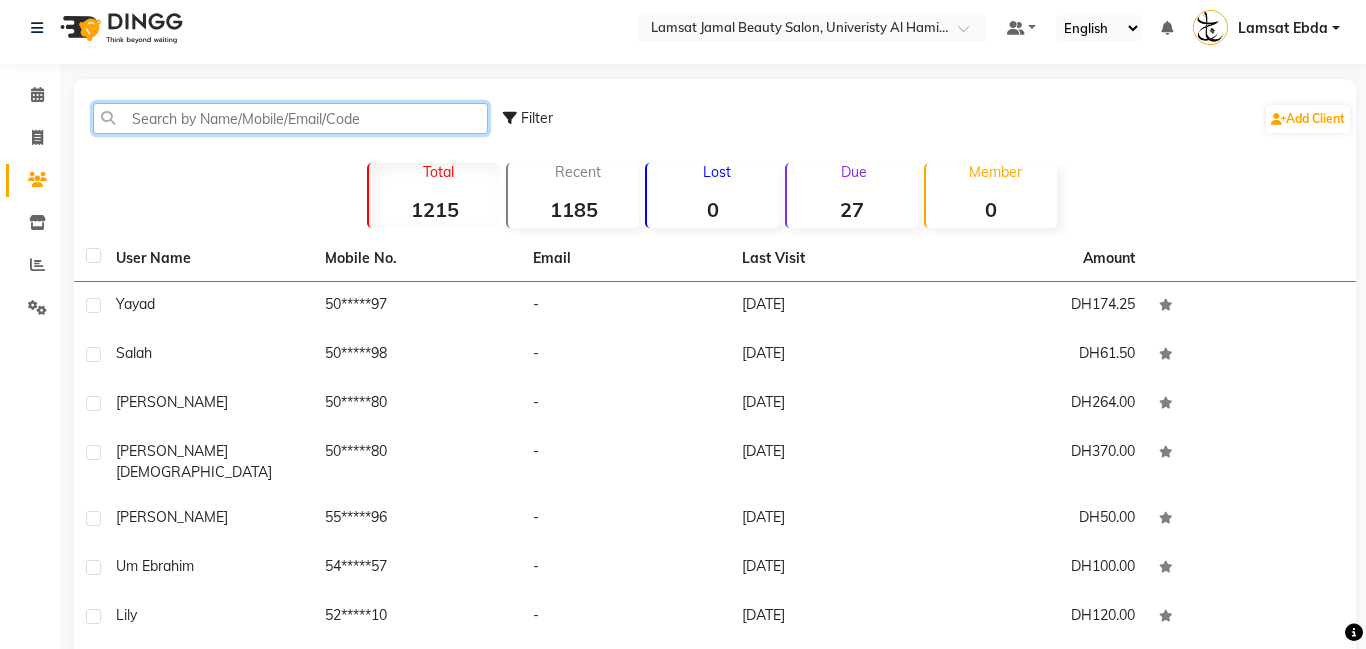 scroll, scrollTop: 11, scrollLeft: 0, axis: vertical 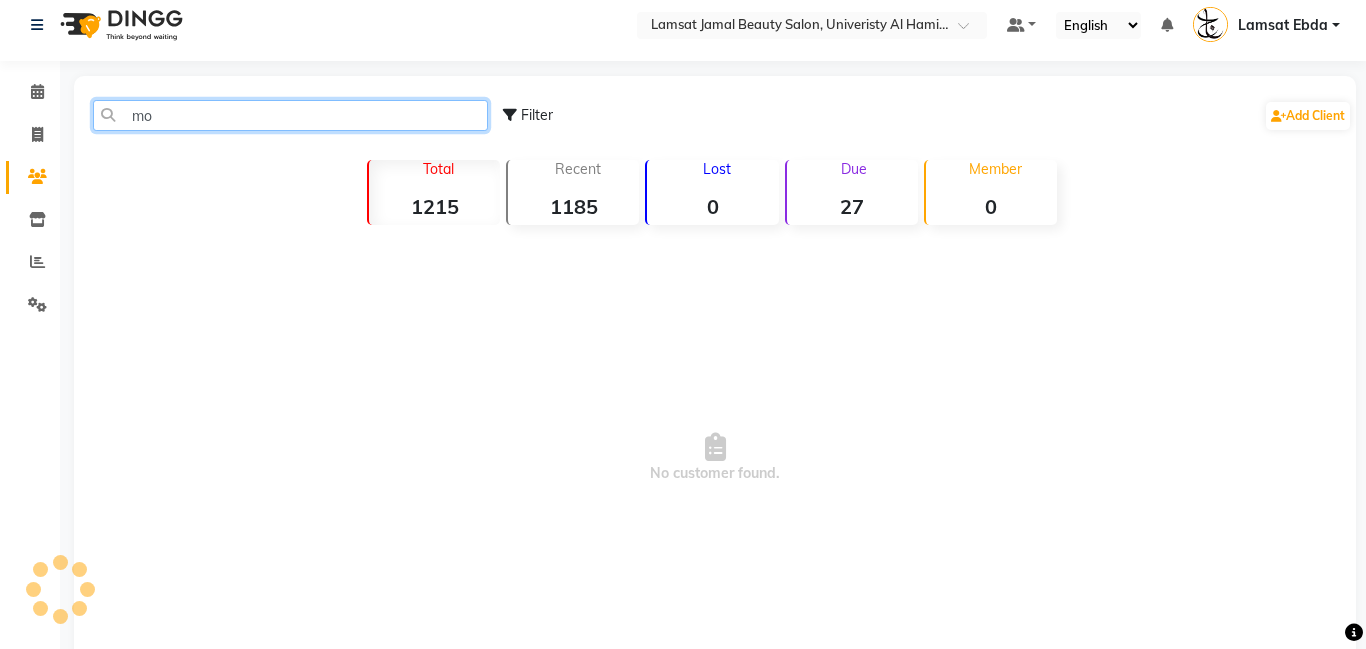 type on "m" 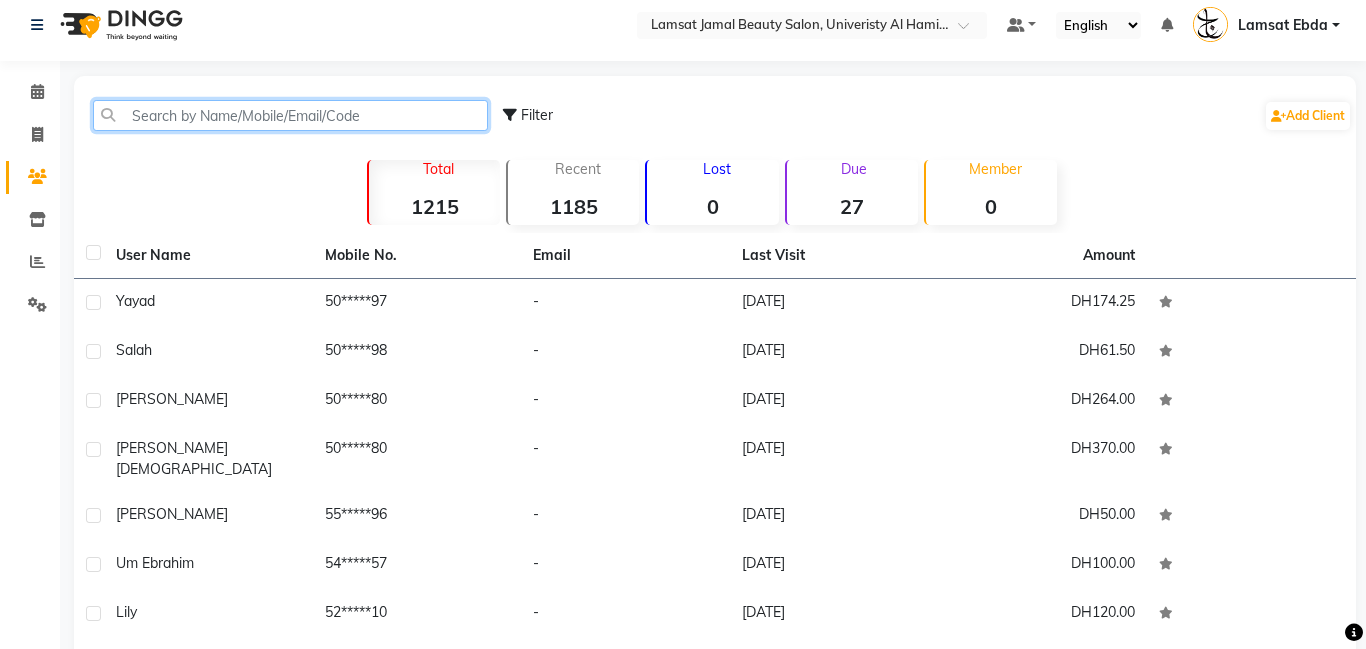 click 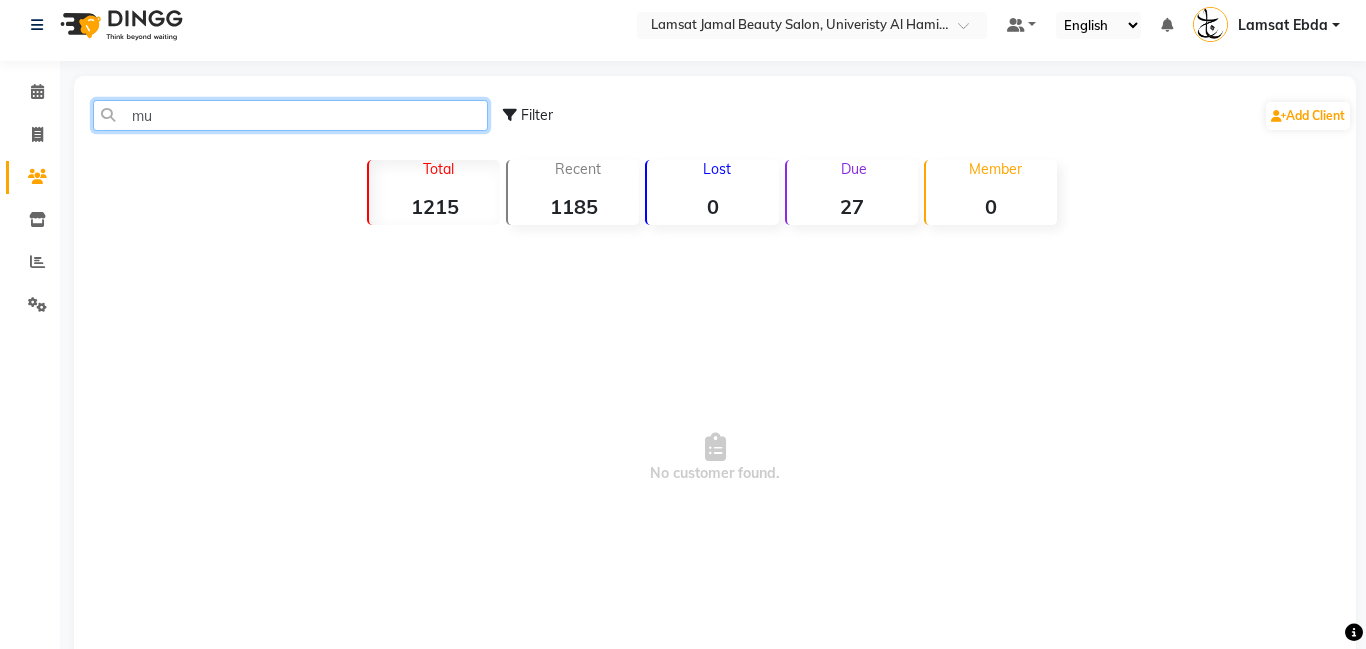 type on "m" 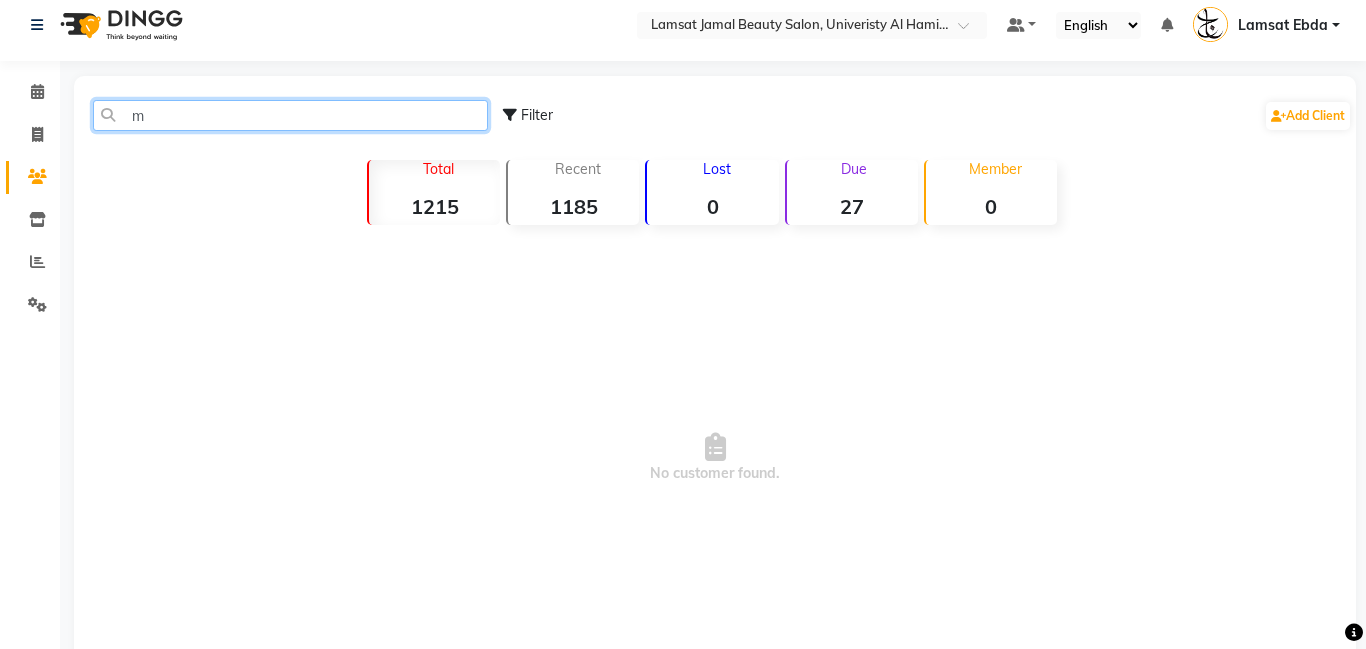 type 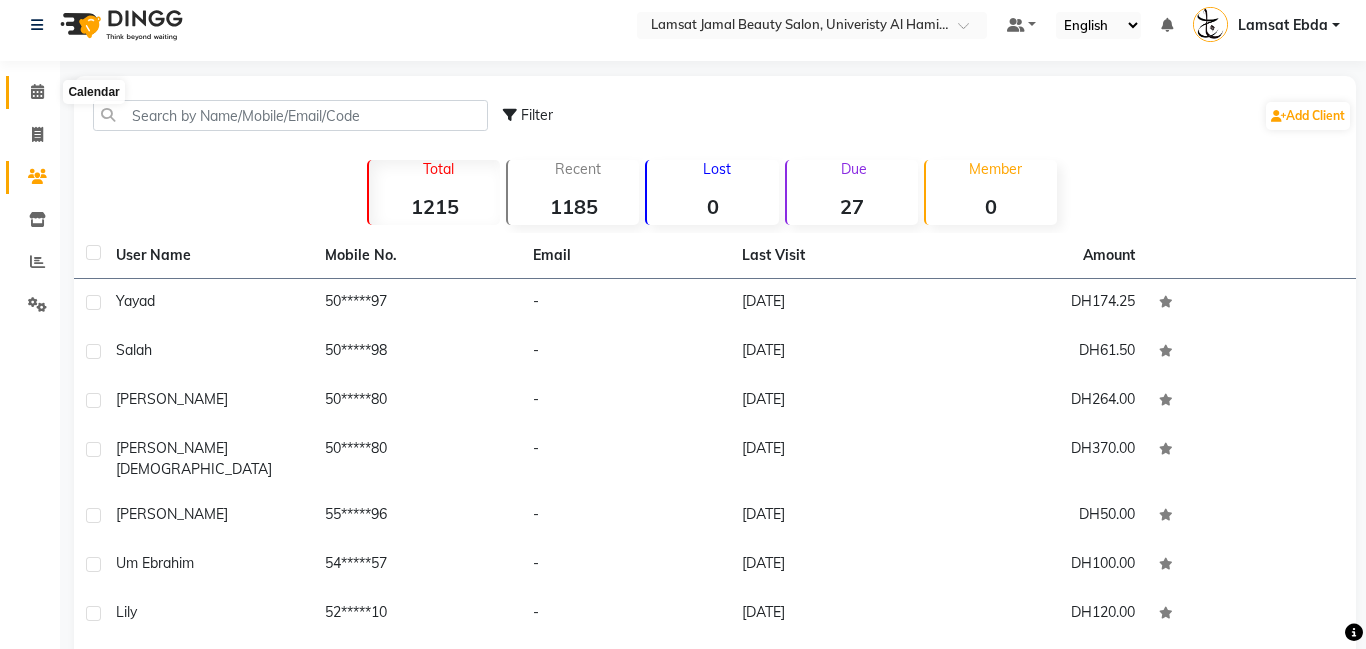 click 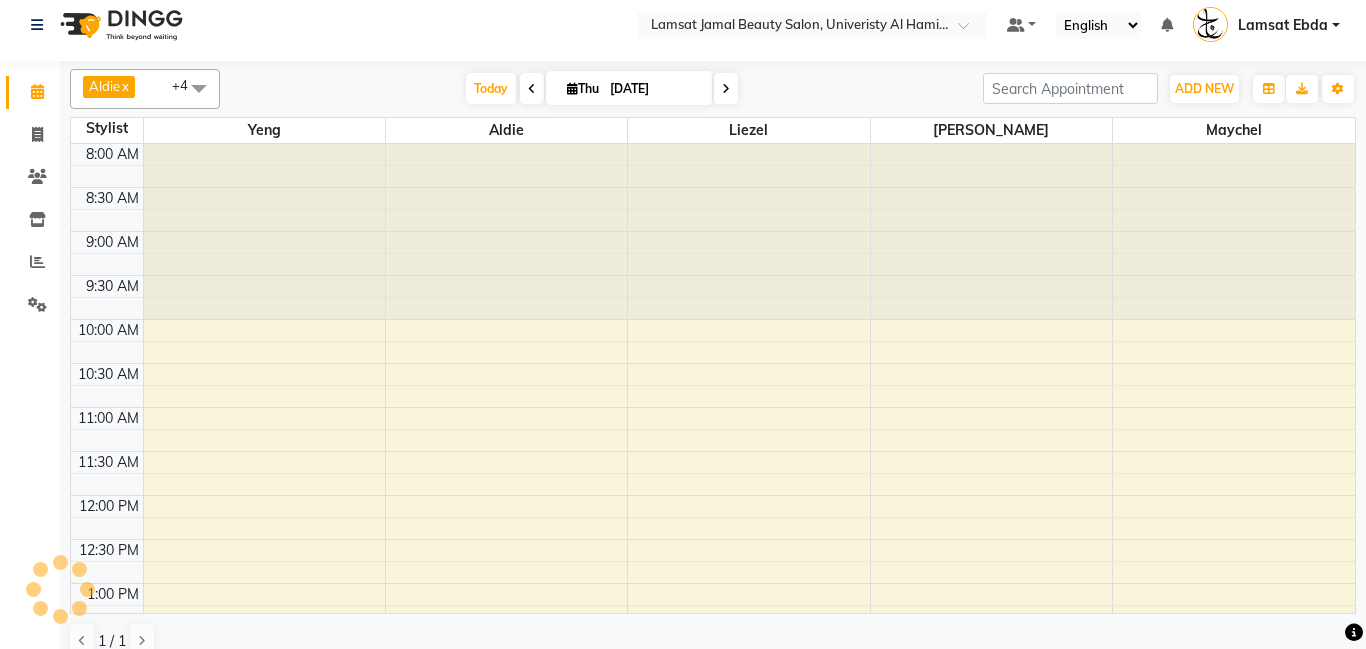 scroll, scrollTop: 0, scrollLeft: 0, axis: both 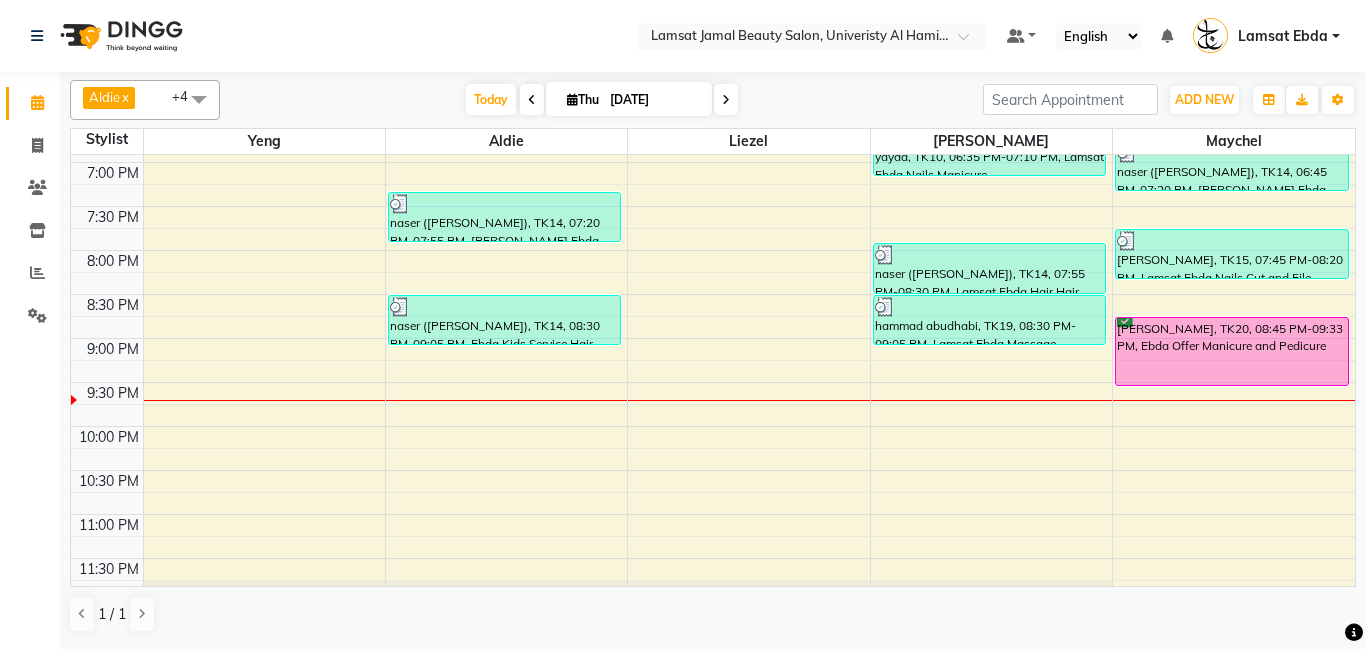 click on "9:00 AM 9:30 AM 10:00 AM 10:30 AM 11:00 AM 11:30 AM 12:00 PM 12:30 PM 1:00 PM 1:30 PM 2:00 PM 2:30 PM 3:00 PM 3:30 PM 4:00 PM 4:30 PM 5:00 PM 5:30 PM 6:00 PM 6:30 PM 7:00 PM 7:30 PM 8:00 PM 8:30 PM 9:00 PM 9:30 PM 10:00 PM 10:30 PM 11:00 PM 11:30 PM     salah, TK07, 02:45 PM-03:20 PM, Lamsat Ebda Nails Pedicure     yayad, TK10, 06:15 PM-06:35 PM, Ebda Offer UnderArm Shaving     naser ([PERSON_NAME]), TK14, 07:20 PM-07:55 PM, Lamsat Ebda Nails Cut and File     naser ([PERSON_NAME]), TK14, 08:30 PM-09:05 PM, Ebda Kids Service Hair [GEOGRAPHIC_DATA], 12:00 PM-12:35 PM, Lamsat Ebda Nails Manicure     yayad, TK10, 06:35 PM-07:10 PM, Lamsat Ebda Nails Manicure     naser ([PERSON_NAME]), TK14, 07:55 PM-08:30 PM, Lamsat Ebda Hair Hair Wash With Blowdry     hammad abudhabi, TK19, 08:30 PM-09:05 PM, Lamsat Ebda Massage Relaxing Massage     Hassan librarian, TK09, 05:00 PM-05:48 PM, Ebda Offer Manicure and Pedicure     naser ([PERSON_NAME]), TK14, 06:45 PM-07:20 PM, Lamsat Ebda Nails Cut and File" at bounding box center [713, -58] 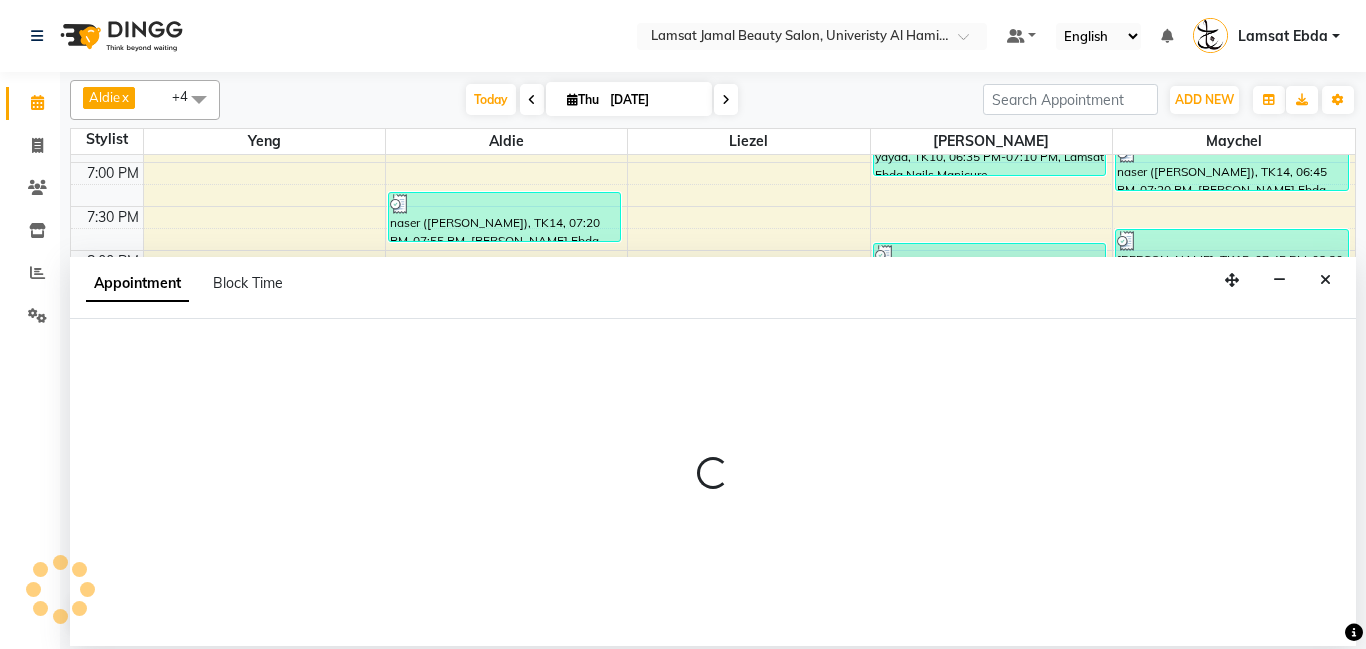 select on "79903" 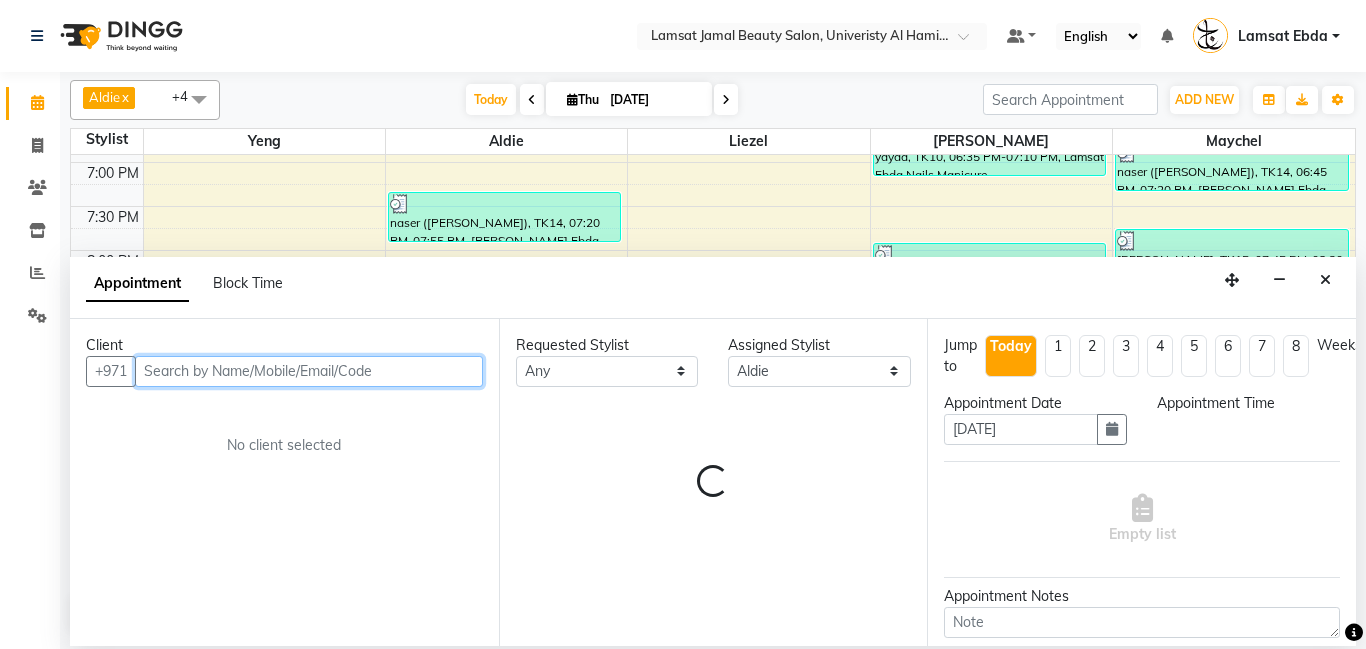 select on "1275" 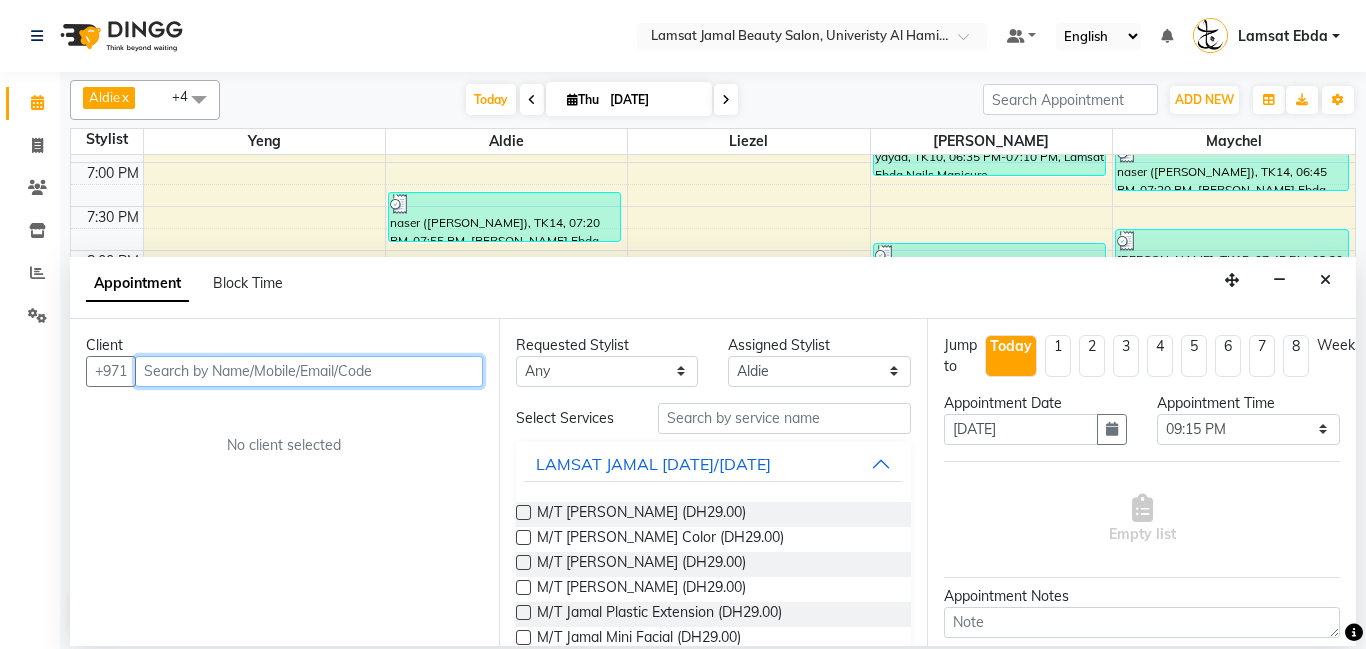 click at bounding box center (309, 371) 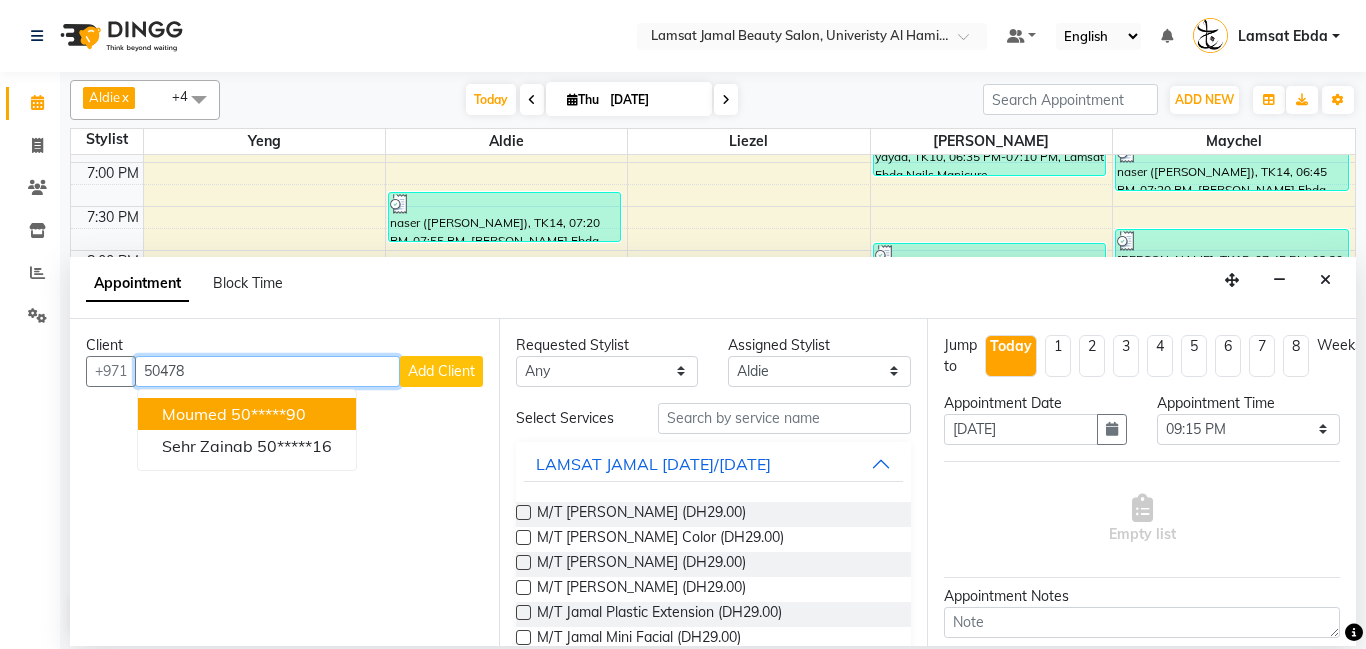 click on "moumed" at bounding box center (194, 414) 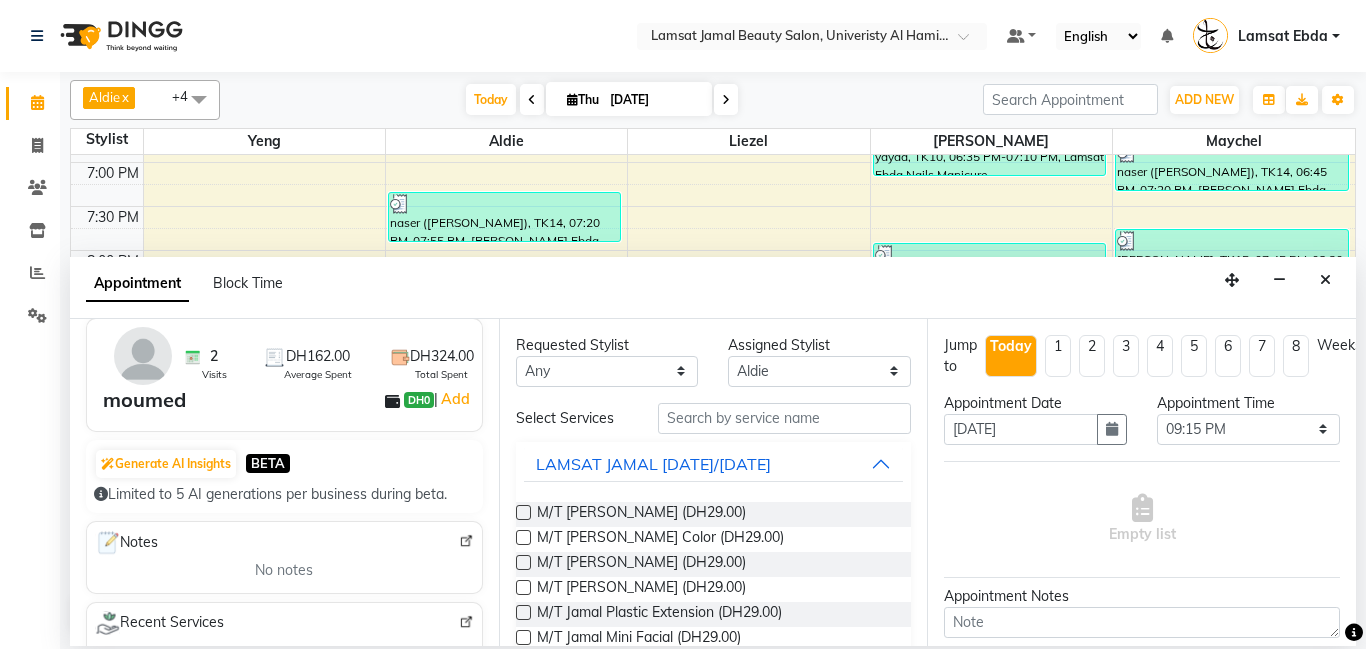 scroll, scrollTop: 72, scrollLeft: 0, axis: vertical 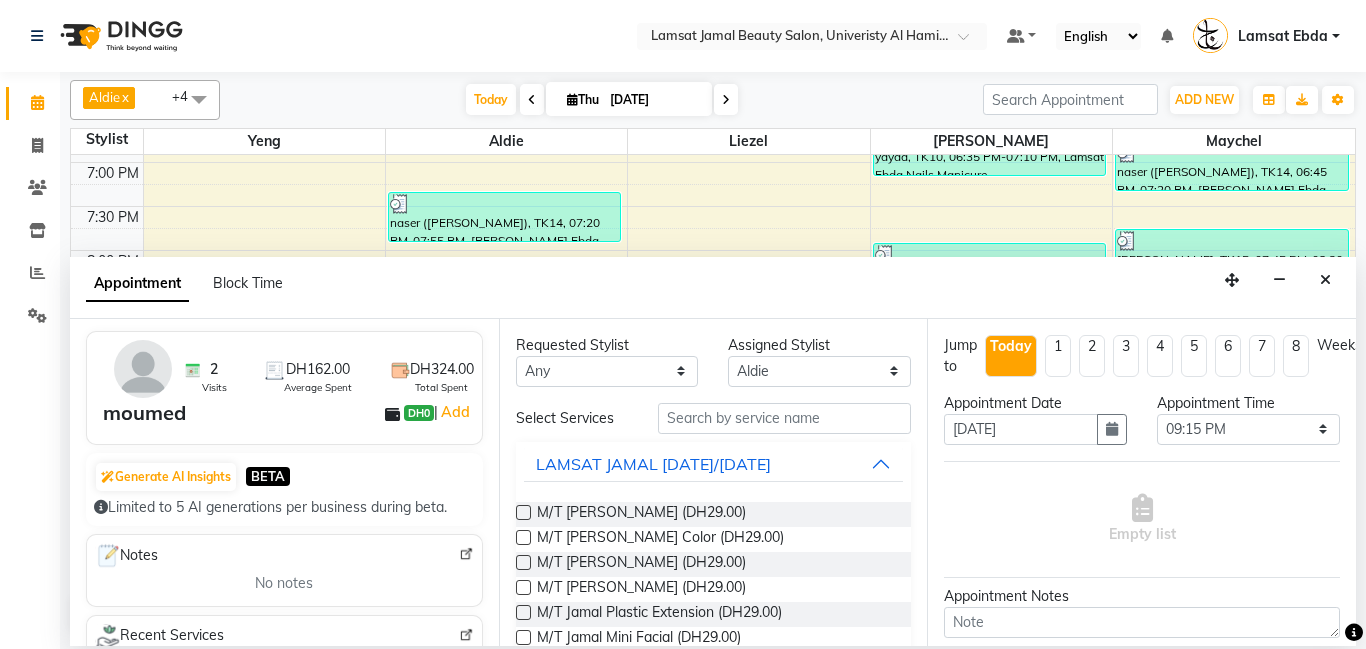 type on "50*****90" 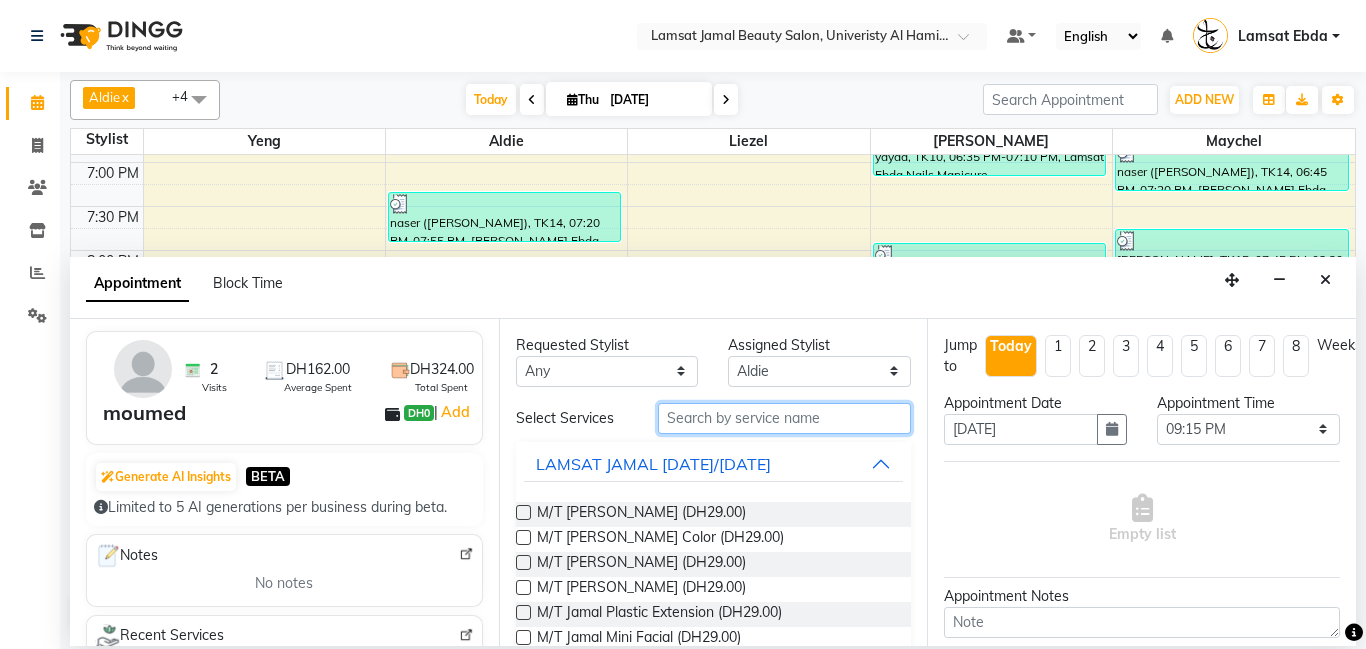 click at bounding box center (785, 418) 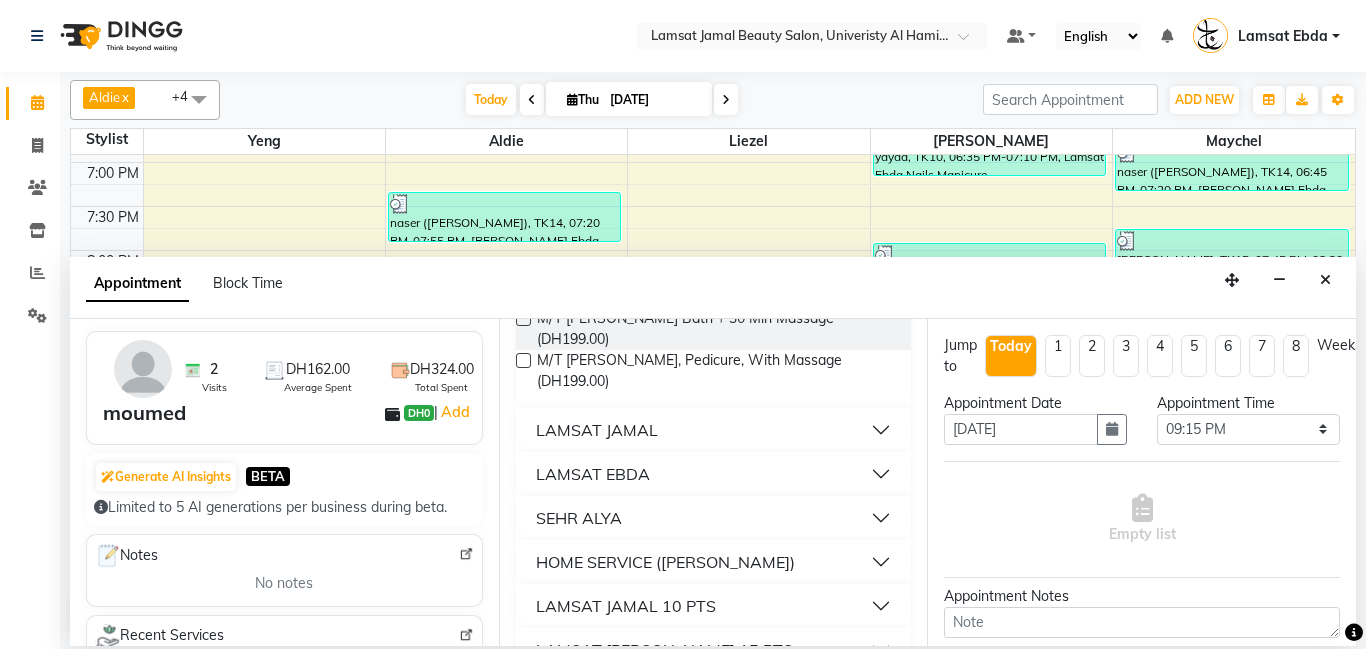 scroll, scrollTop: 199, scrollLeft: 0, axis: vertical 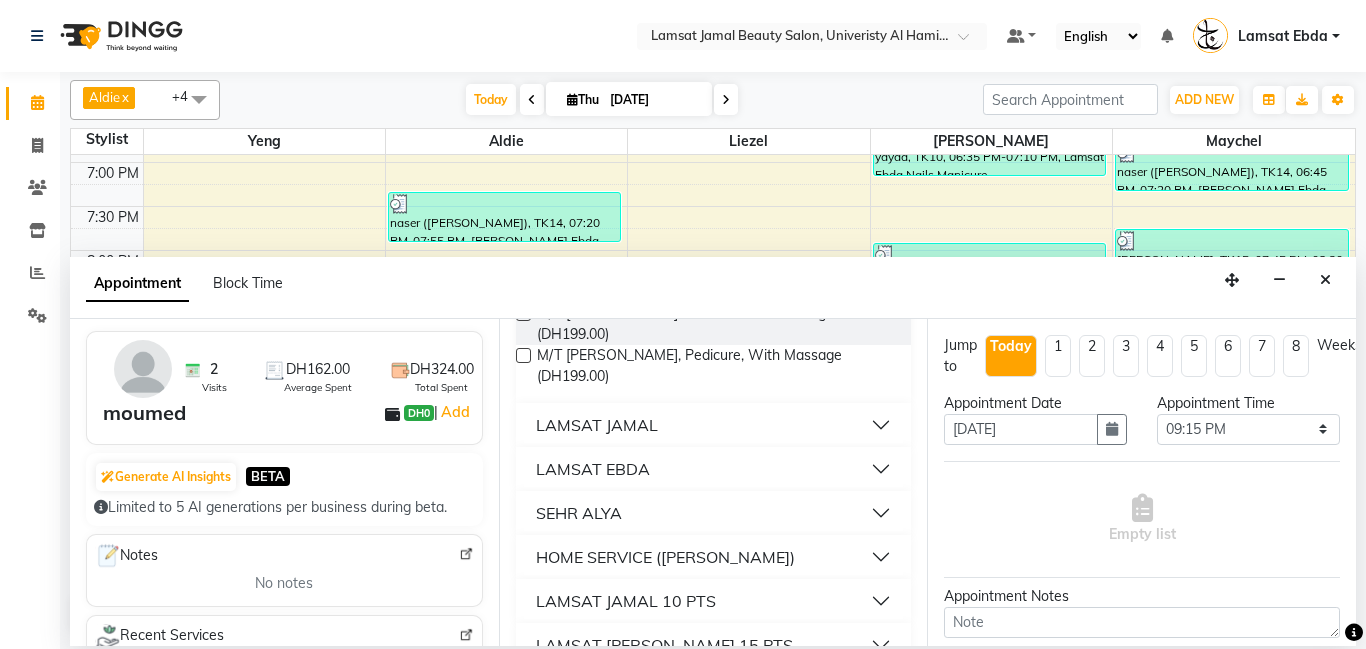 type on "massage" 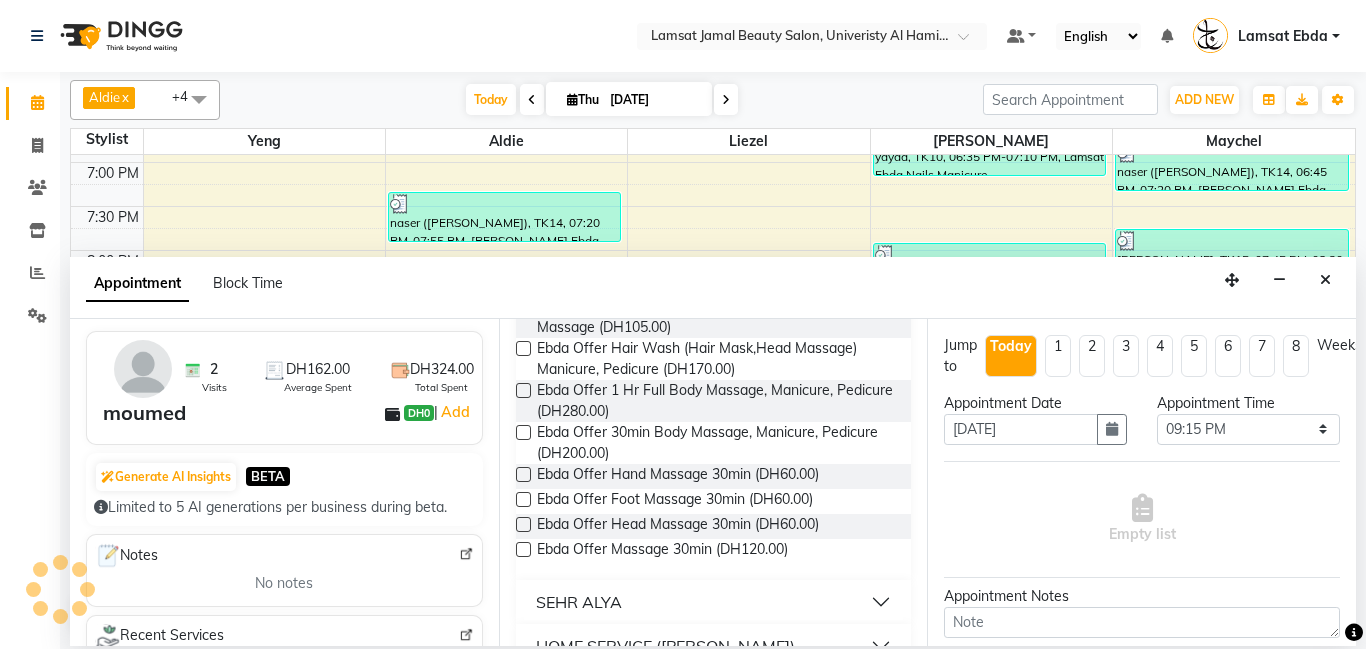 scroll, scrollTop: 657, scrollLeft: 0, axis: vertical 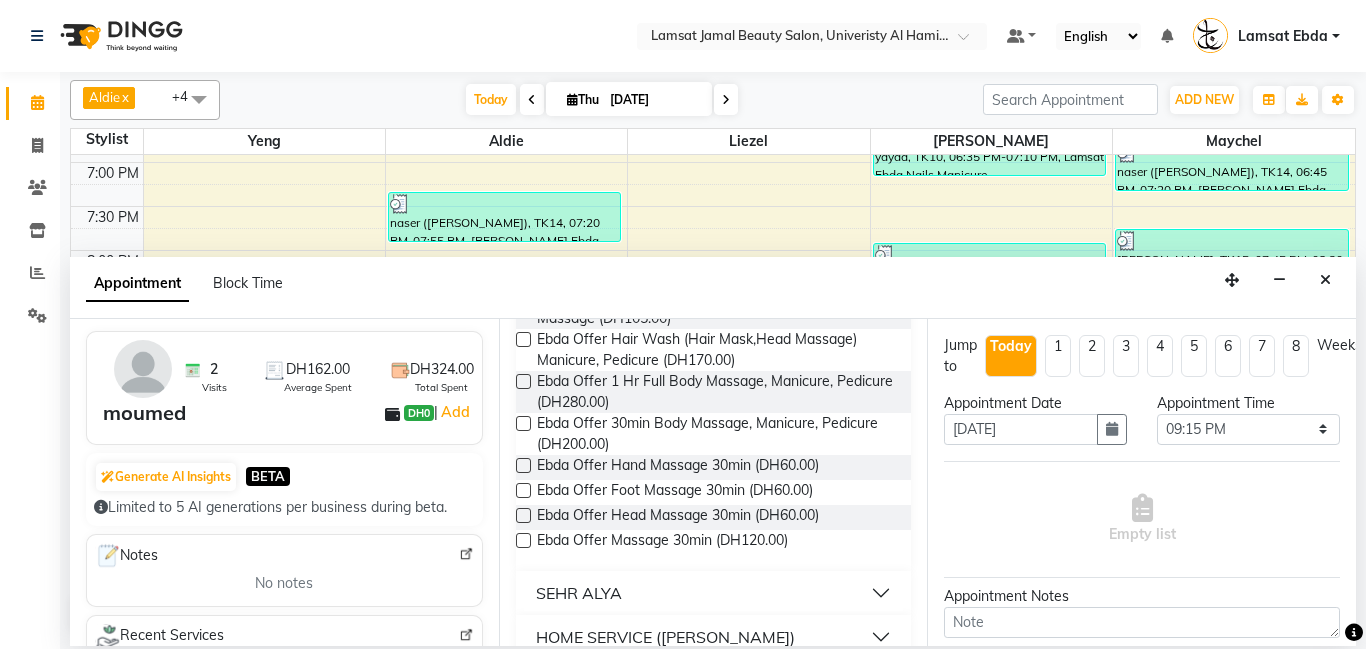 click on "Ebda Offer Hand Massage 30min (DH60.00)" at bounding box center [678, 467] 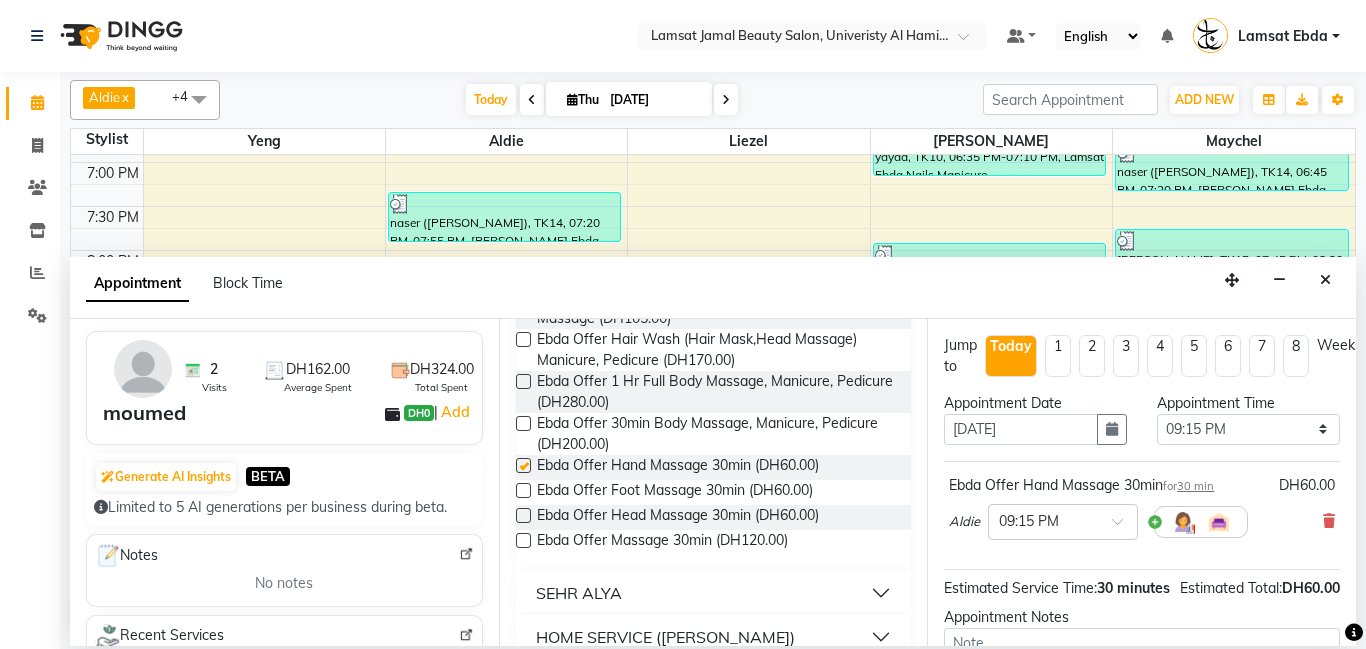 checkbox on "false" 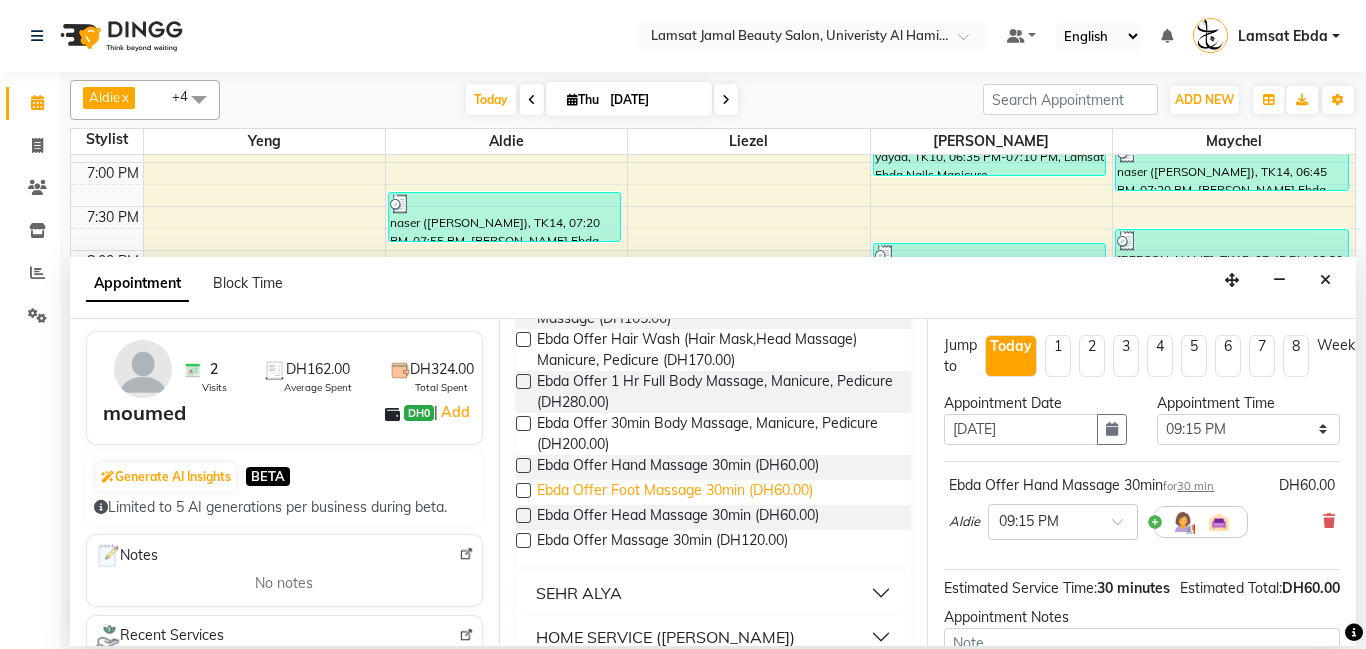 click on "Ebda Offer Foot Massage 30min (DH60.00)" at bounding box center (675, 492) 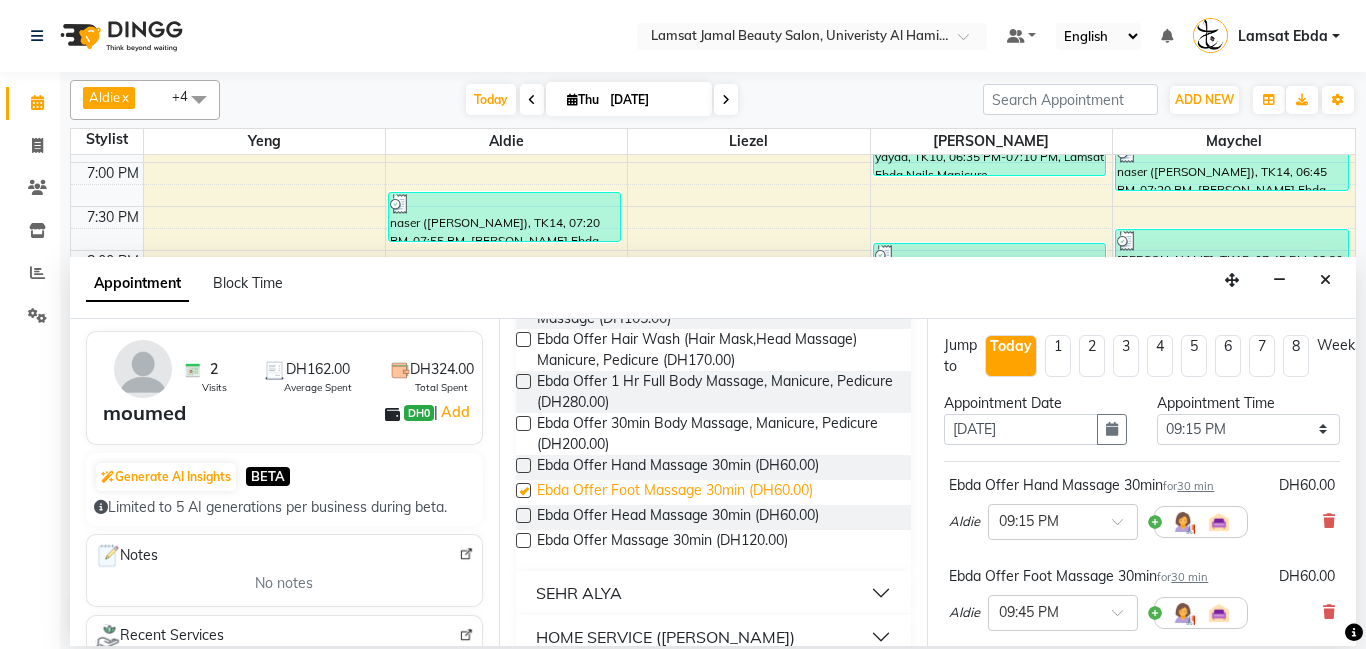 checkbox on "false" 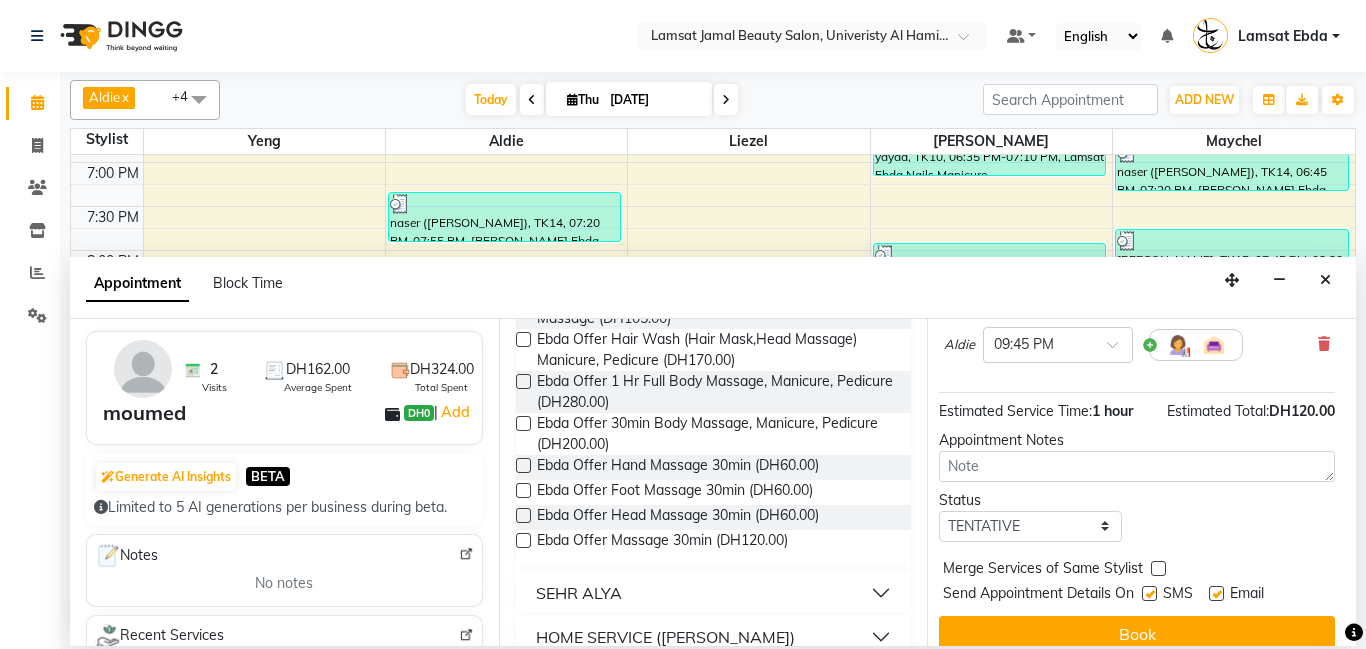scroll, scrollTop: 277, scrollLeft: 5, axis: both 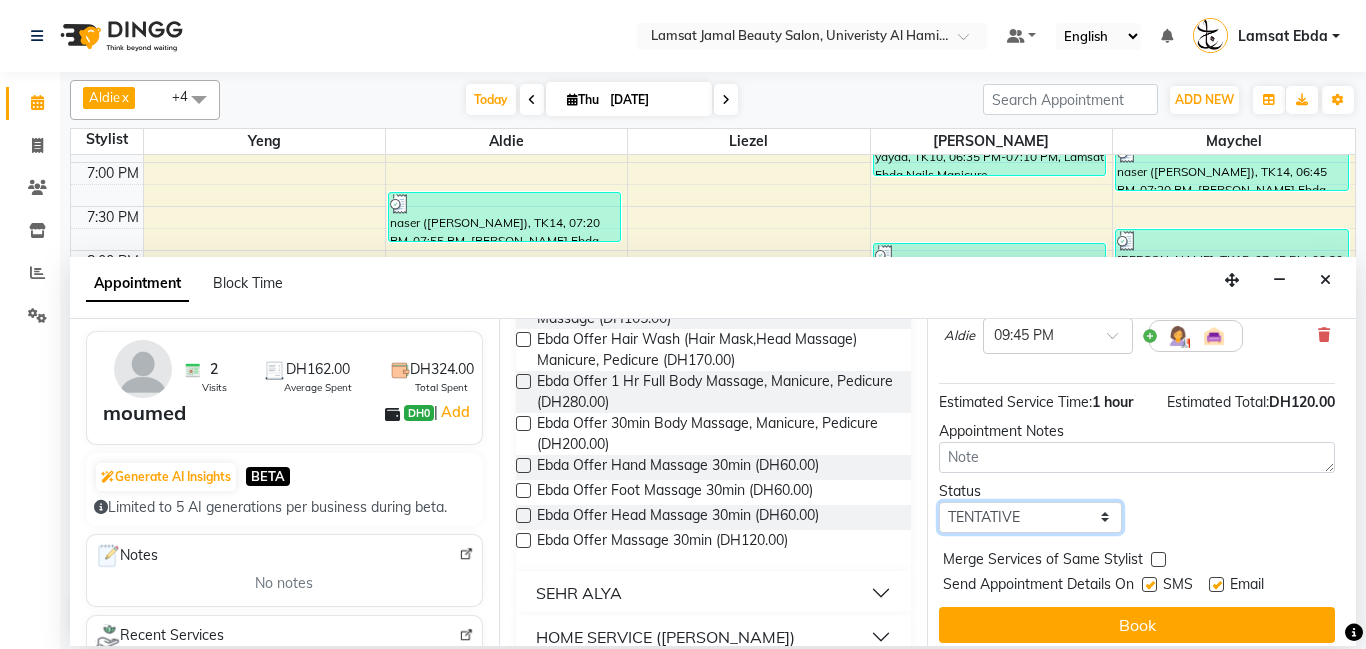 click on "Select TENTATIVE CONFIRM CHECK-IN UPCOMING" at bounding box center [1030, 517] 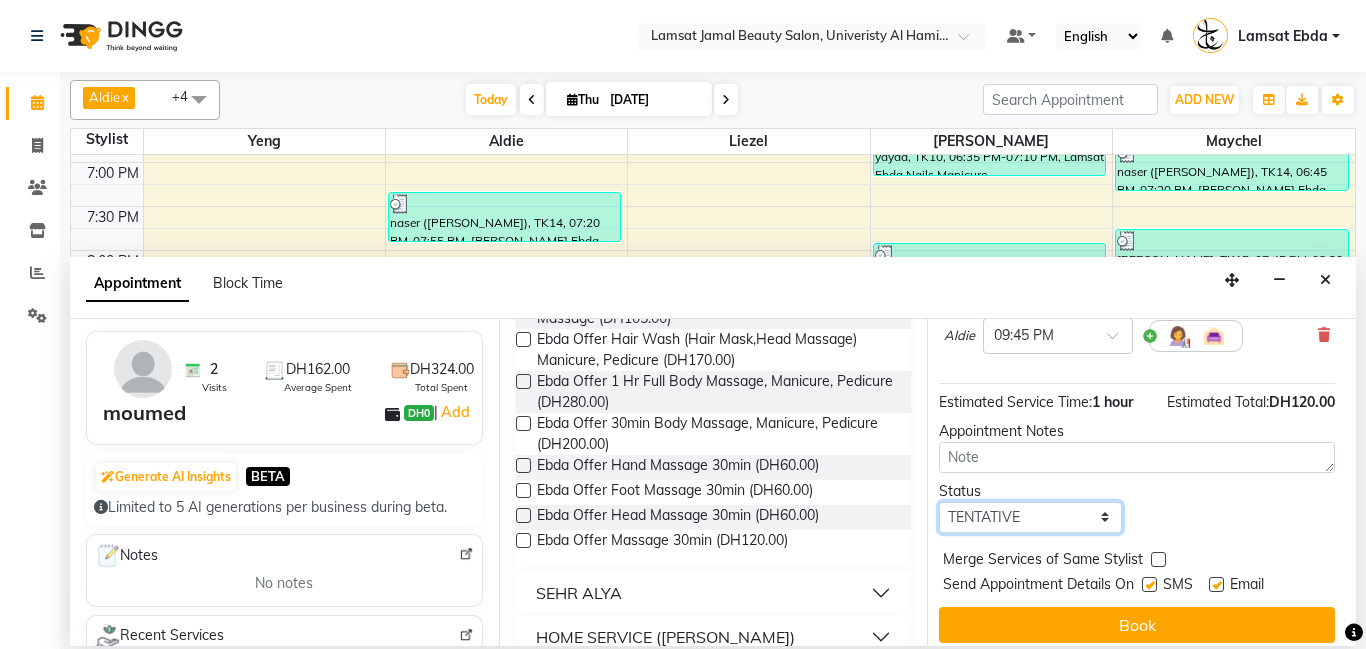 select on "confirm booking" 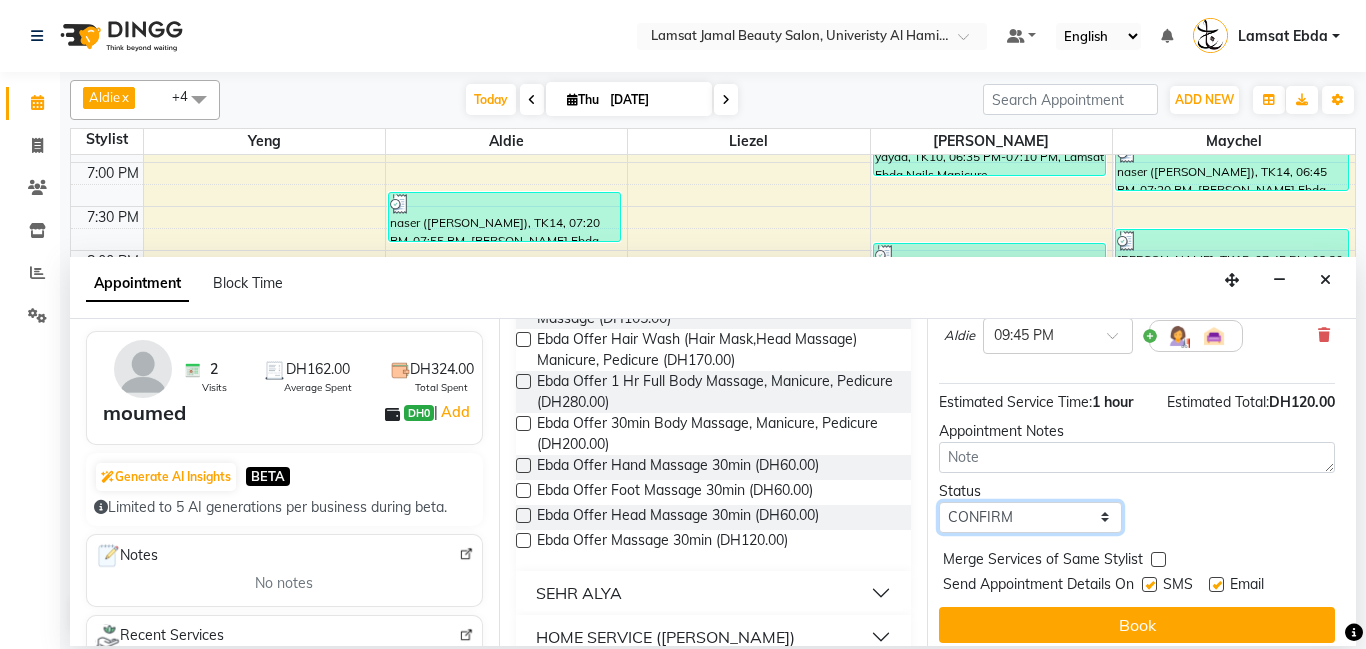 click on "Select TENTATIVE CONFIRM CHECK-IN UPCOMING" at bounding box center [1030, 517] 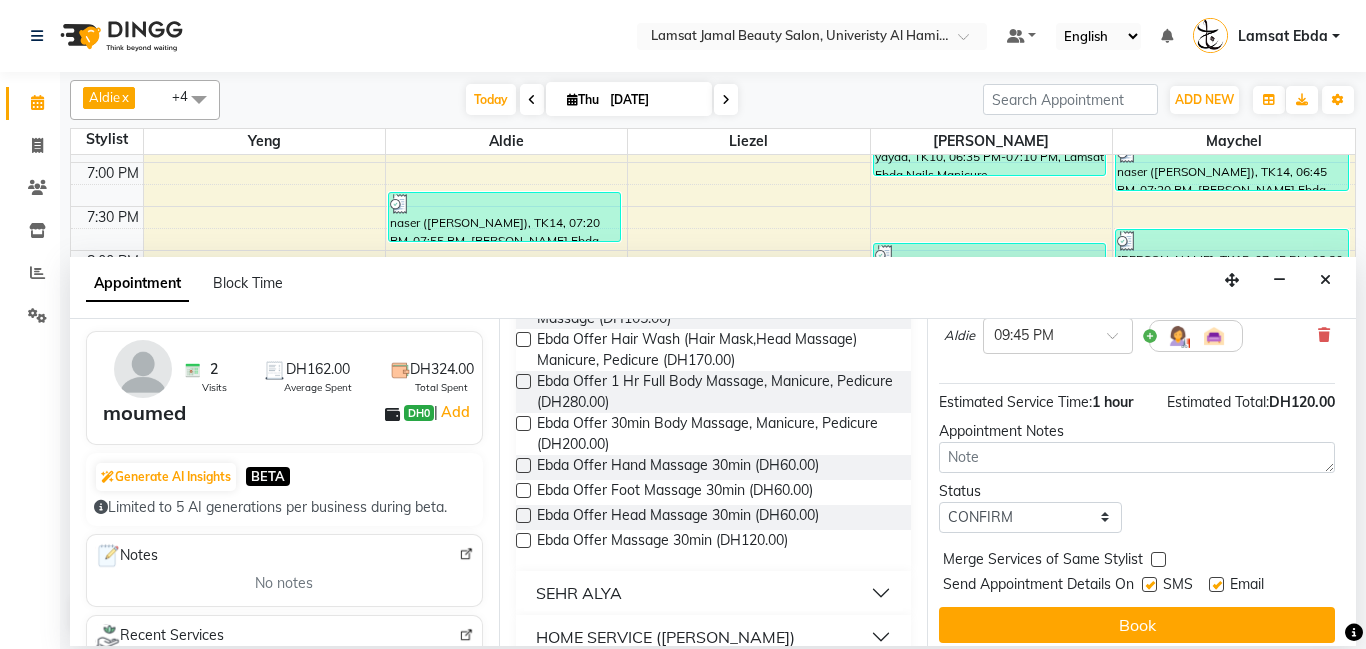 click at bounding box center [1158, 559] 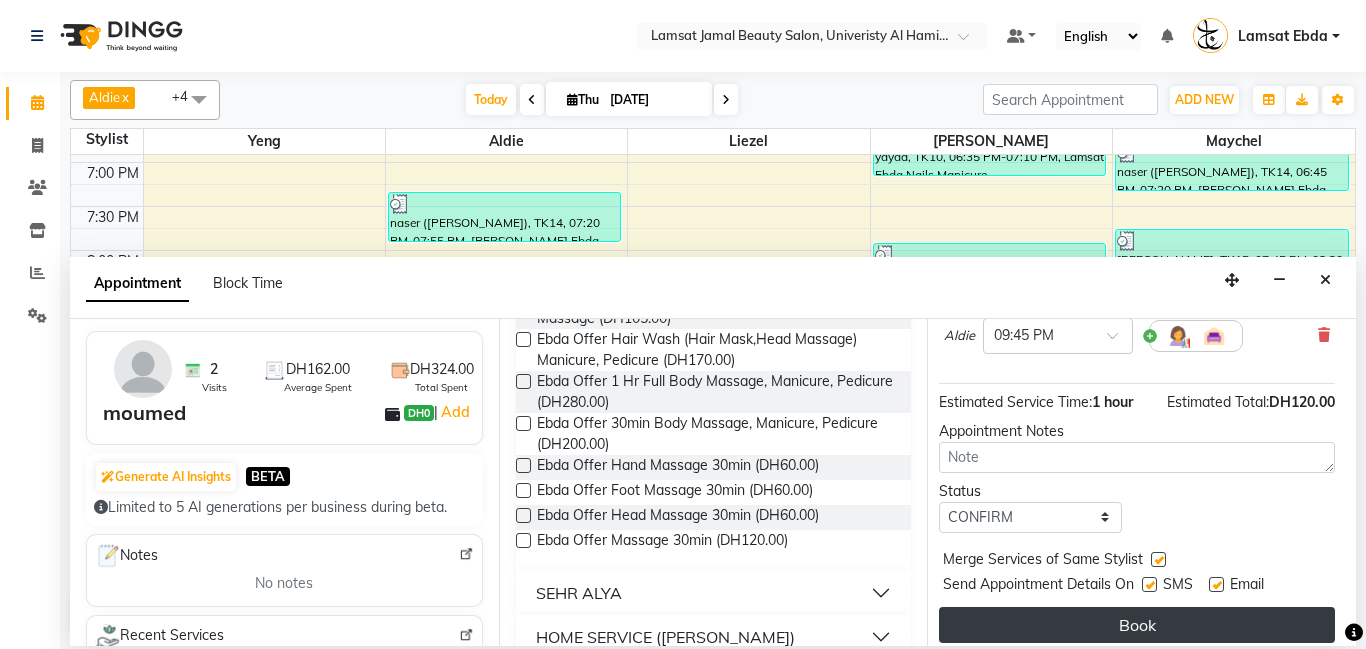 click on "Book" at bounding box center (1137, 625) 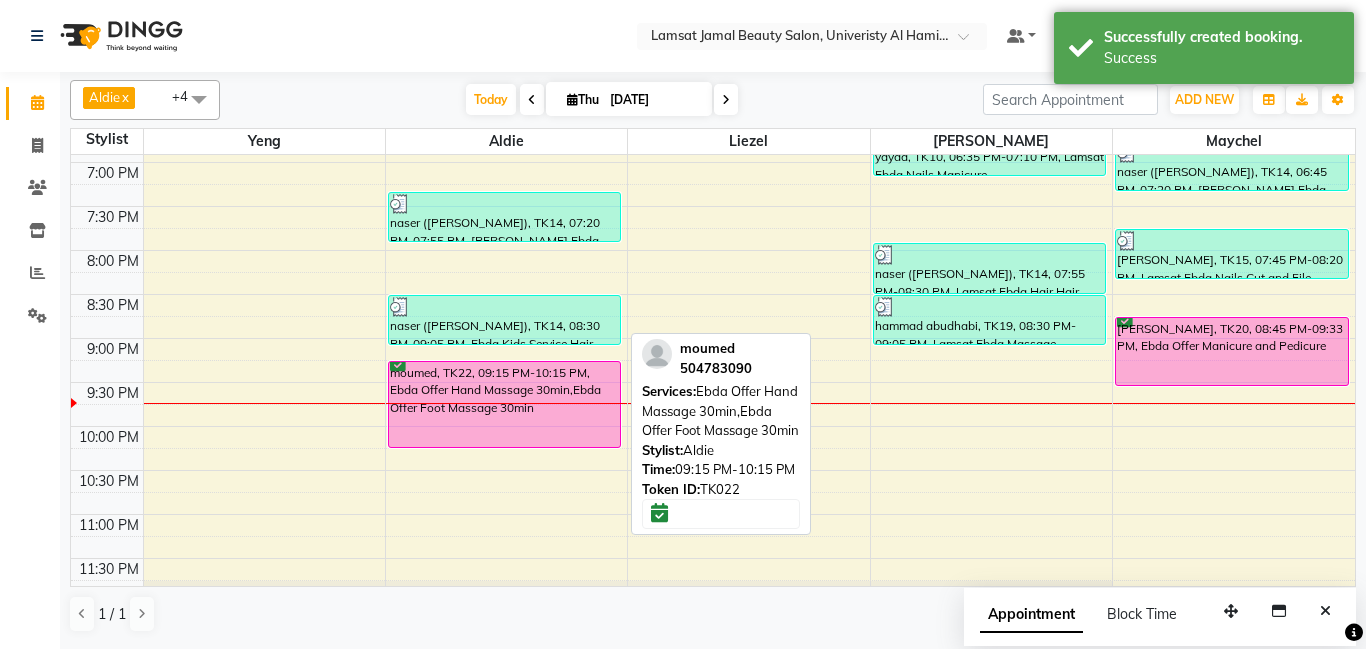 click on "moumed, TK22, 09:15 PM-10:15 PM, Ebda Offer Hand Massage 30min,Ebda Offer Foot Massage 30min" at bounding box center (504, 404) 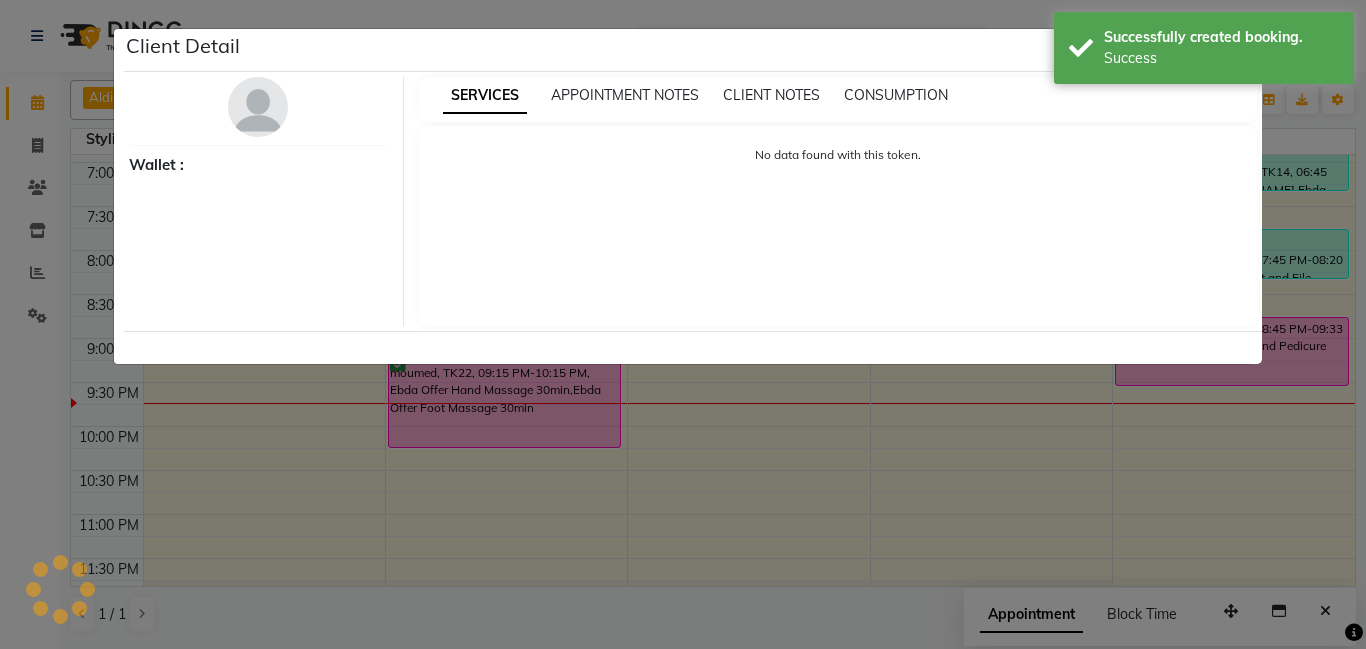 select on "6" 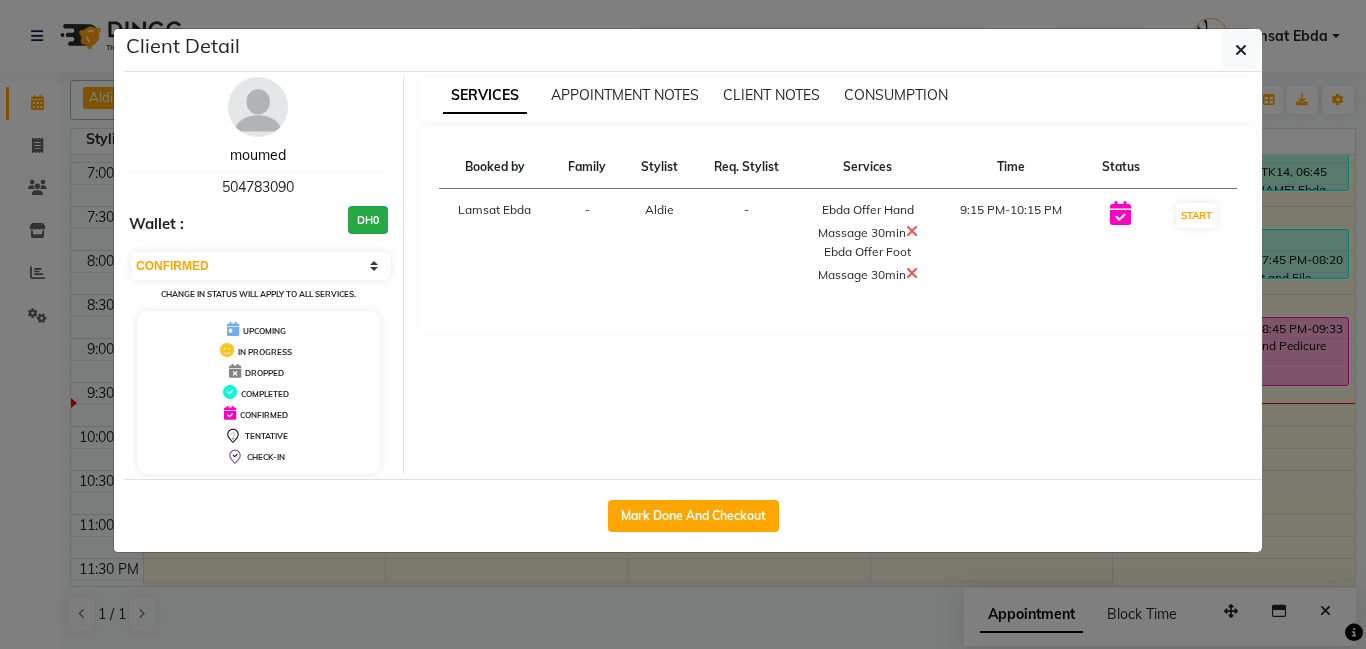 click on "moumed" at bounding box center [258, 155] 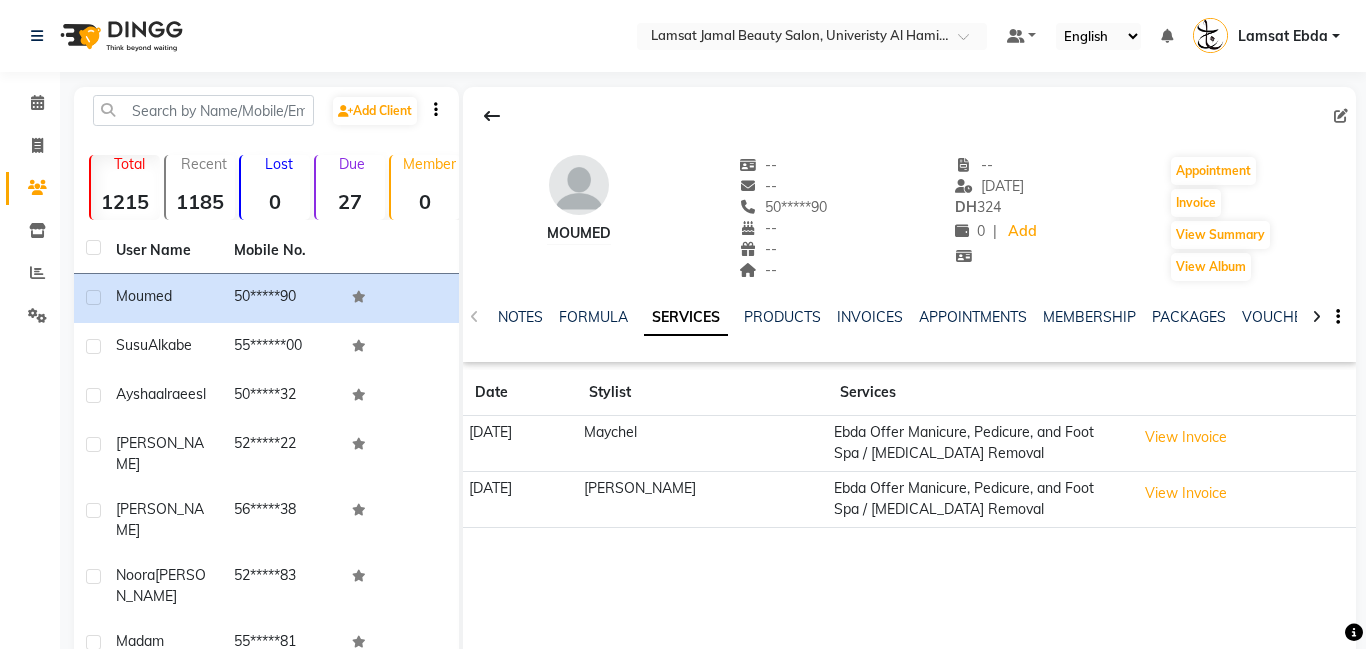 click on "moumed" 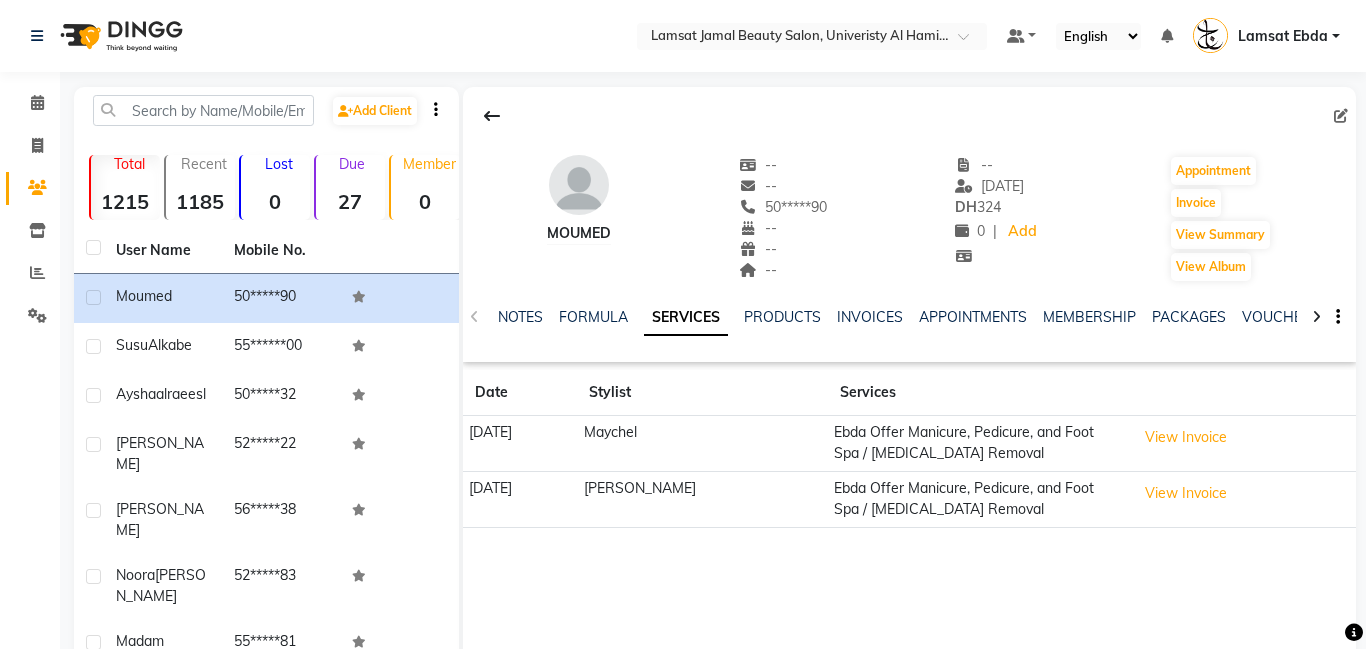 click on "moumed" 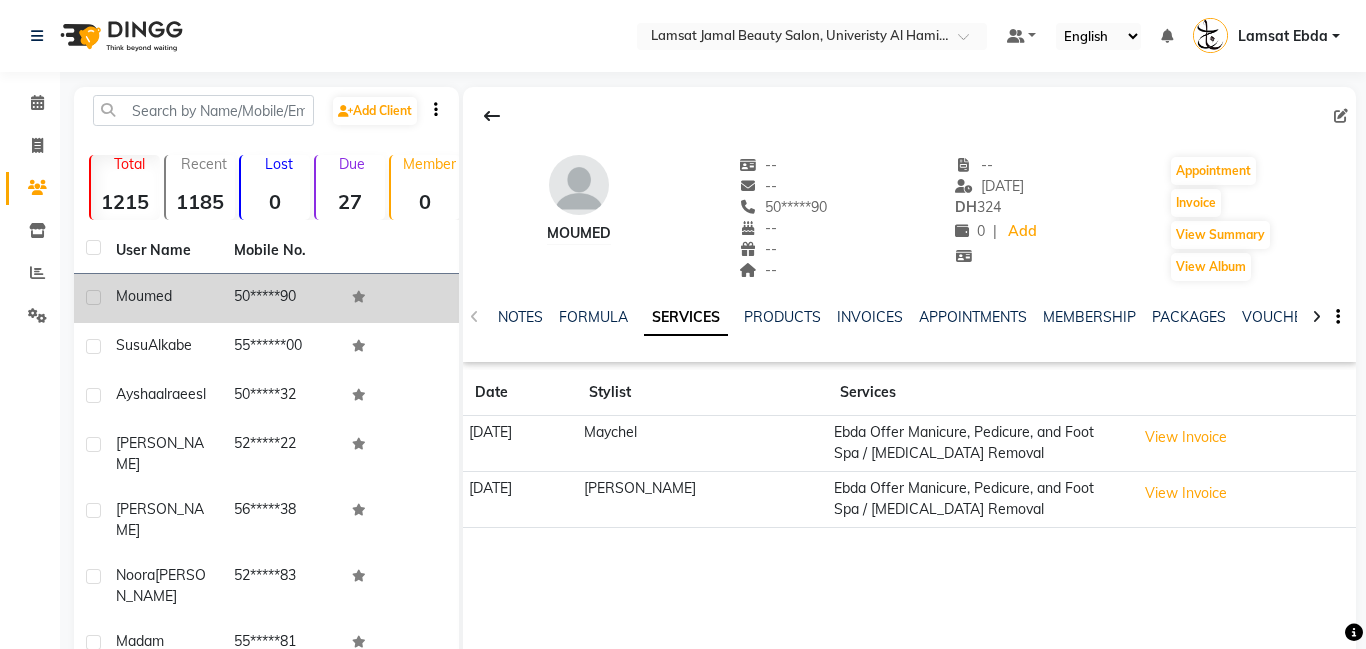 click 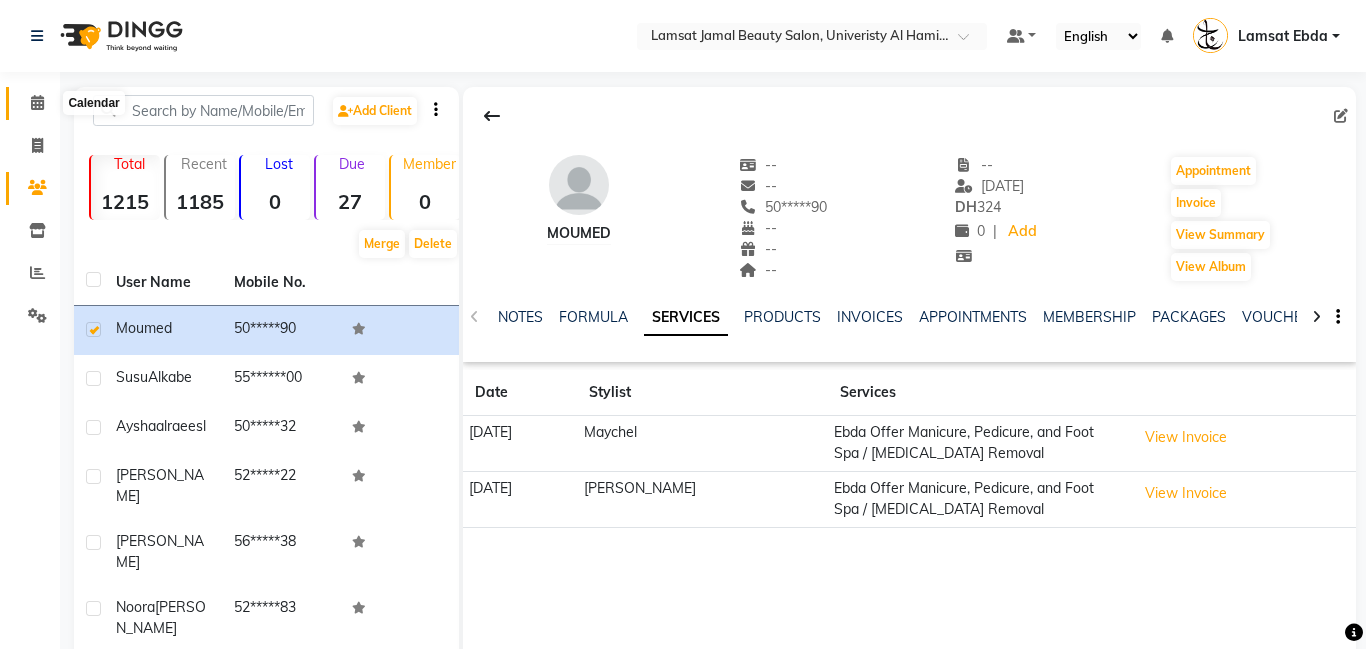 click 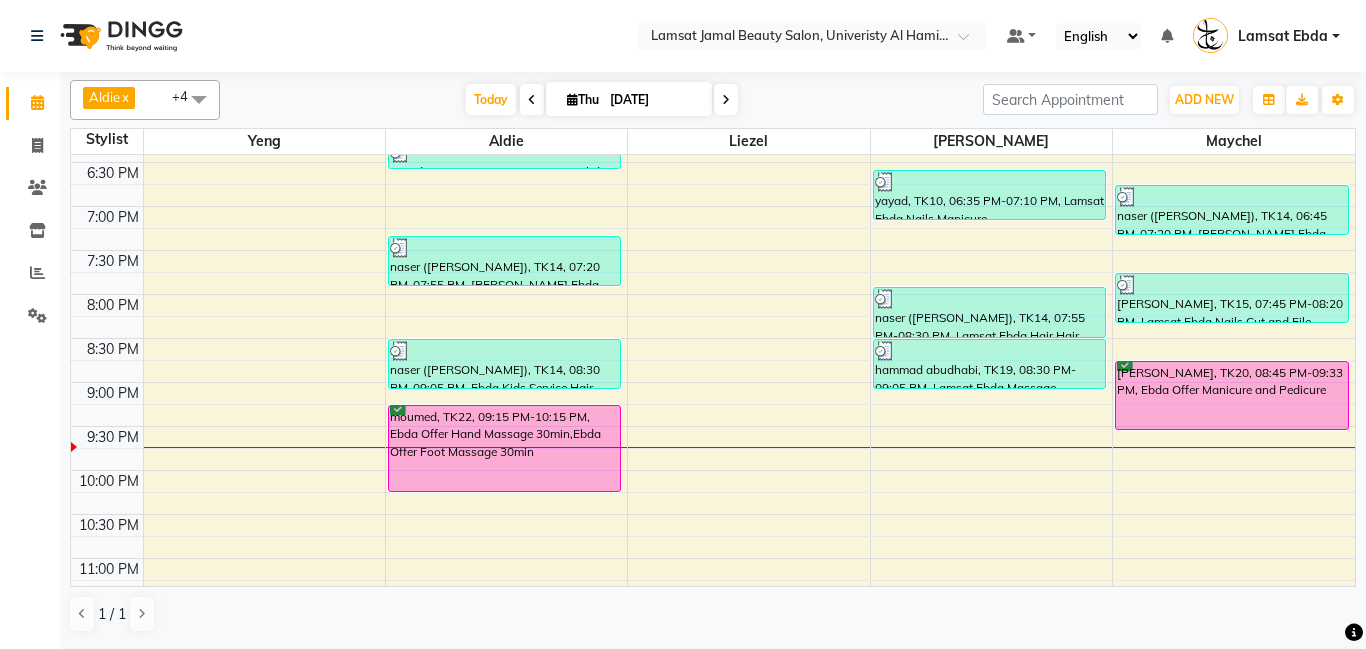 scroll, scrollTop: 861, scrollLeft: 0, axis: vertical 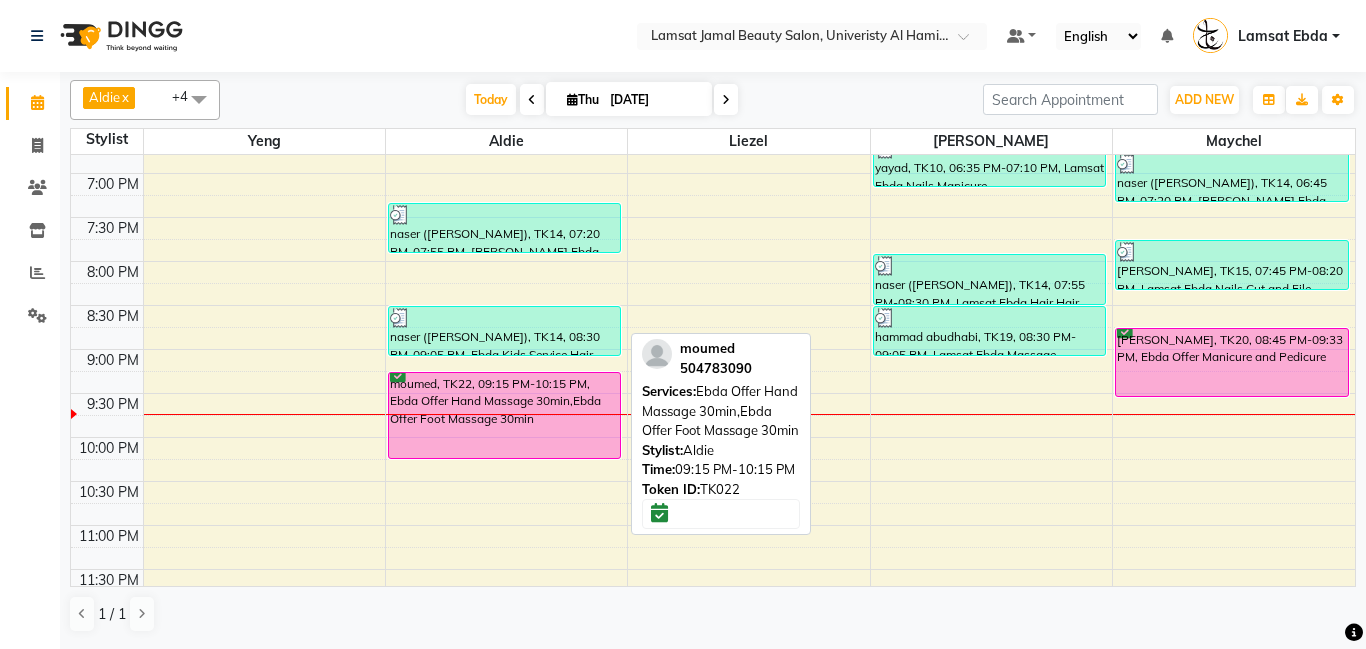 click on "moumed, TK22, 09:15 PM-10:15 PM, Ebda Offer Hand Massage 30min,Ebda Offer Foot Massage 30min" at bounding box center [504, 415] 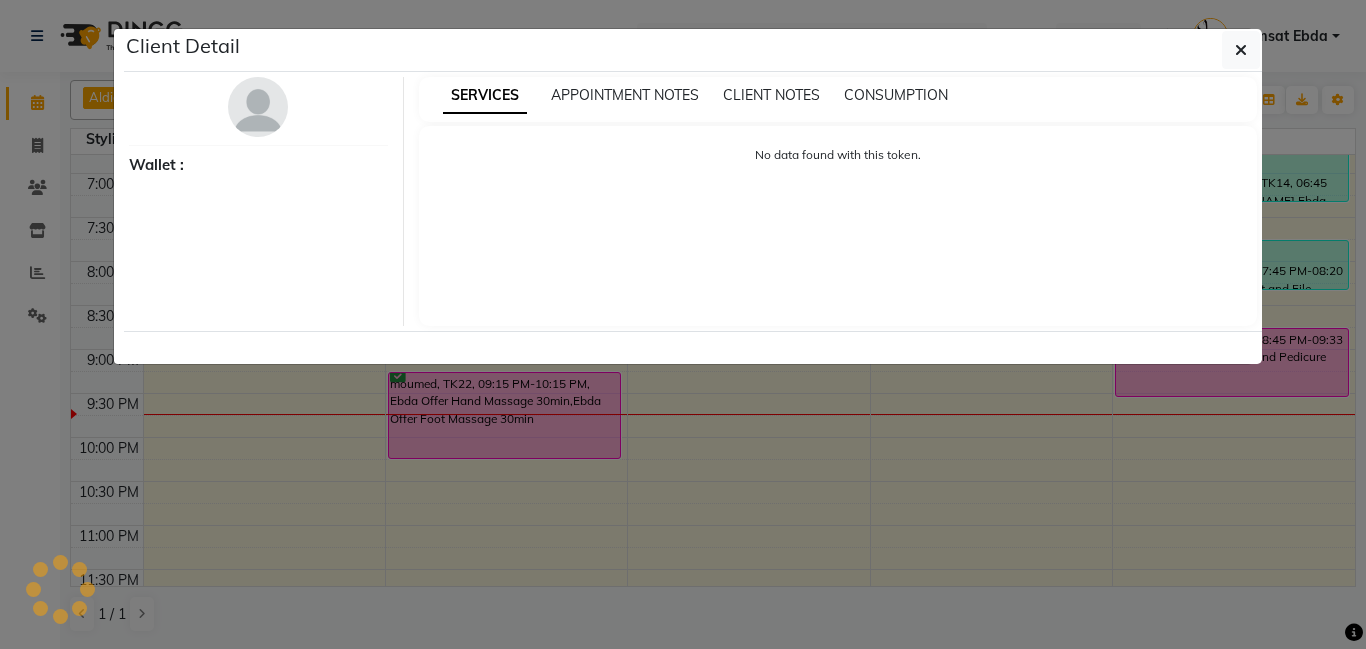 select on "6" 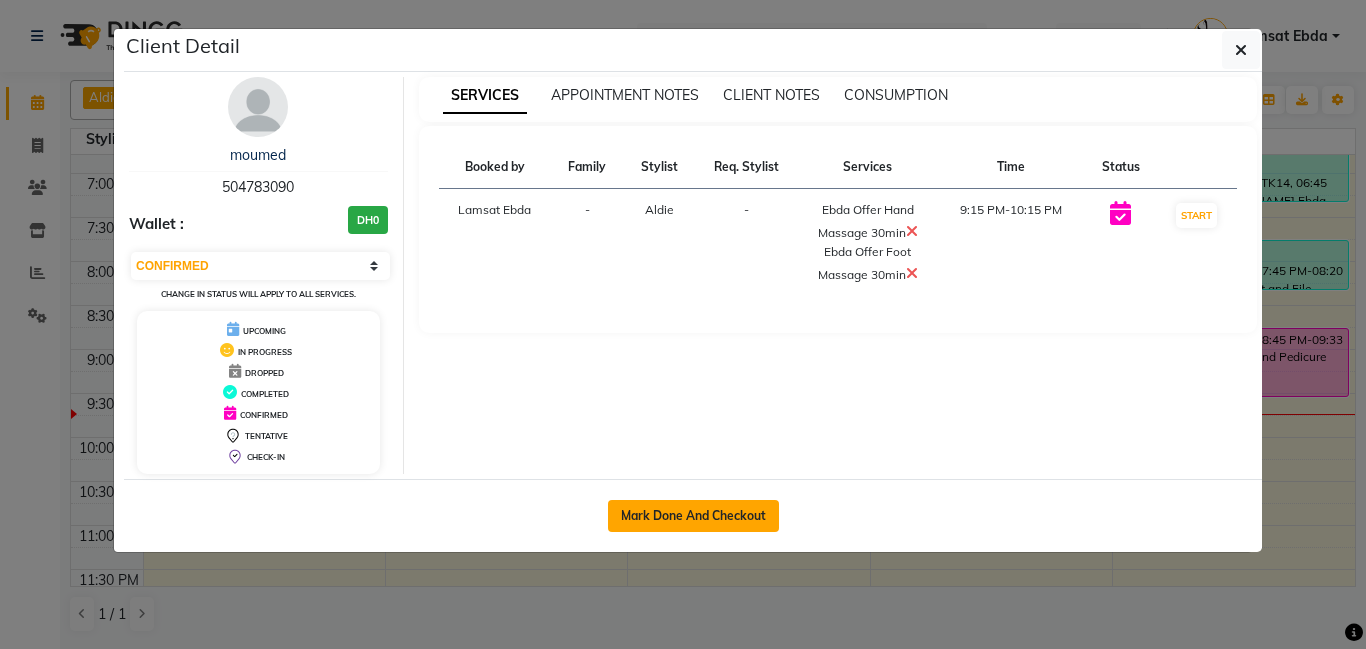 click on "Mark Done And Checkout" 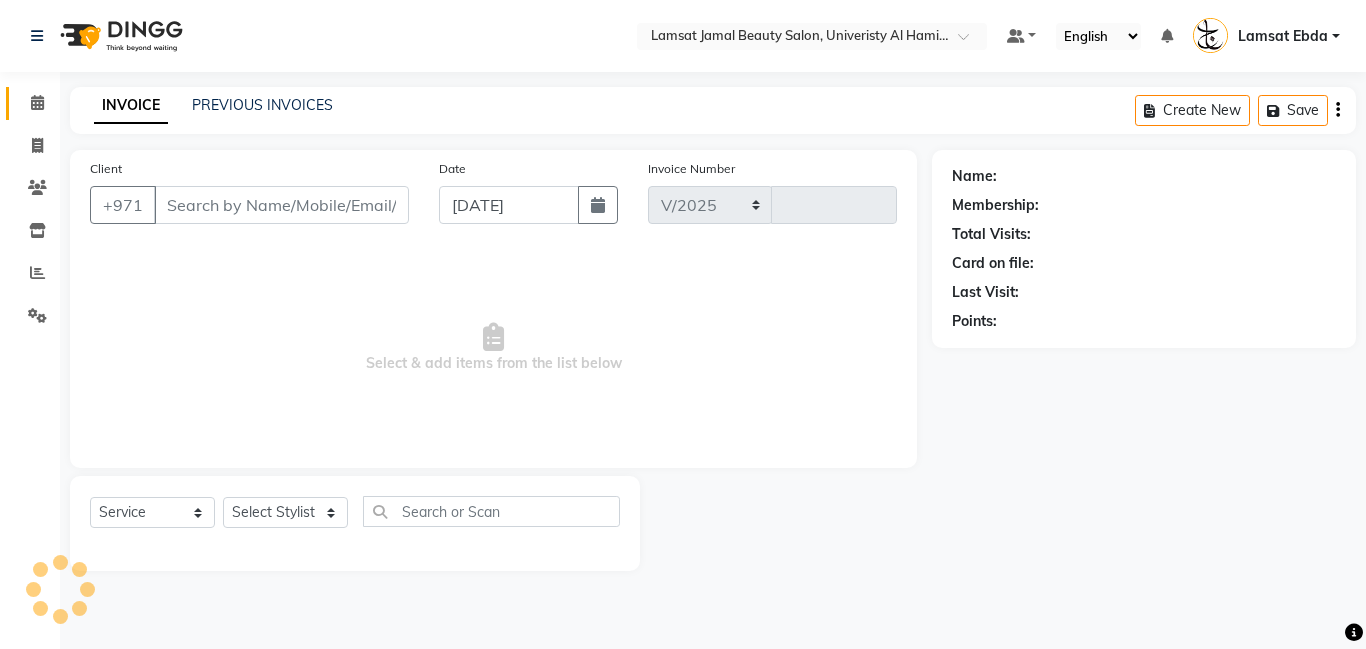 select on "8294" 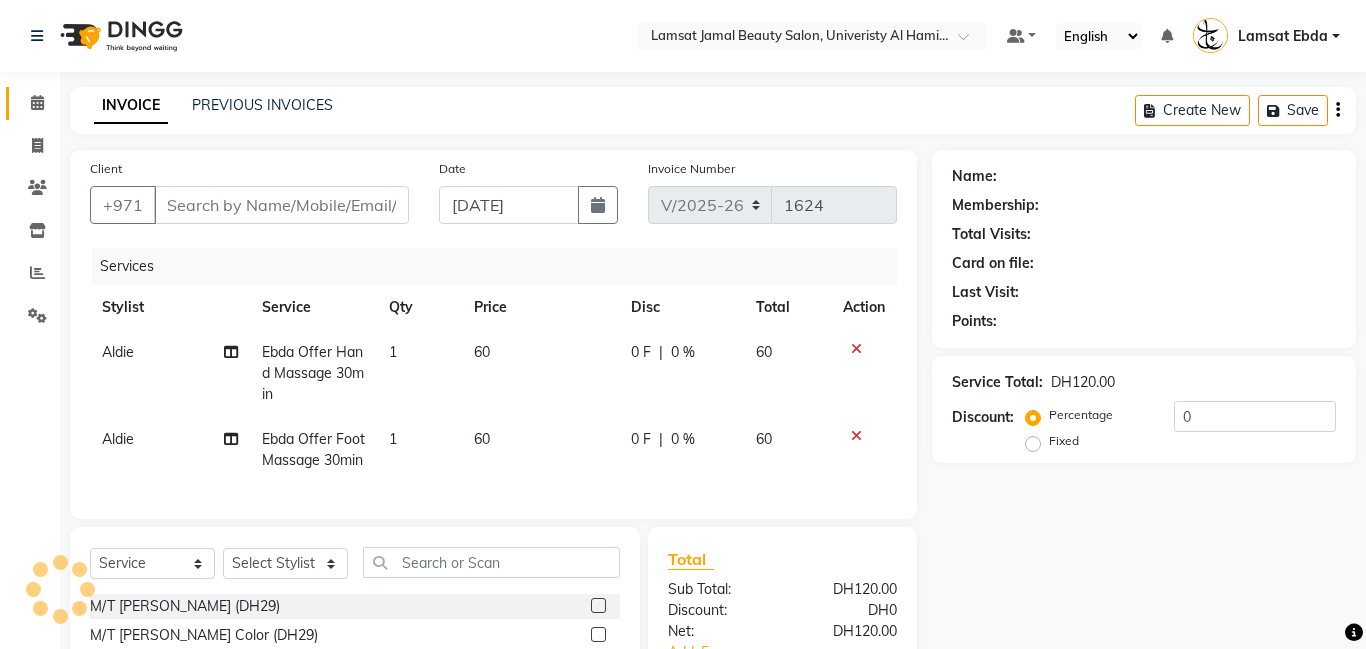 type on "50*****90" 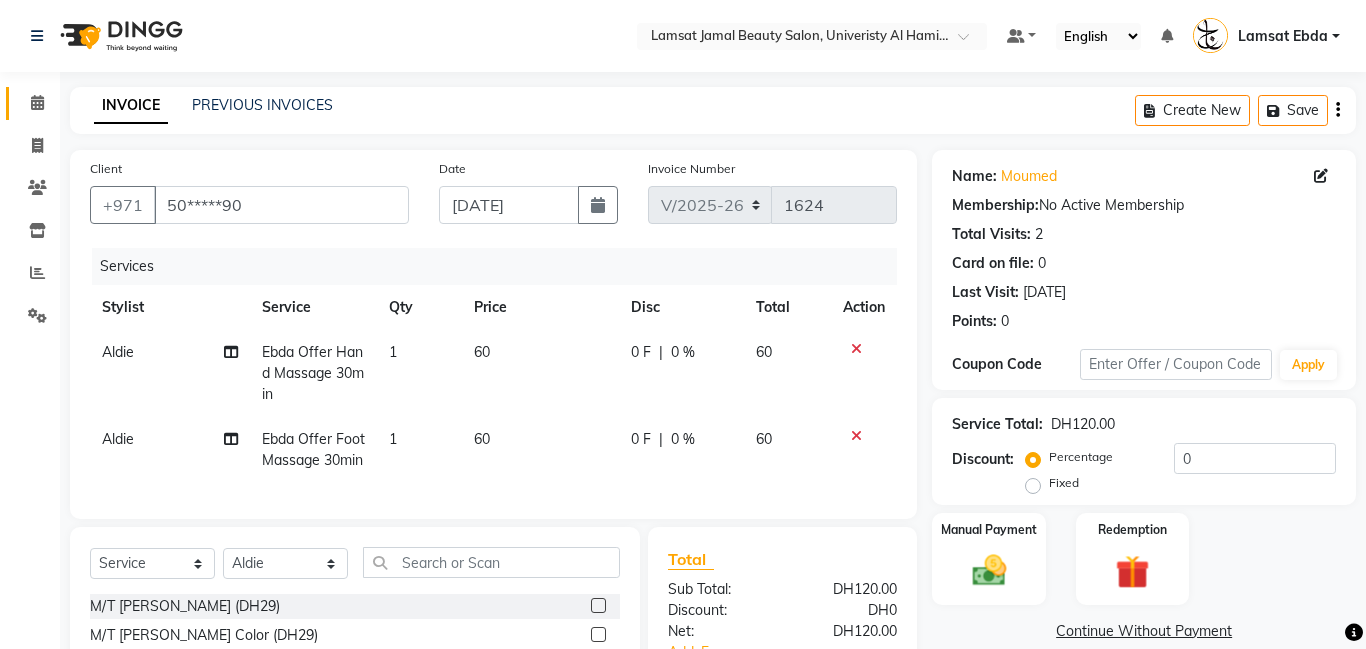scroll, scrollTop: 224, scrollLeft: 0, axis: vertical 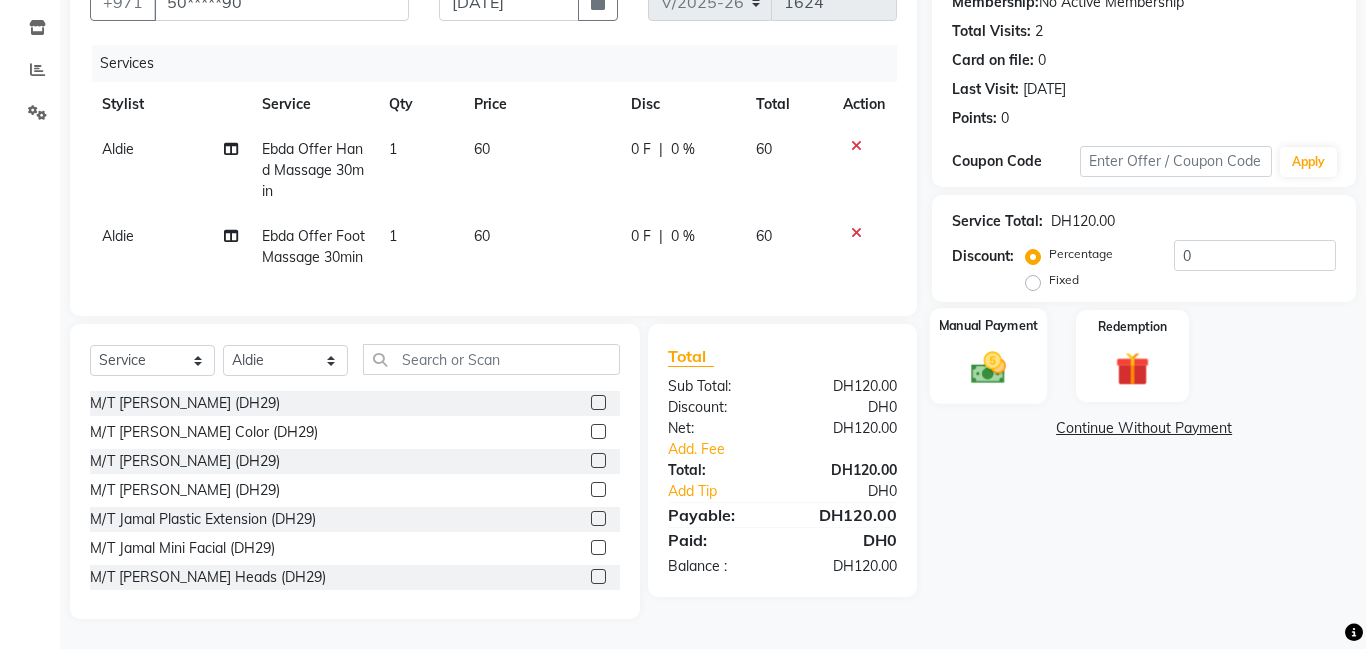 click 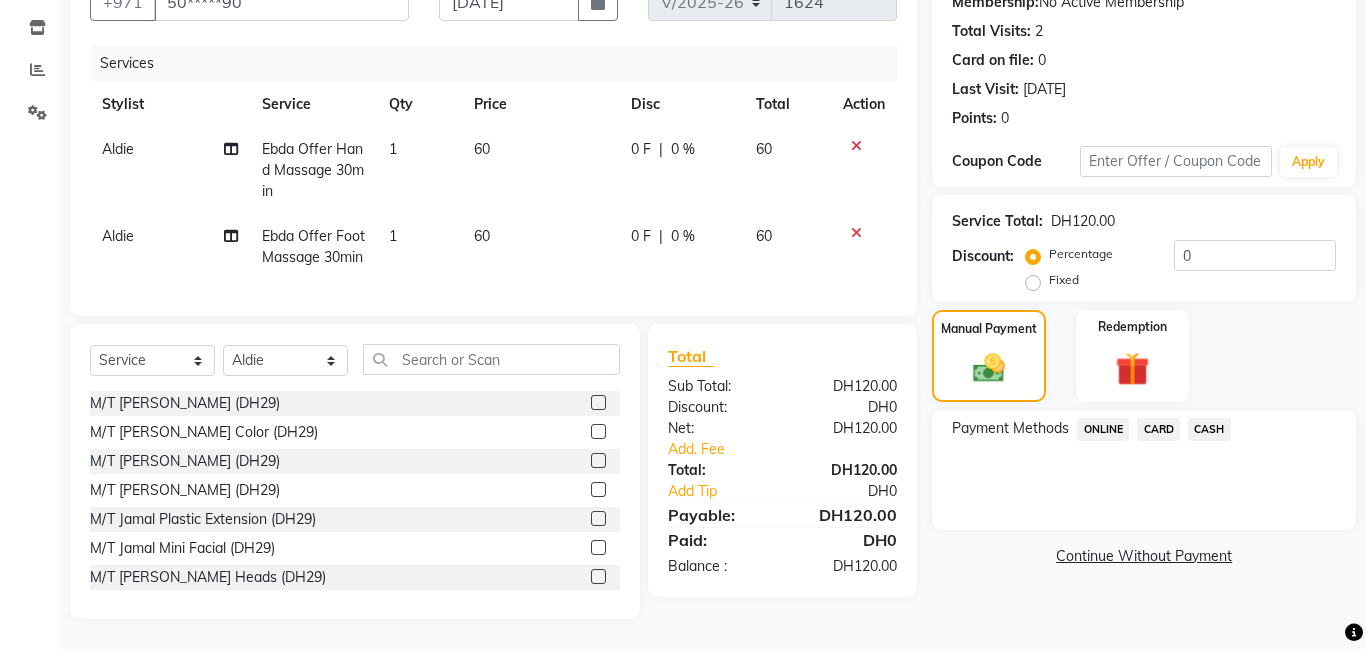 click on "CASH" 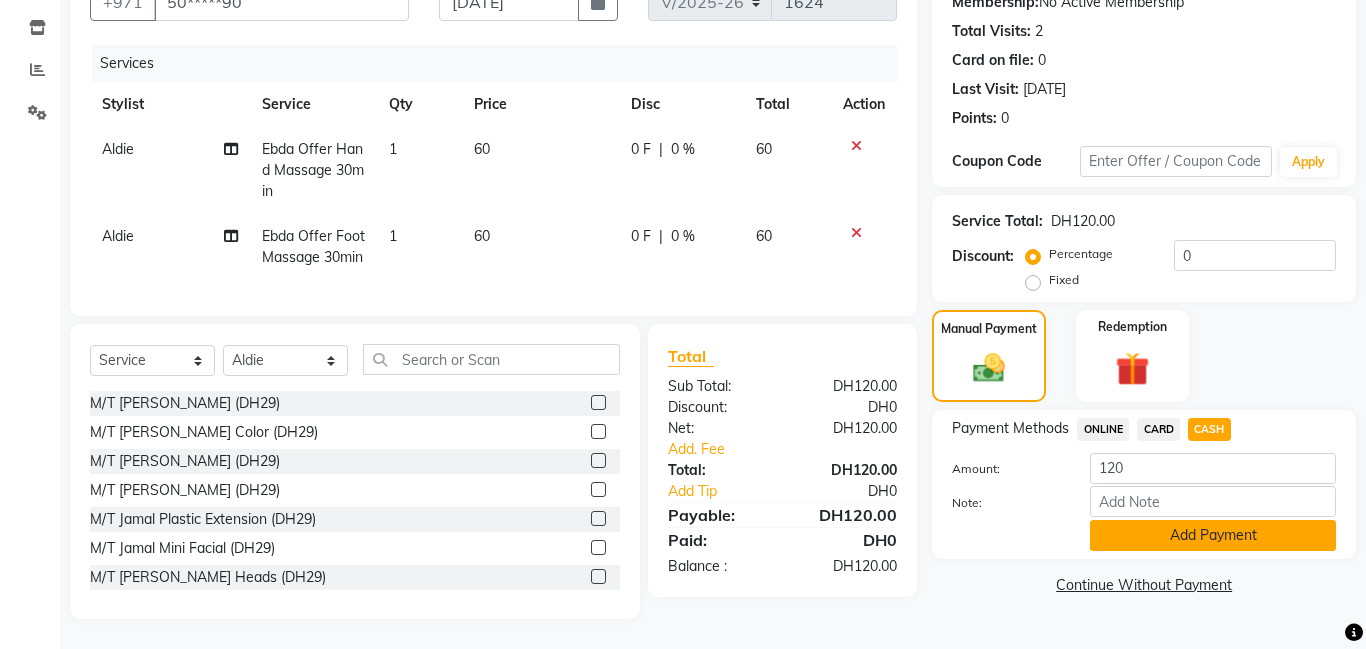 click on "Add Payment" 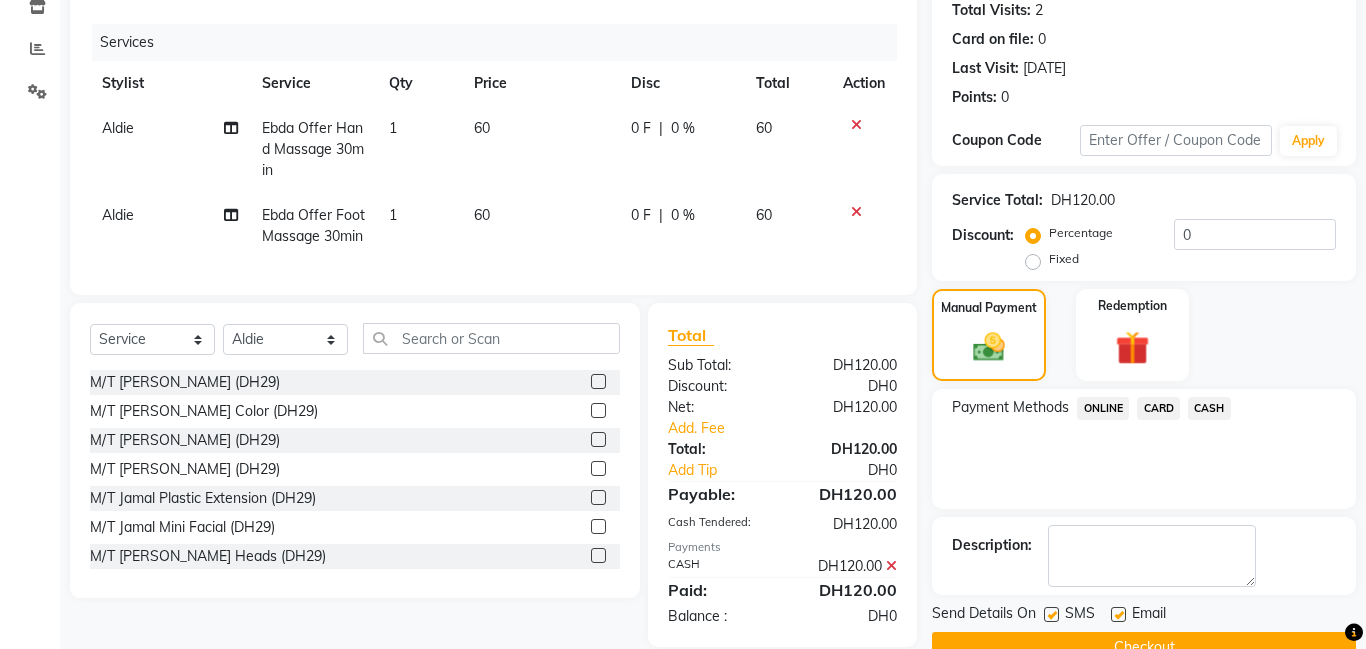 scroll, scrollTop: 273, scrollLeft: 0, axis: vertical 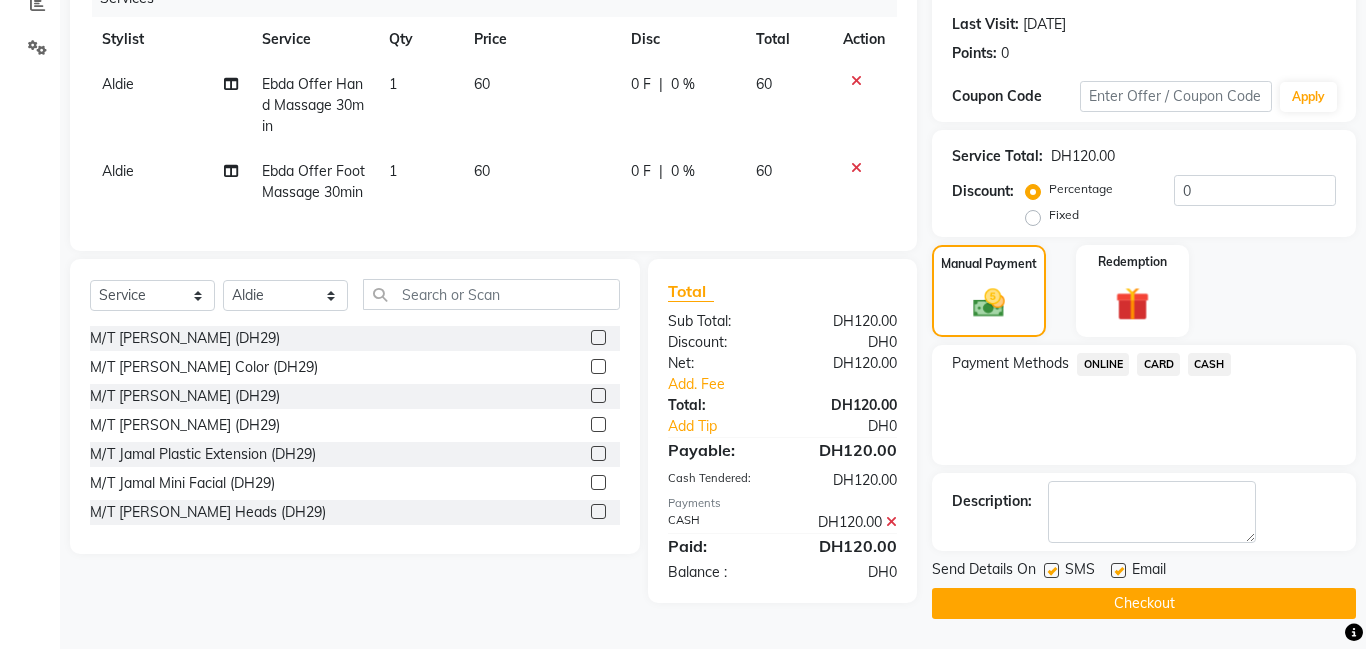 click on "Checkout" 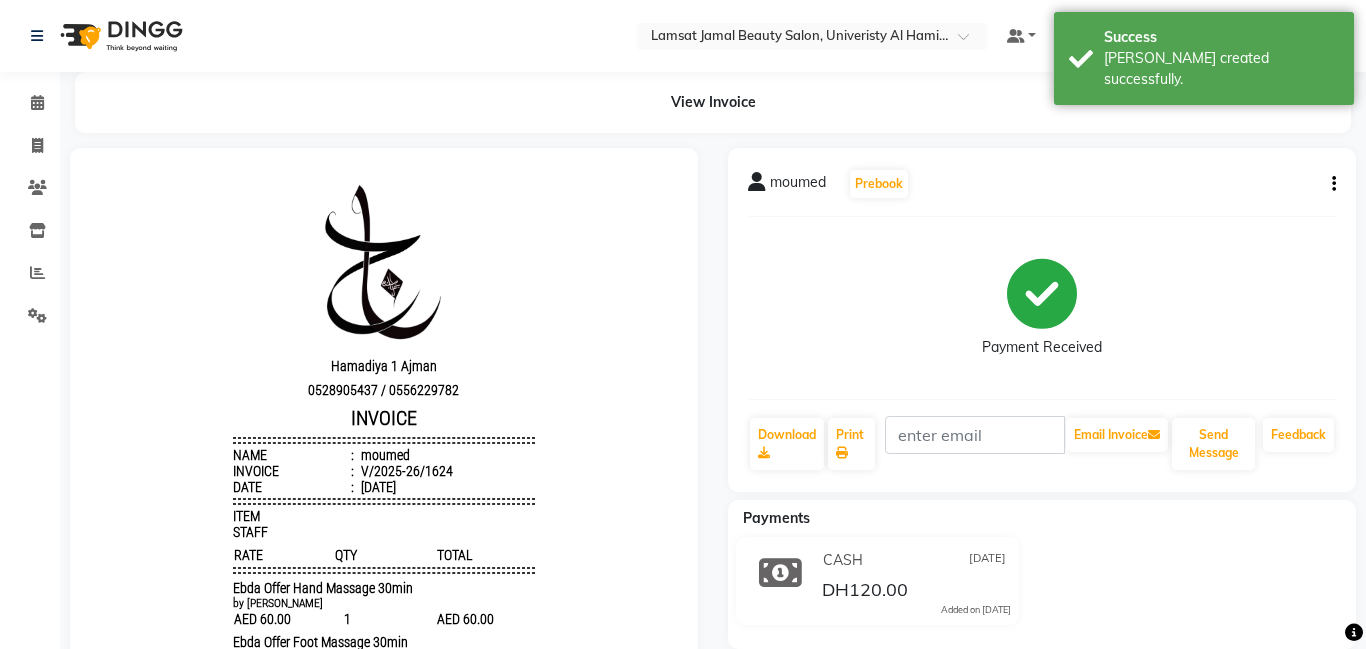scroll, scrollTop: 0, scrollLeft: 0, axis: both 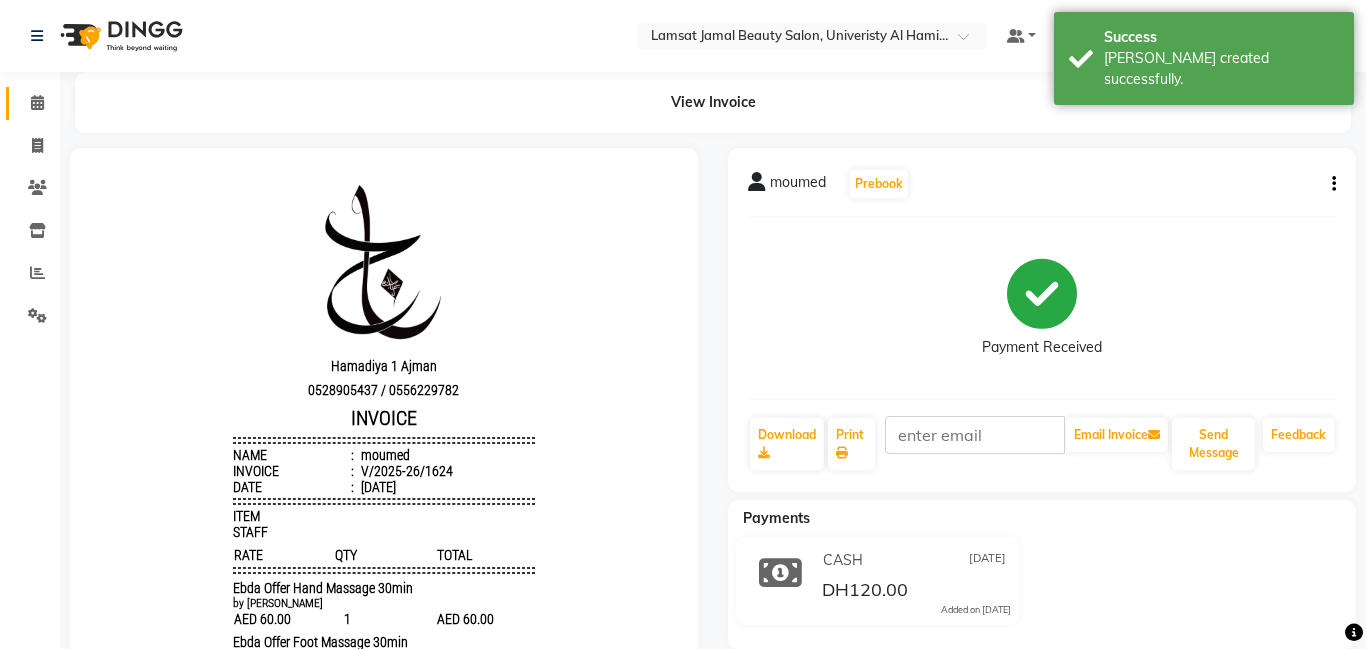 click 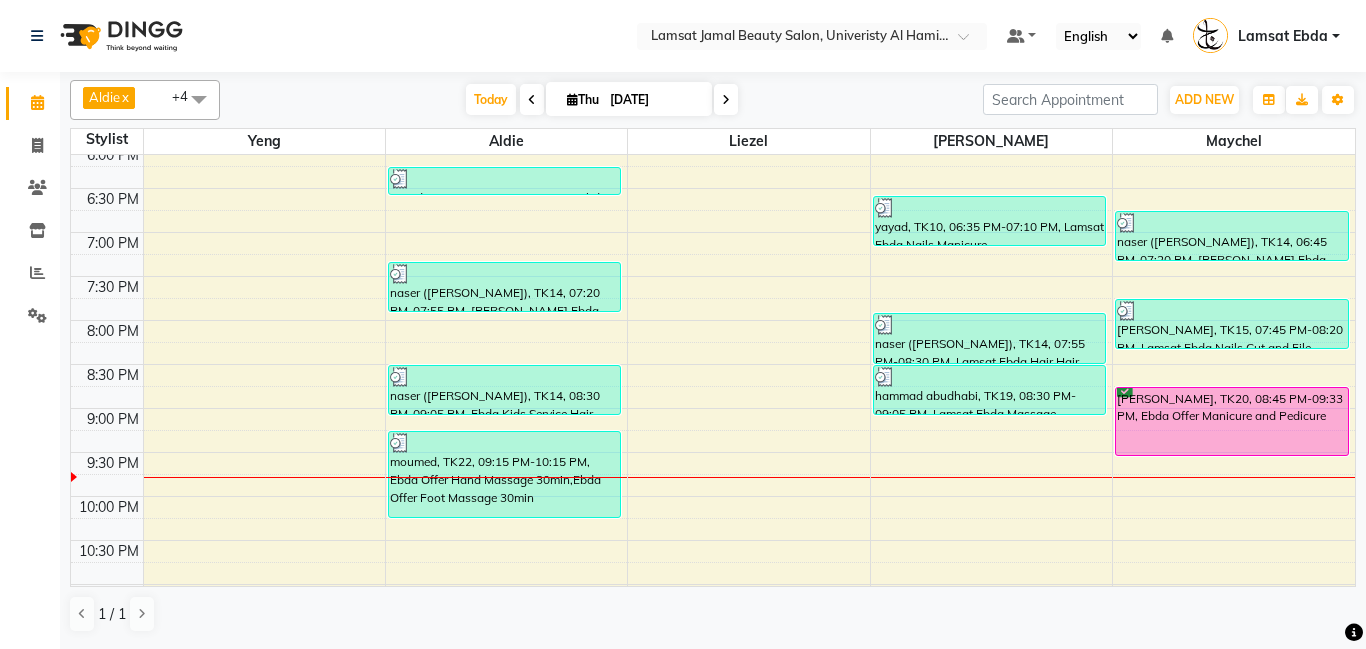 scroll, scrollTop: 899, scrollLeft: 0, axis: vertical 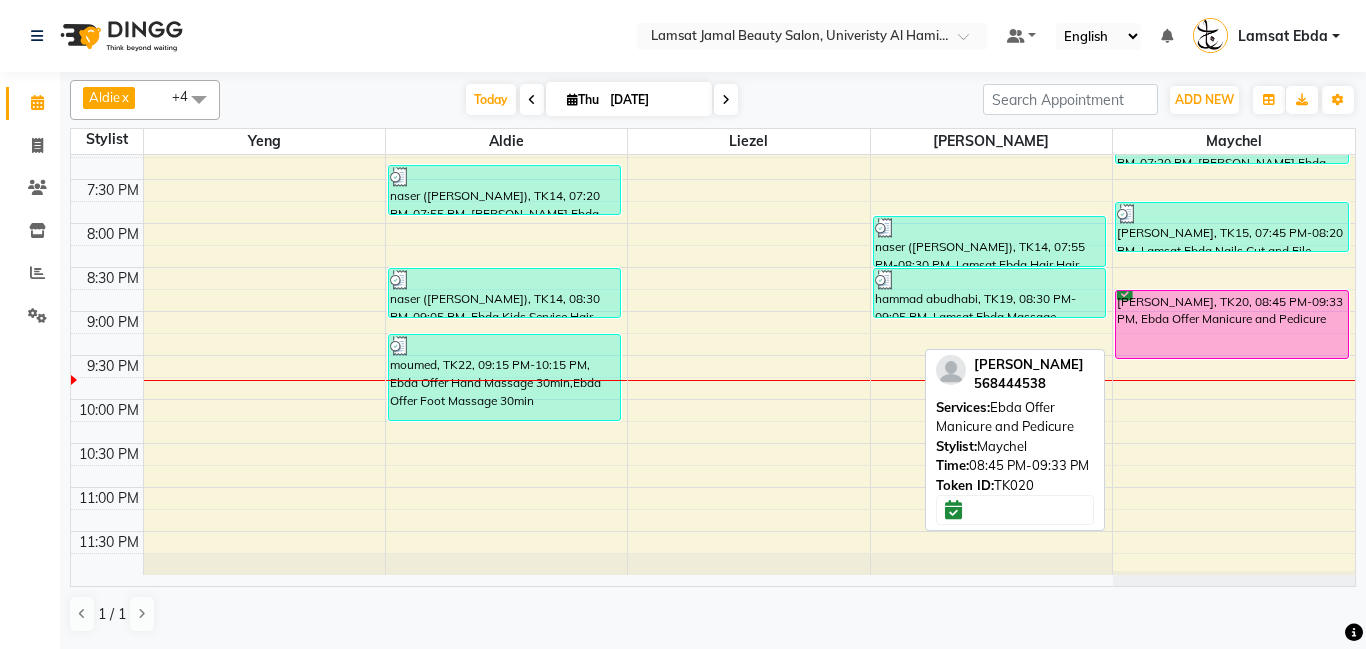 click on "[PERSON_NAME], TK20, 08:45 PM-09:33 PM, Ebda Offer Manicure and Pedicure" at bounding box center (1232, 324) 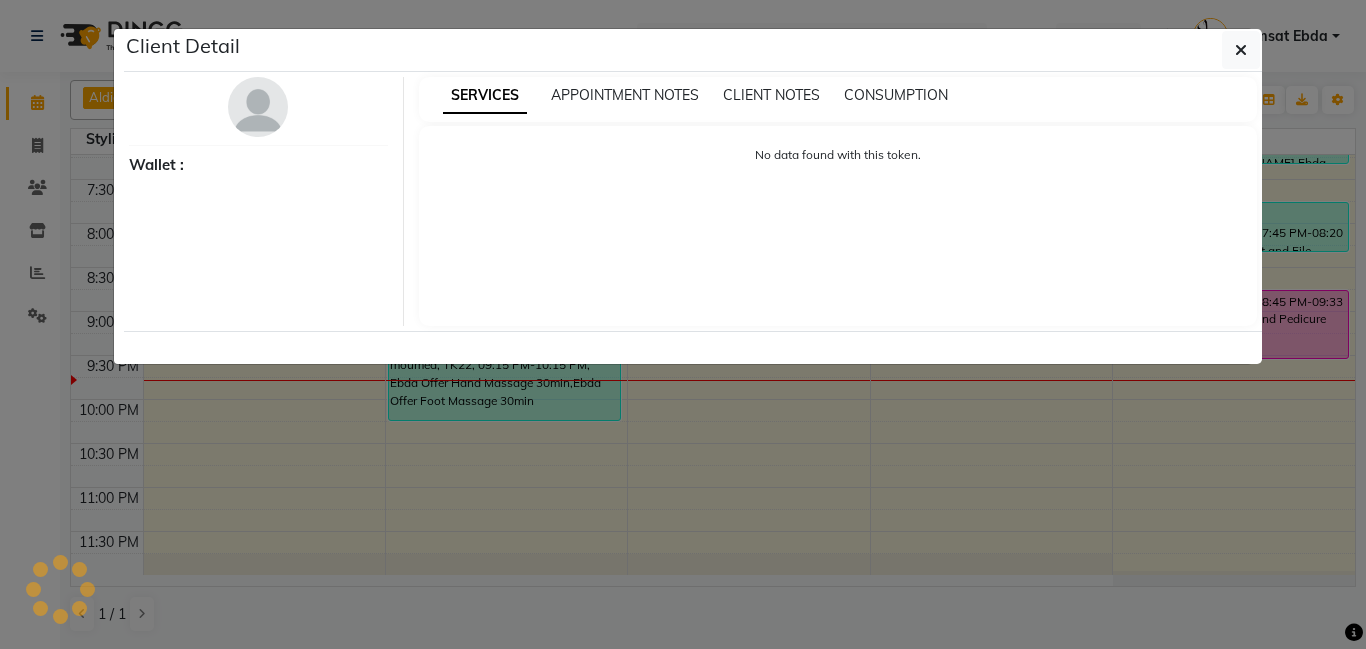 select on "6" 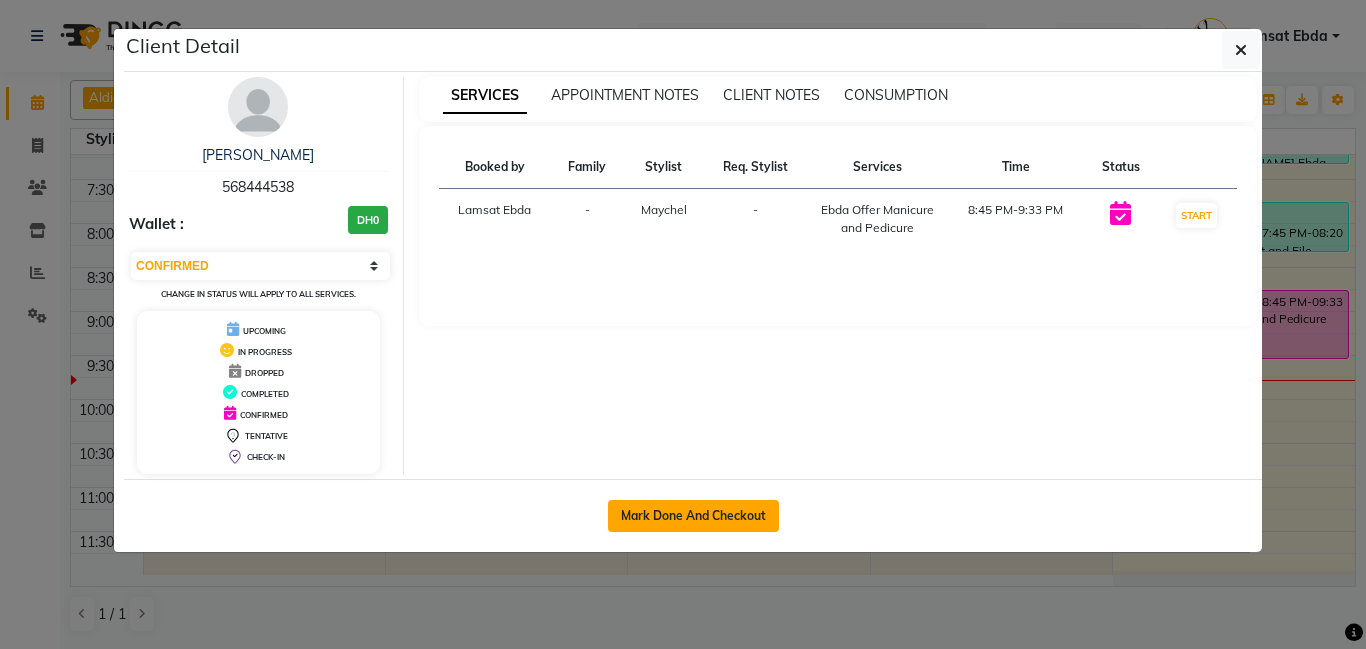click on "Mark Done And Checkout" 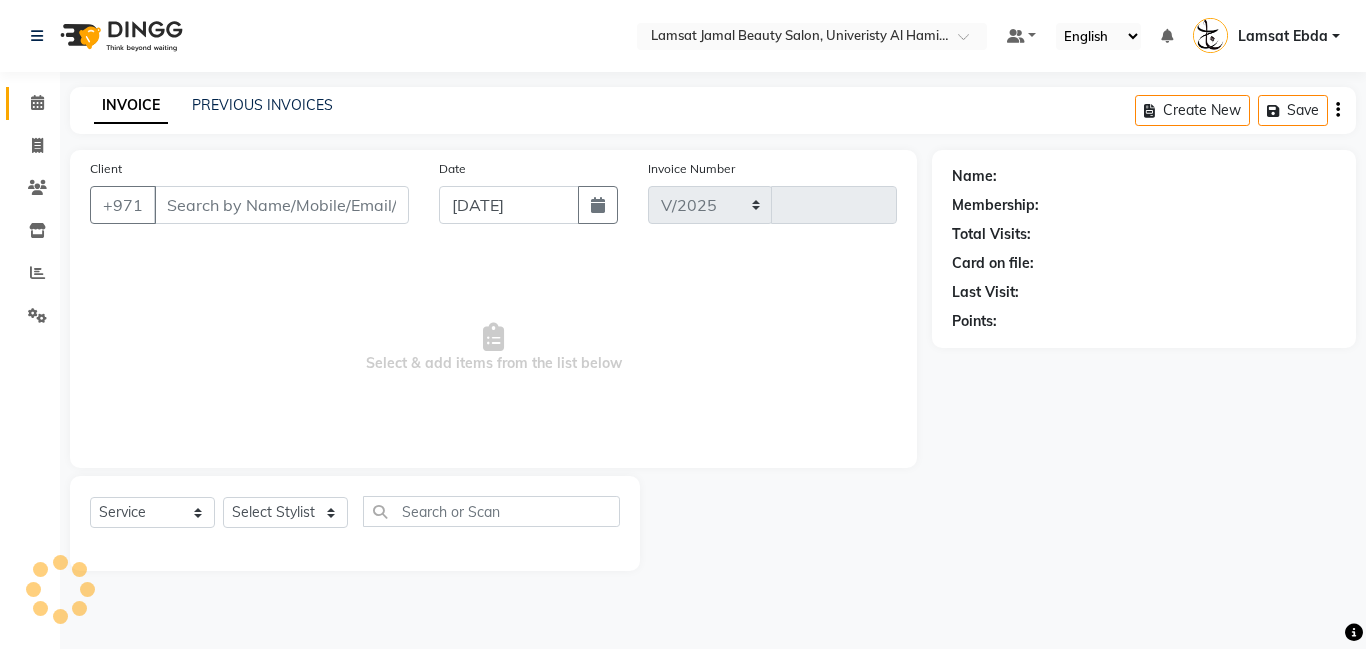 select on "8294" 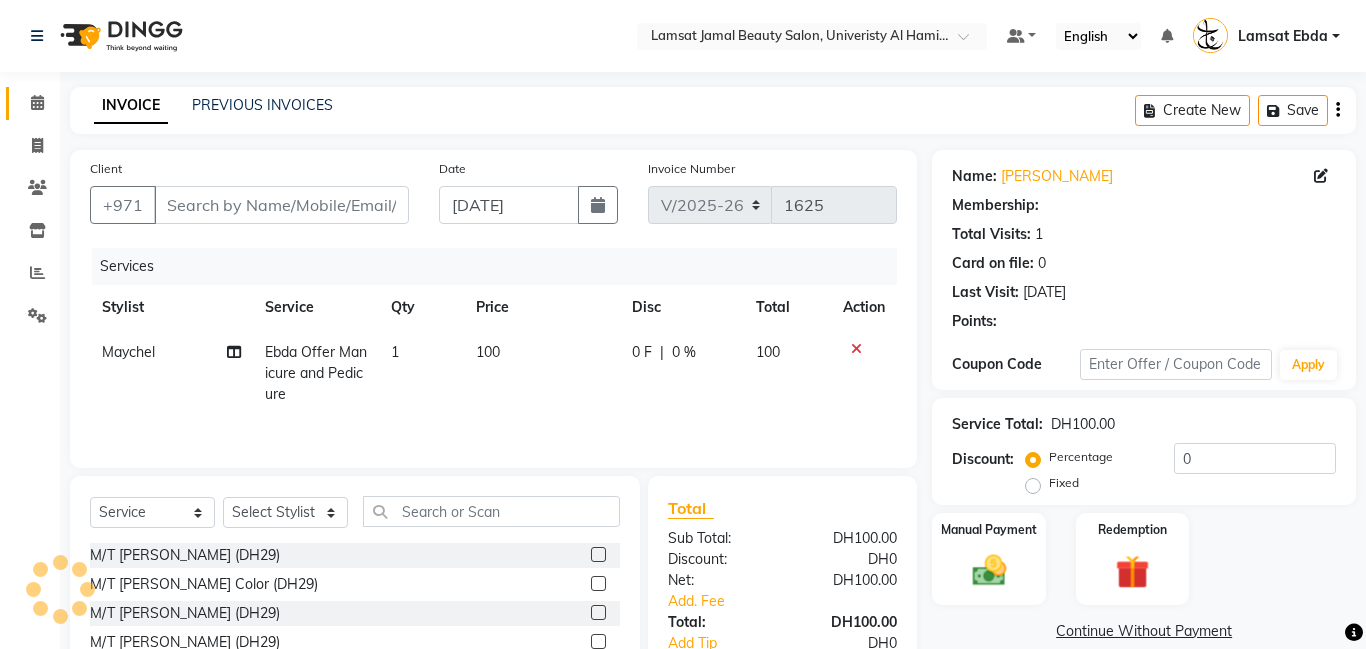 type on "56*****38" 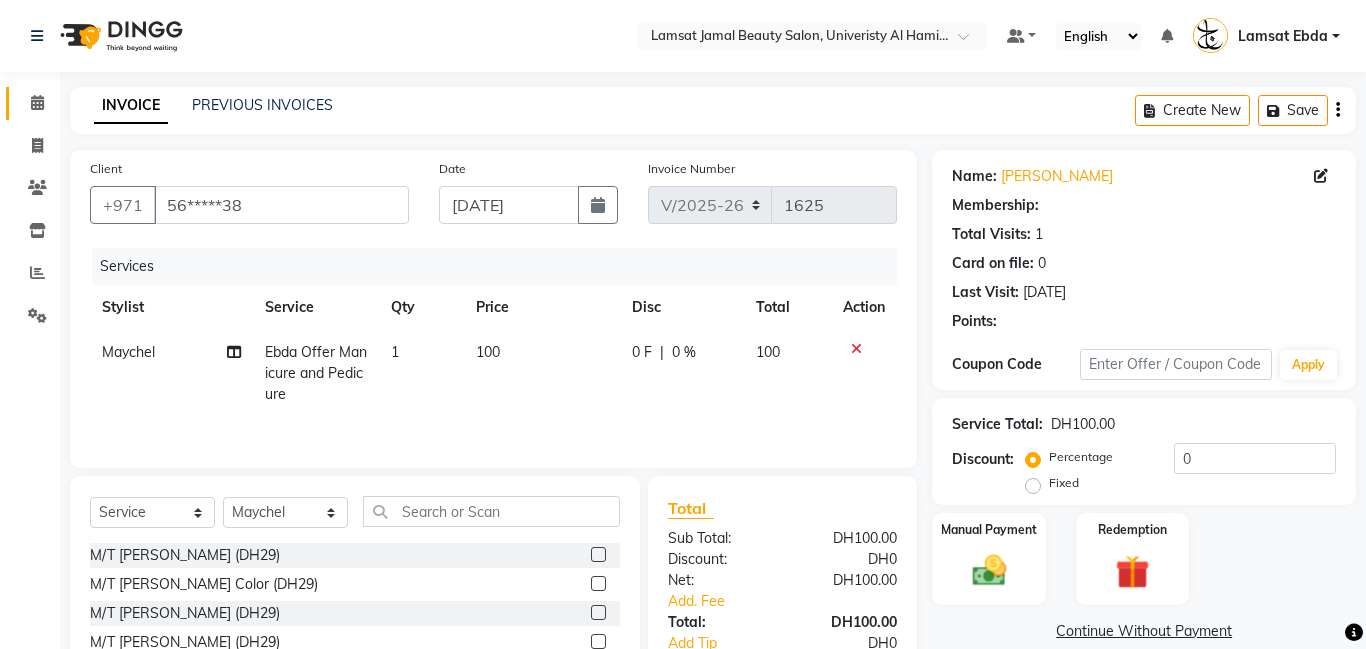 scroll, scrollTop: 152, scrollLeft: 0, axis: vertical 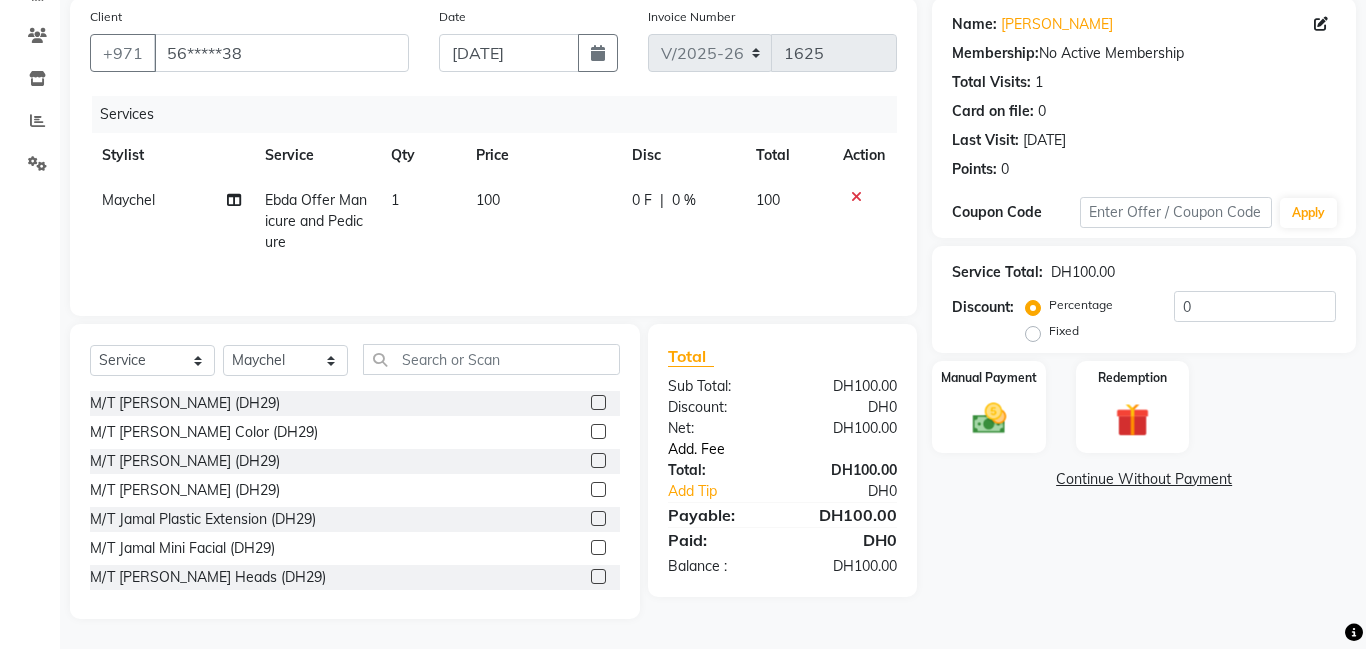 click on "Add. Fee" 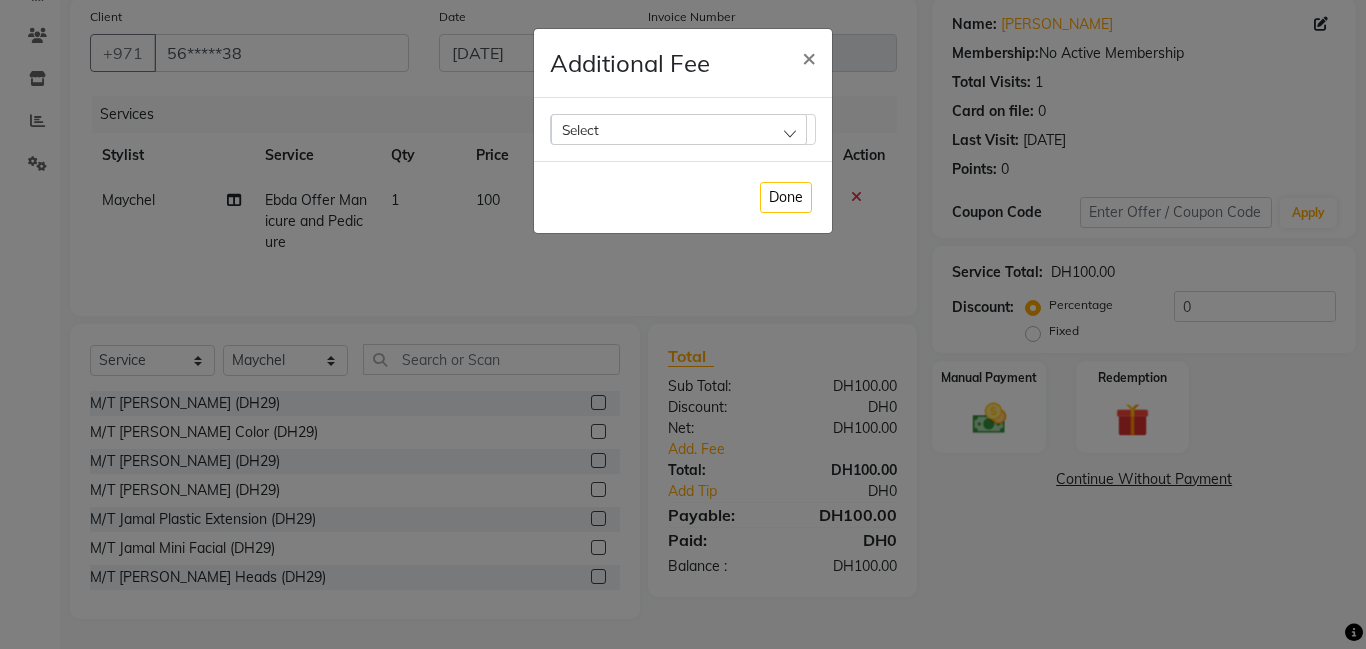 click on "Select" 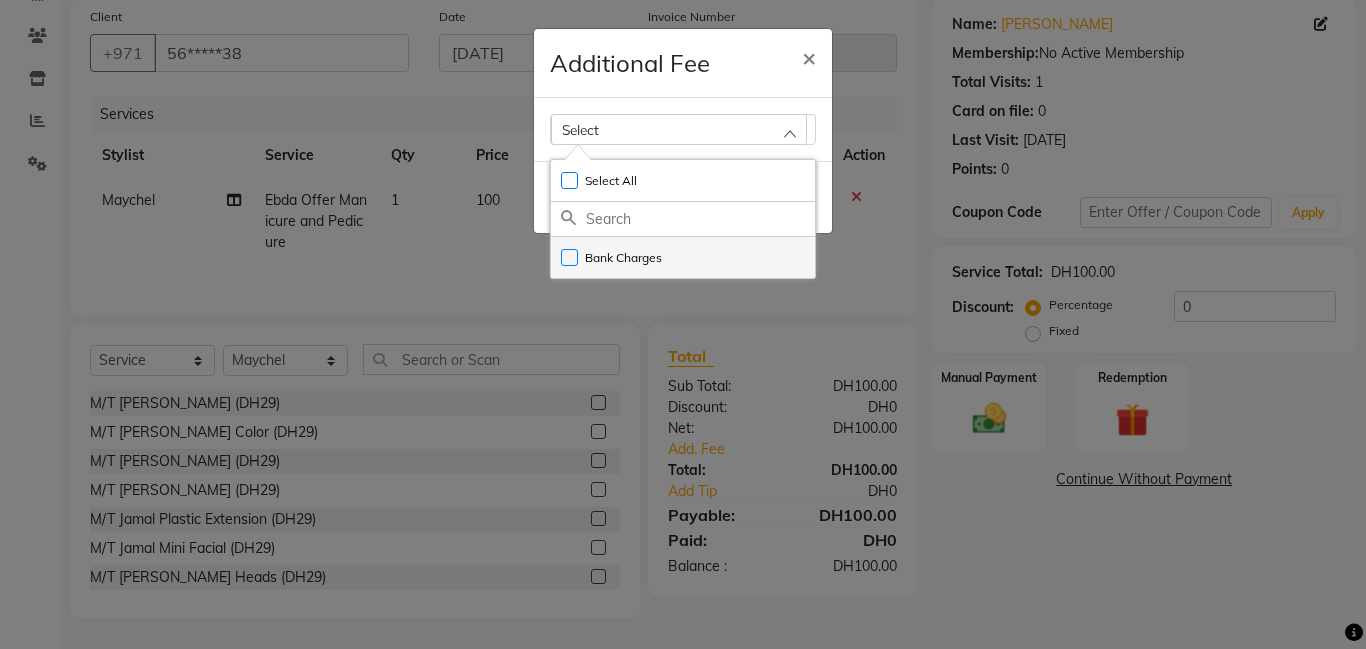 click on "Bank Charges" 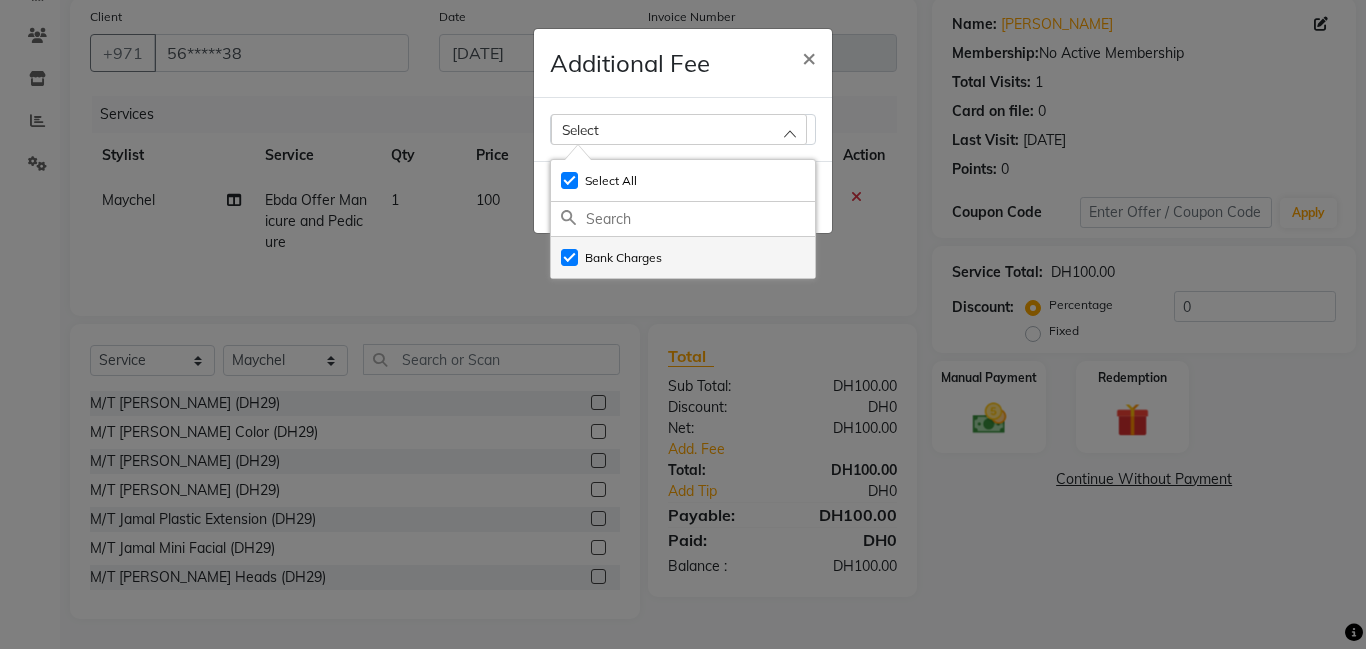 checkbox on "true" 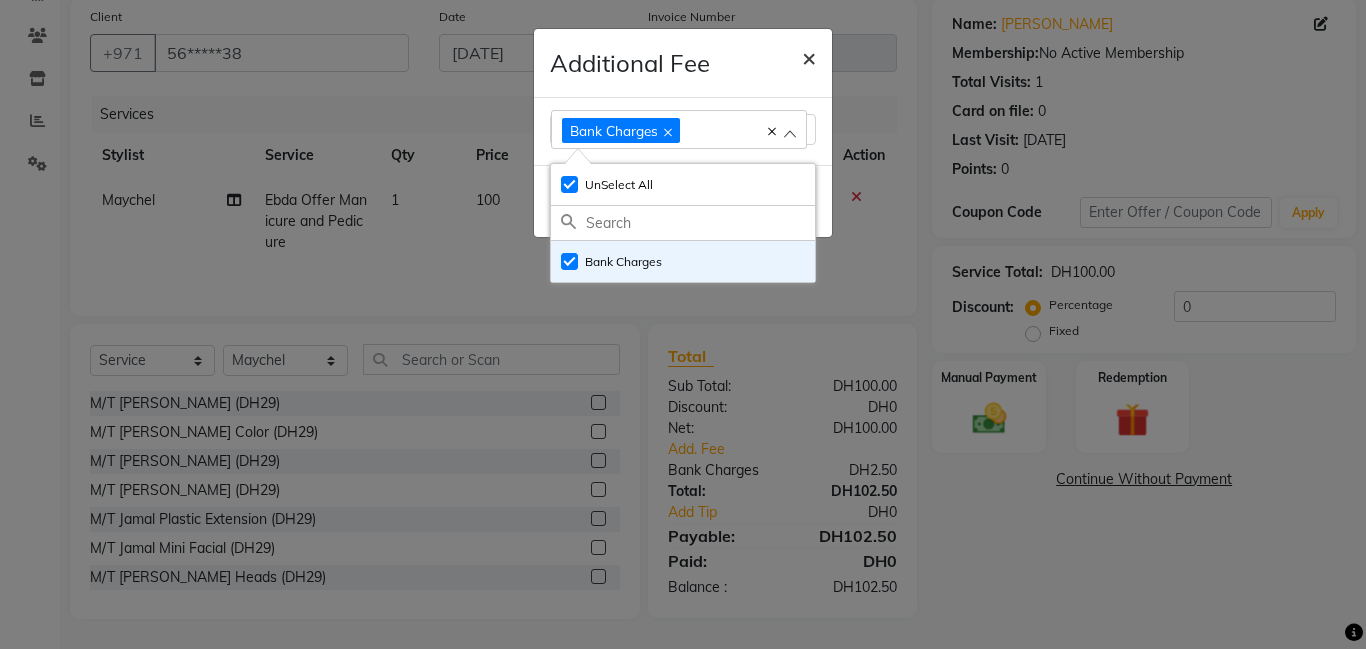 click on "×" 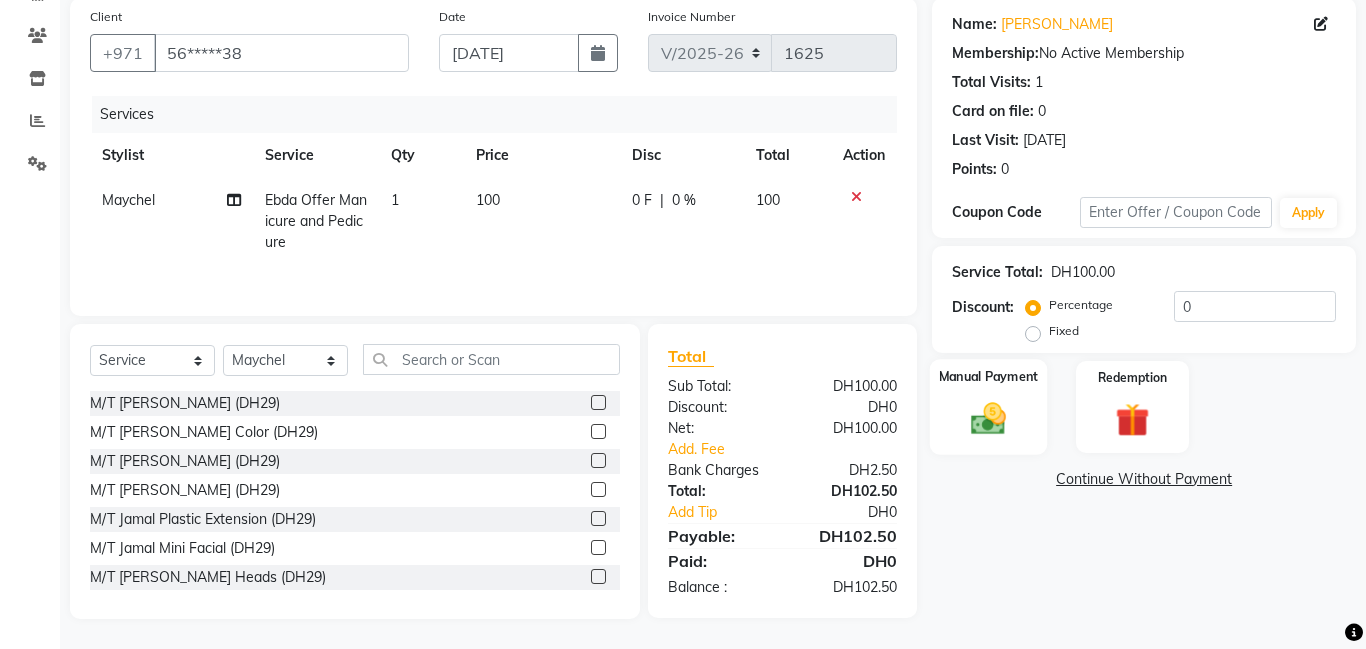 click 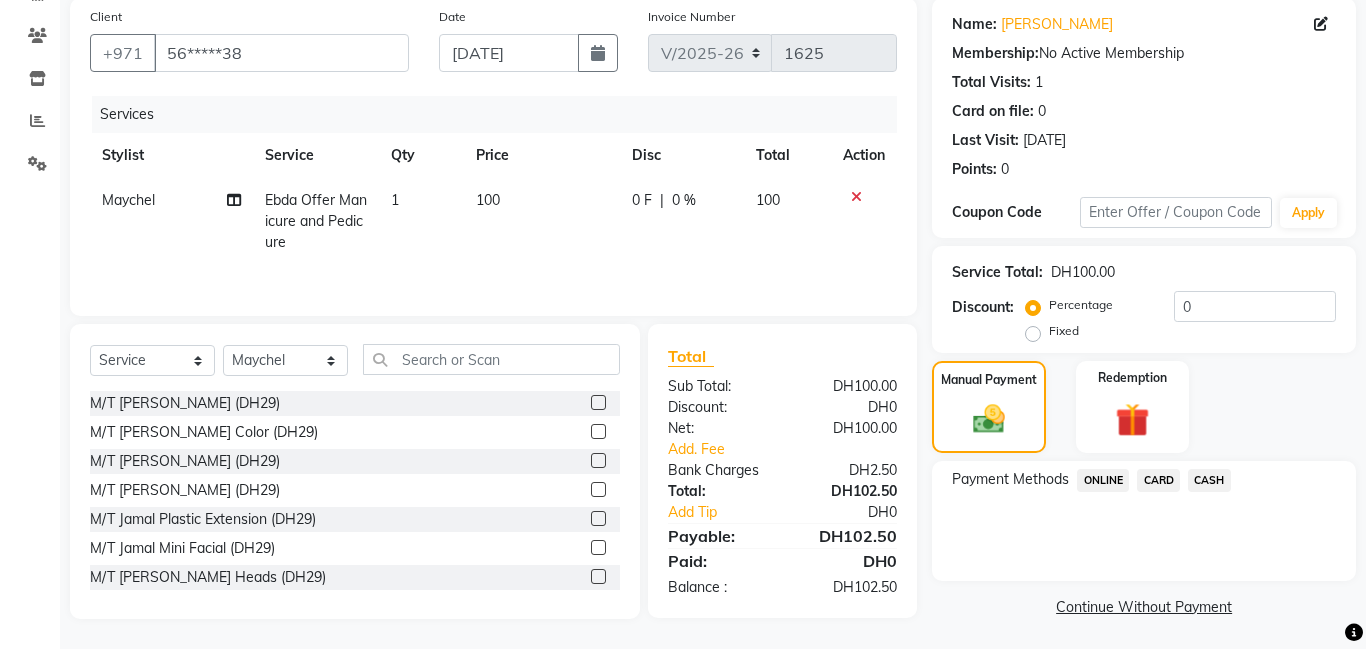 click on "CARD" 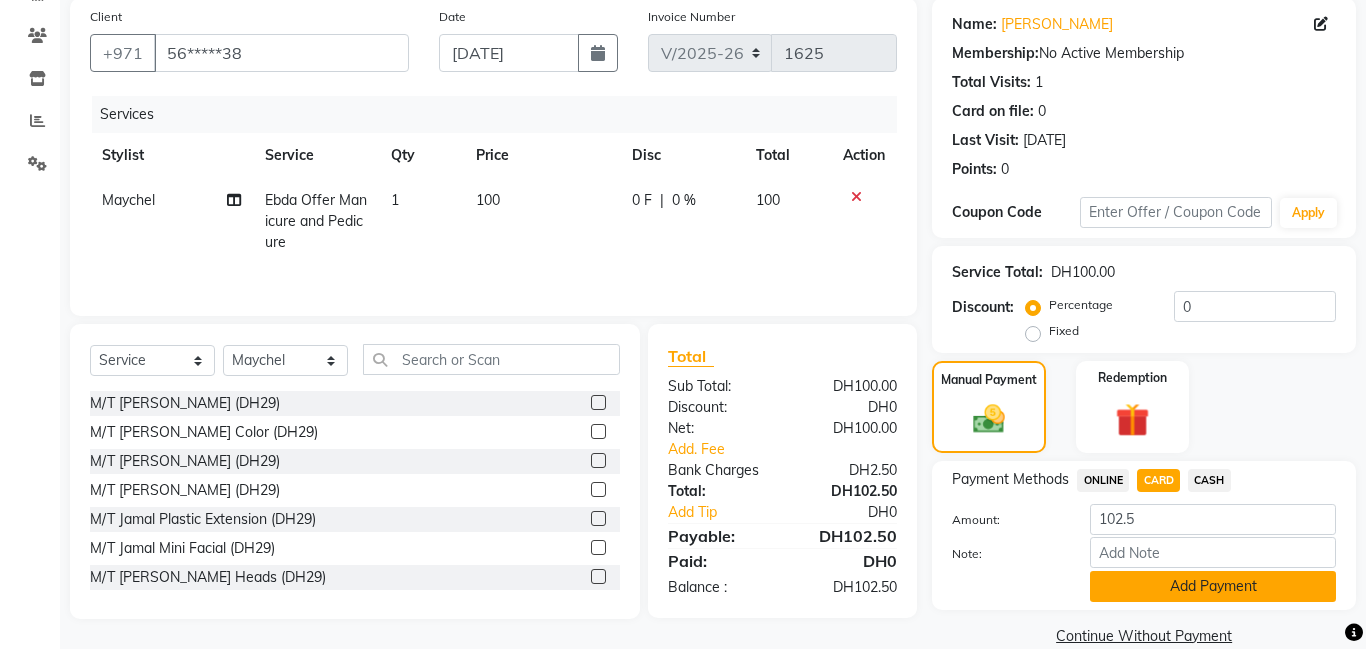 click on "Add Payment" 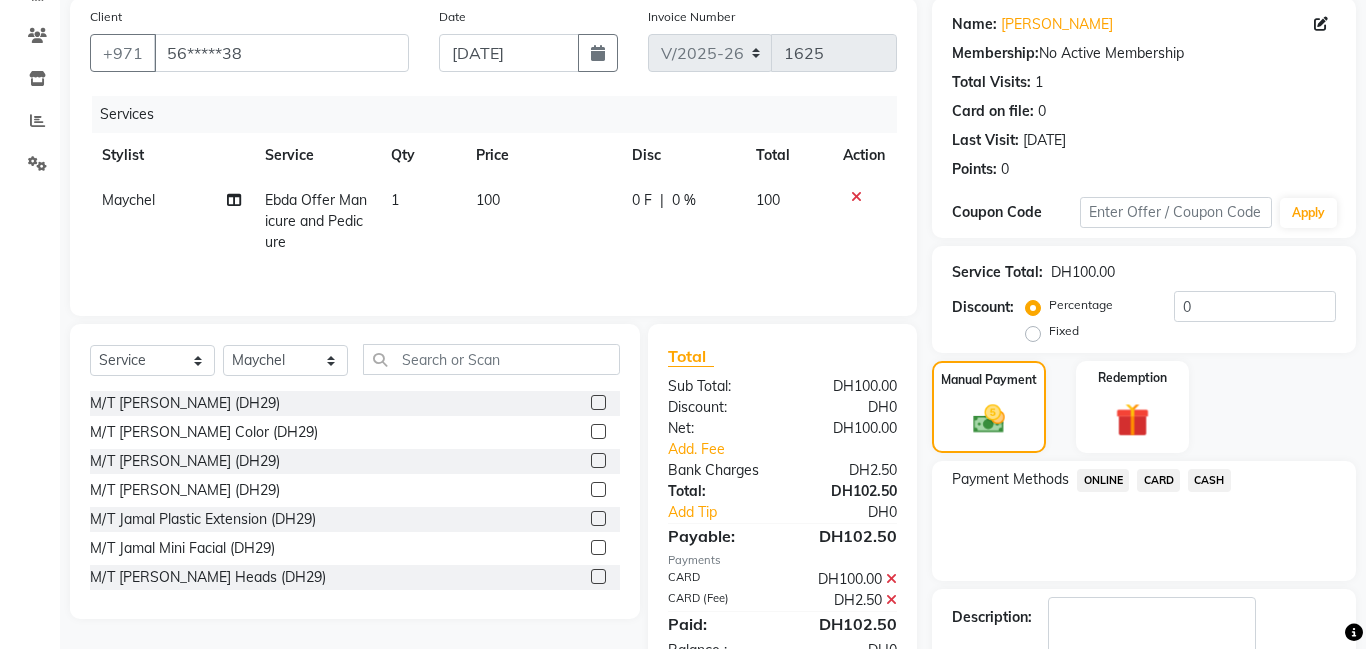scroll, scrollTop: 268, scrollLeft: 0, axis: vertical 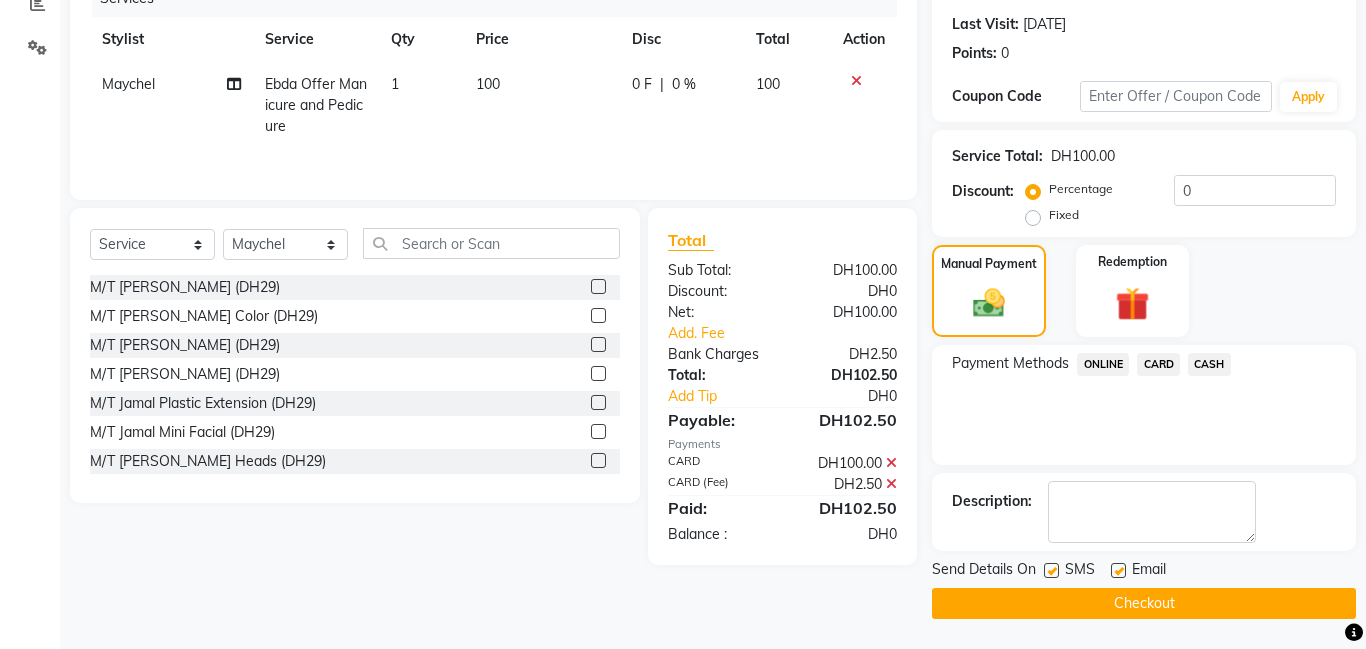 click on "Checkout" 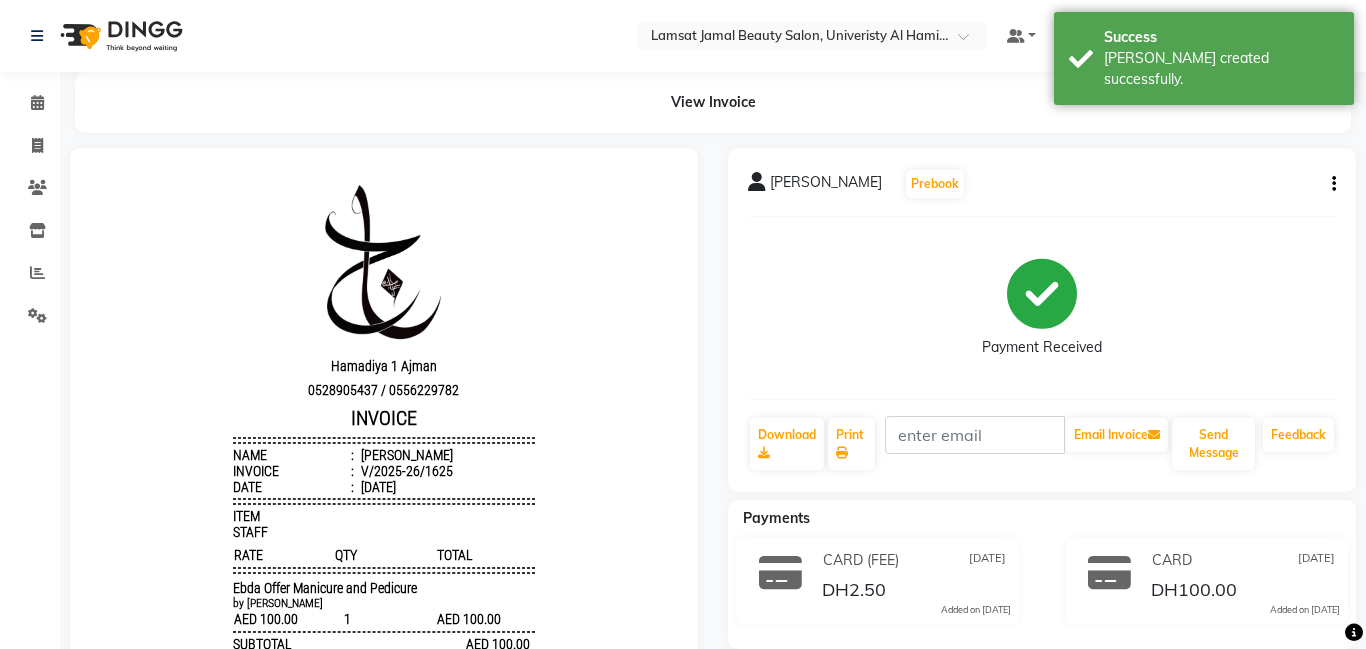 scroll, scrollTop: 0, scrollLeft: 0, axis: both 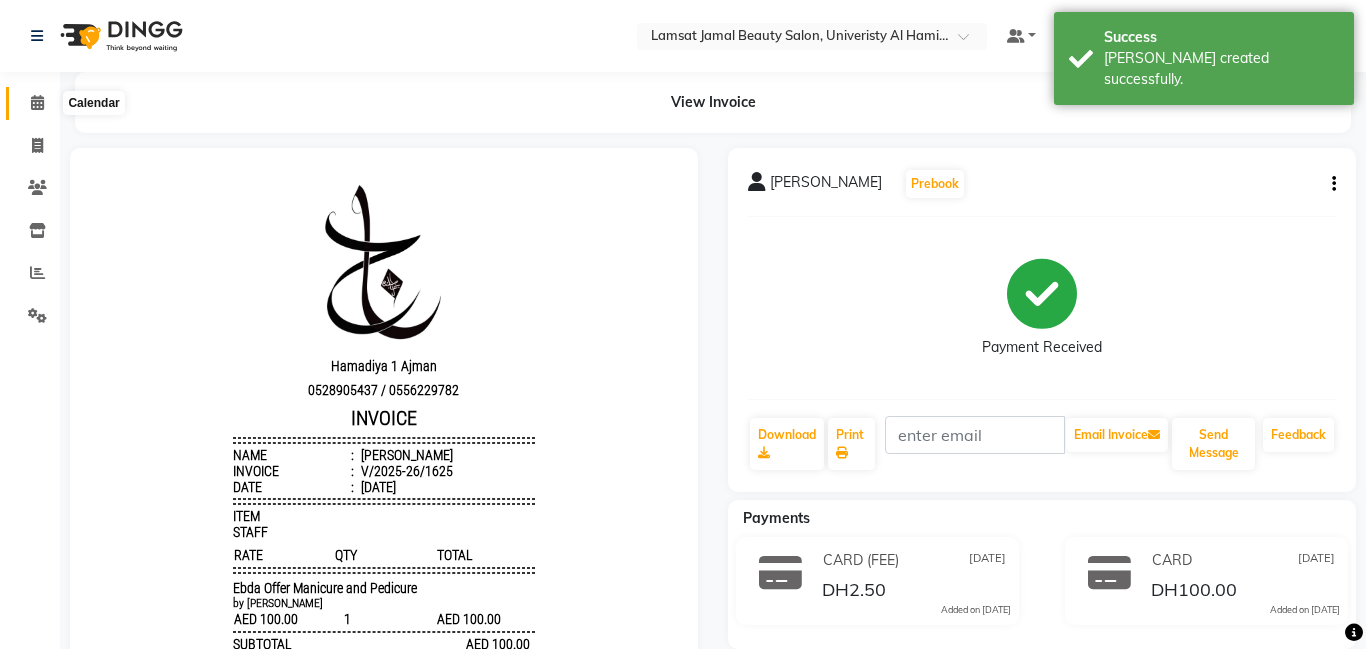 click 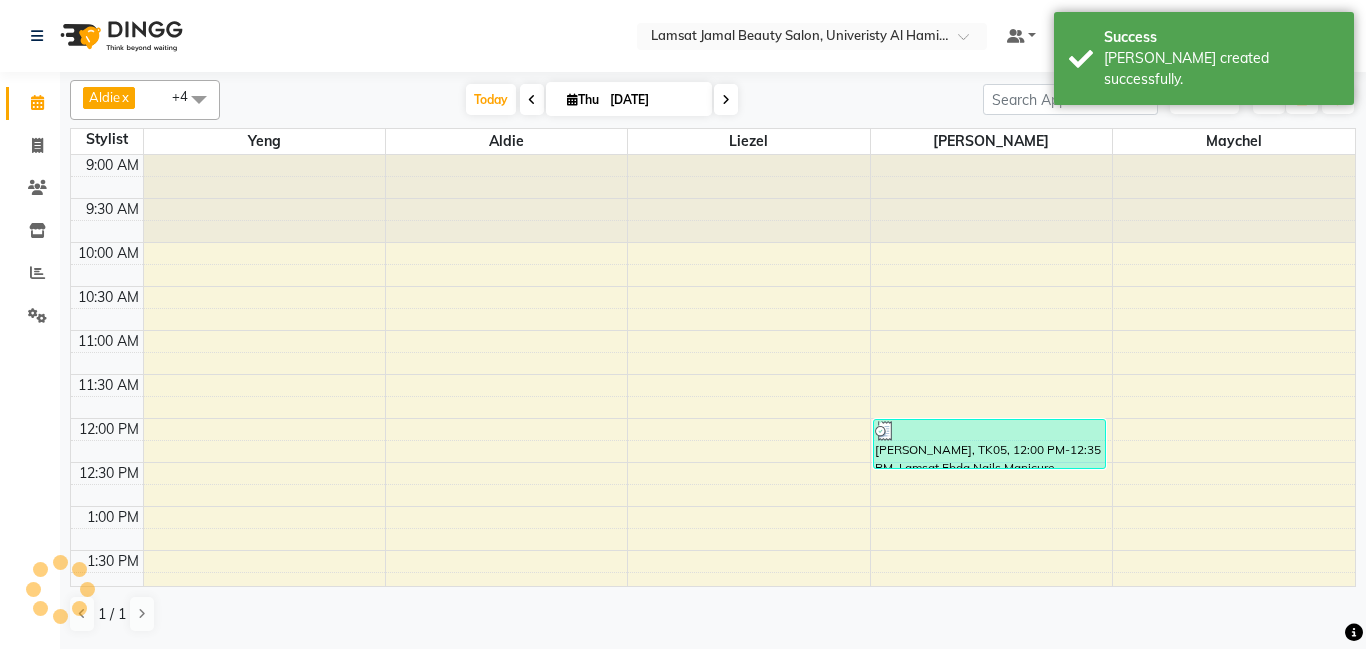 scroll, scrollTop: 0, scrollLeft: 0, axis: both 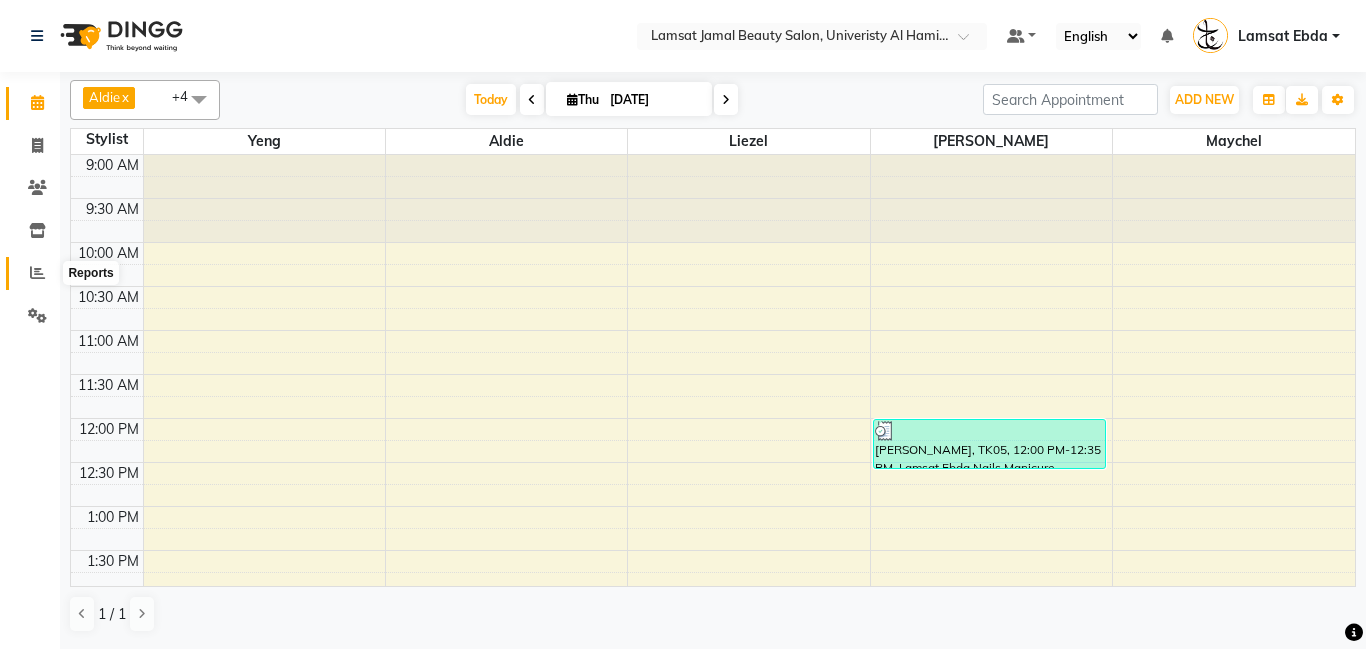 click 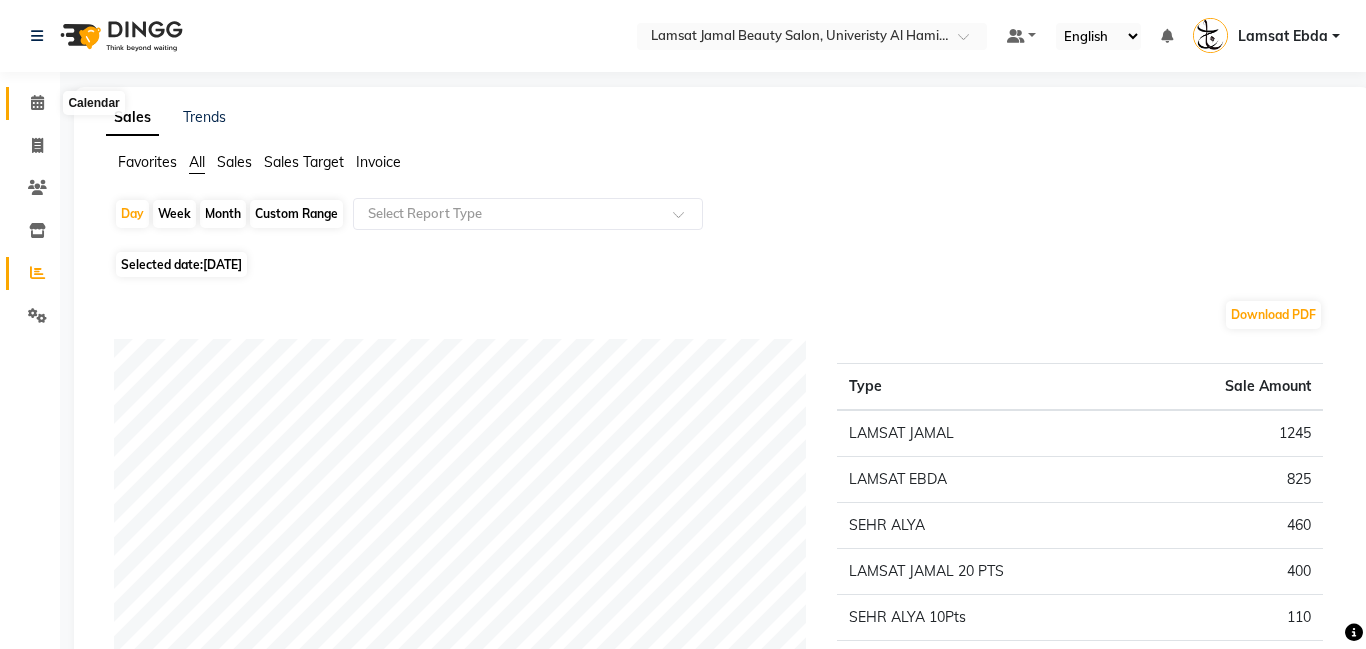 click 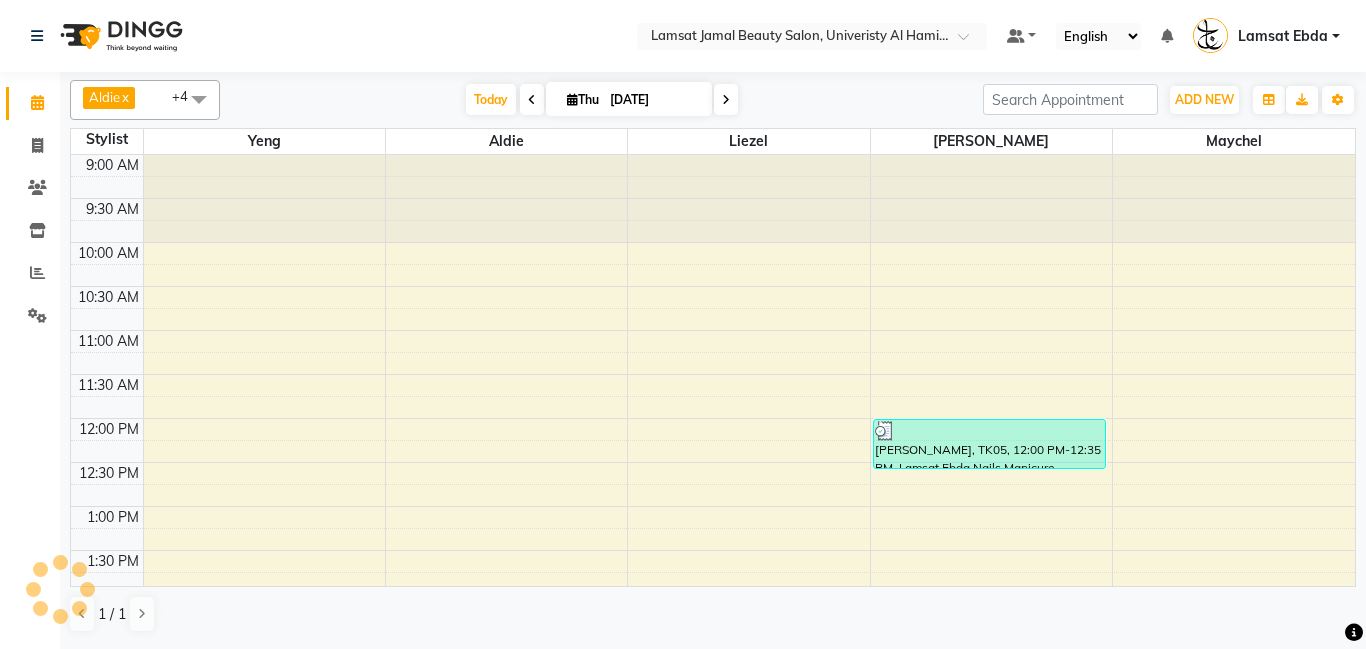 scroll, scrollTop: 0, scrollLeft: 0, axis: both 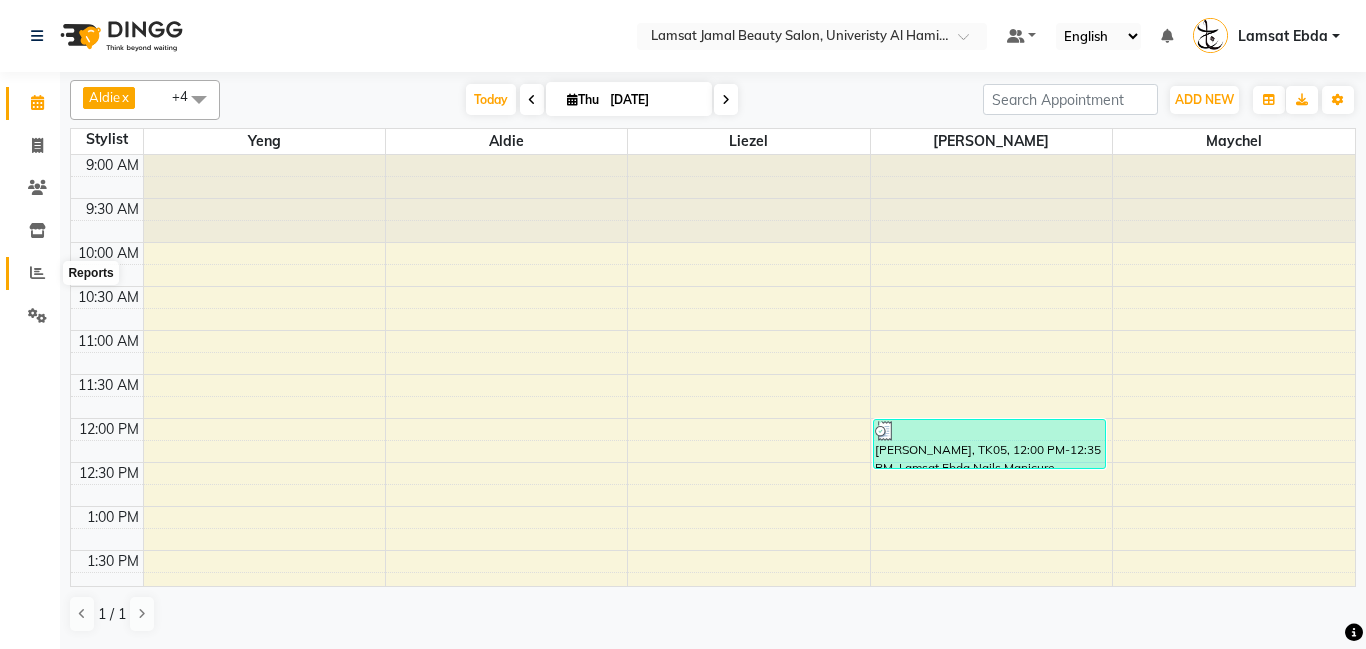 click 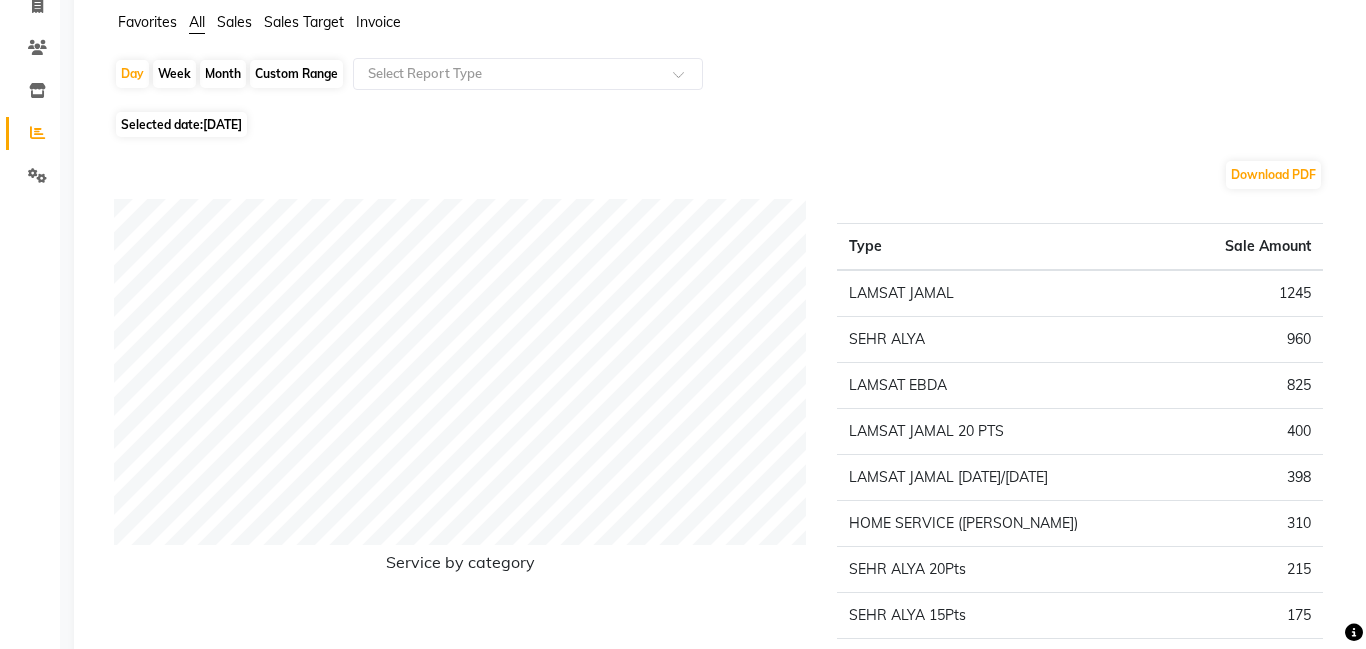 scroll, scrollTop: 0, scrollLeft: 0, axis: both 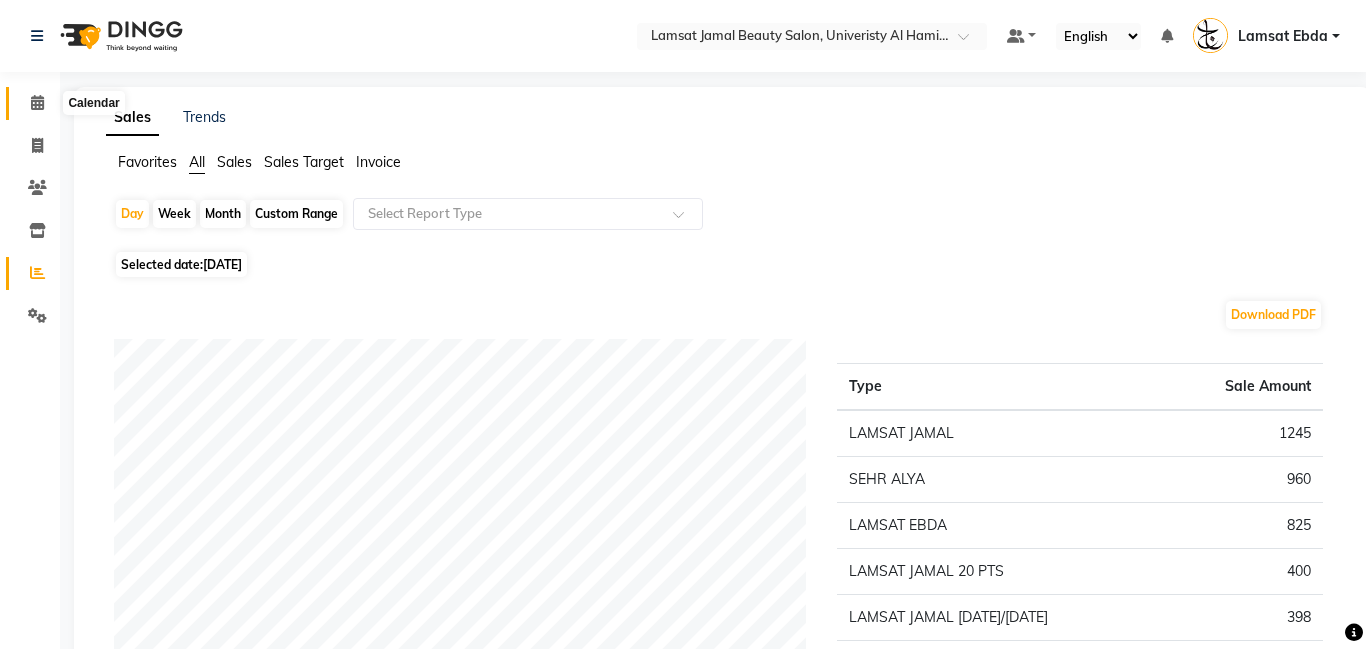 click 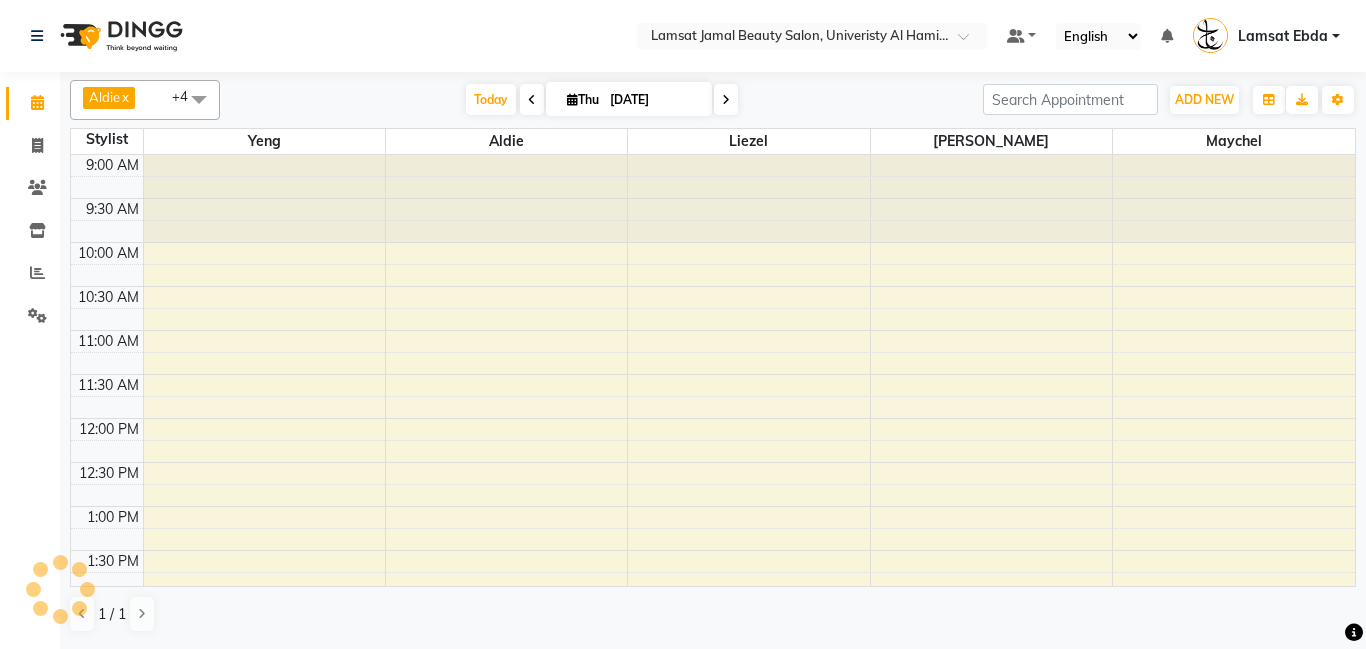 scroll, scrollTop: 0, scrollLeft: 0, axis: both 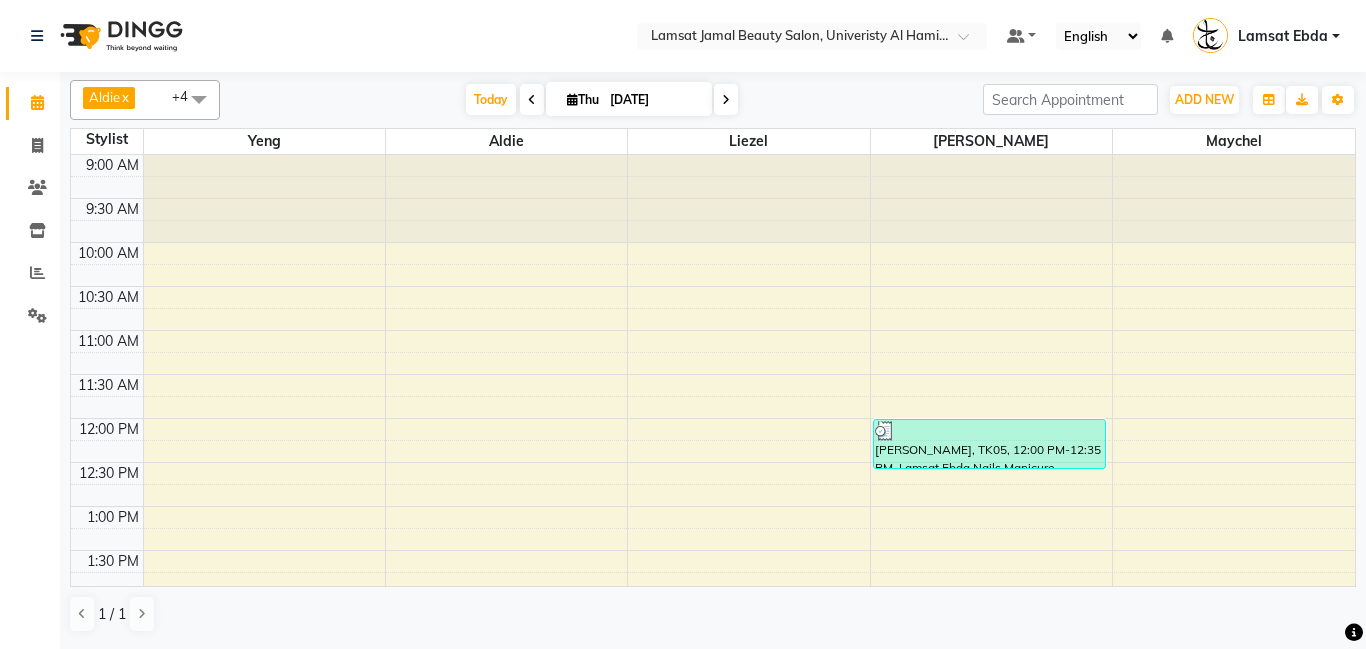 click on "9:00 AM 9:30 AM 10:00 AM 10:30 AM 11:00 AM 11:30 AM 12:00 PM 12:30 PM 1:00 PM 1:30 PM 2:00 PM 2:30 PM 3:00 PM 3:30 PM 4:00 PM 4:30 PM 5:00 PM 5:30 PM 6:00 PM 6:30 PM 7:00 PM 7:30 PM 8:00 PM 8:30 PM 9:00 PM 9:30 PM 10:00 PM 10:30 PM 11:00 PM 11:30 PM     HS Madam [PERSON_NAME][GEOGRAPHIC_DATA], TK23, 05:00 PM-06:10 PM, M/T [PERSON_NAME] Bath + 30 Min Massage,M/T Jamal Morrocan Bath + 30 Min Massage     salah, TK07, 02:45 PM-03:20 PM, Lamsat Ebda Nails Pedicure     yayad, TK10, 06:15 PM-06:35 PM, Ebda Offer UnderArm Shaving     naser ([PERSON_NAME]), TK14, 07:20 PM-07:55 PM, Lamsat Ebda Nails Cut and File     naser ([PERSON_NAME]), TK14, 08:30 PM-09:05 PM, Ebda Kids Service Hair Wash     moumed, TK22, 09:15 PM-10:15 PM, Ebda Offer Hand Massage 30min,Ebda Offer Foot Massage [GEOGRAPHIC_DATA][PERSON_NAME], 12:00 PM-12:35 PM, Lamsat Ebda Nails Manicure     yayad, TK10, 06:35 PM-07:10 PM, [PERSON_NAME] Ebda Nails Manicure     naser ([PERSON_NAME]), TK14, 07:55 PM-08:30 PM, Lamsat Ebda Hair Hair Wash With Blowdry" at bounding box center [713, 814] 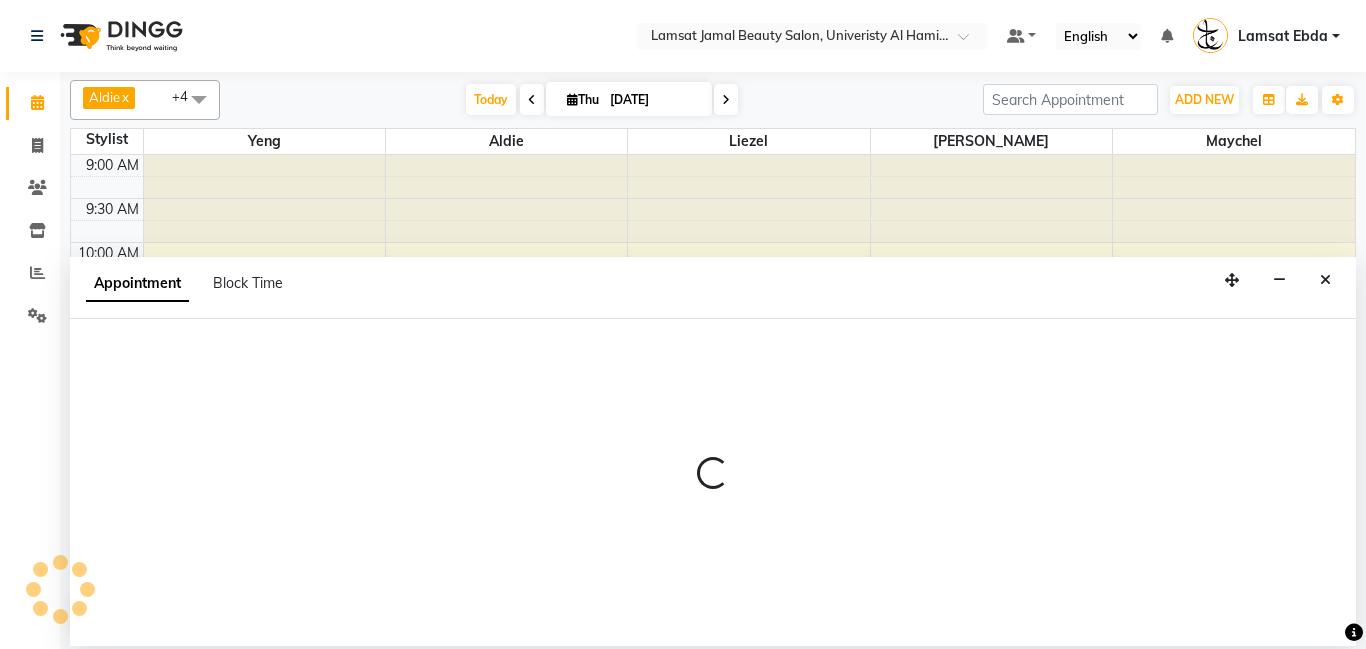 select on "79900" 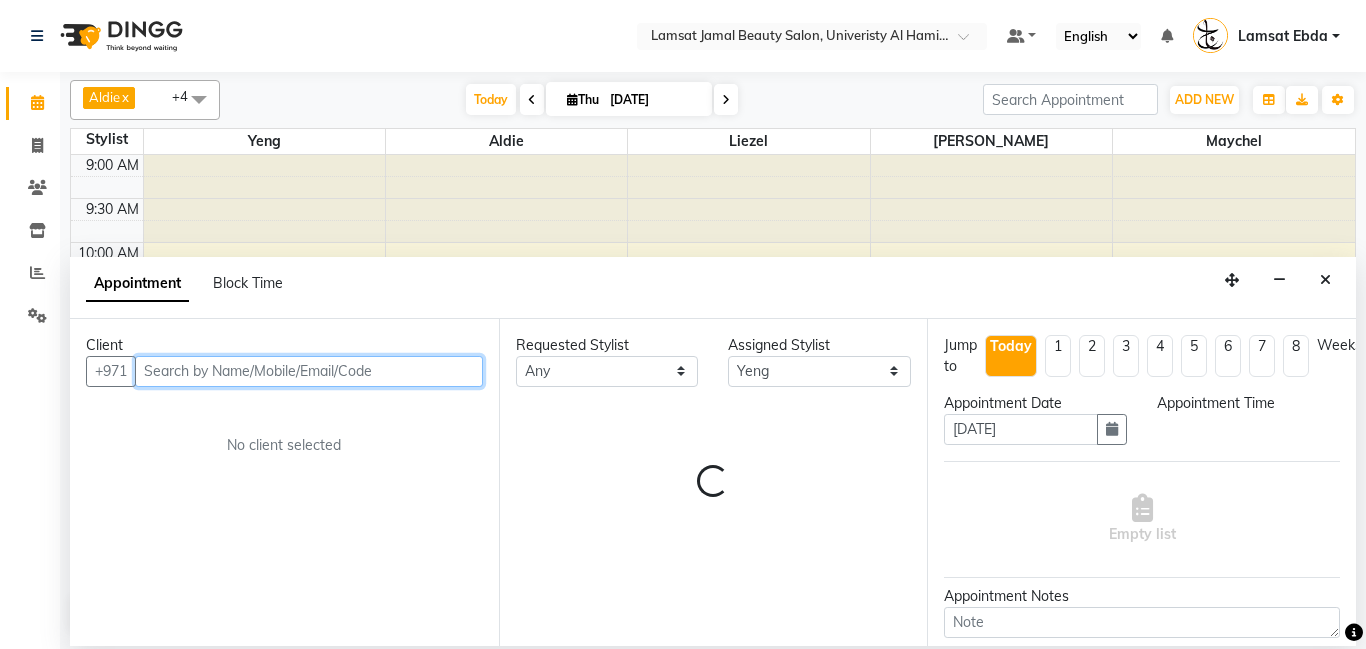 select on "690" 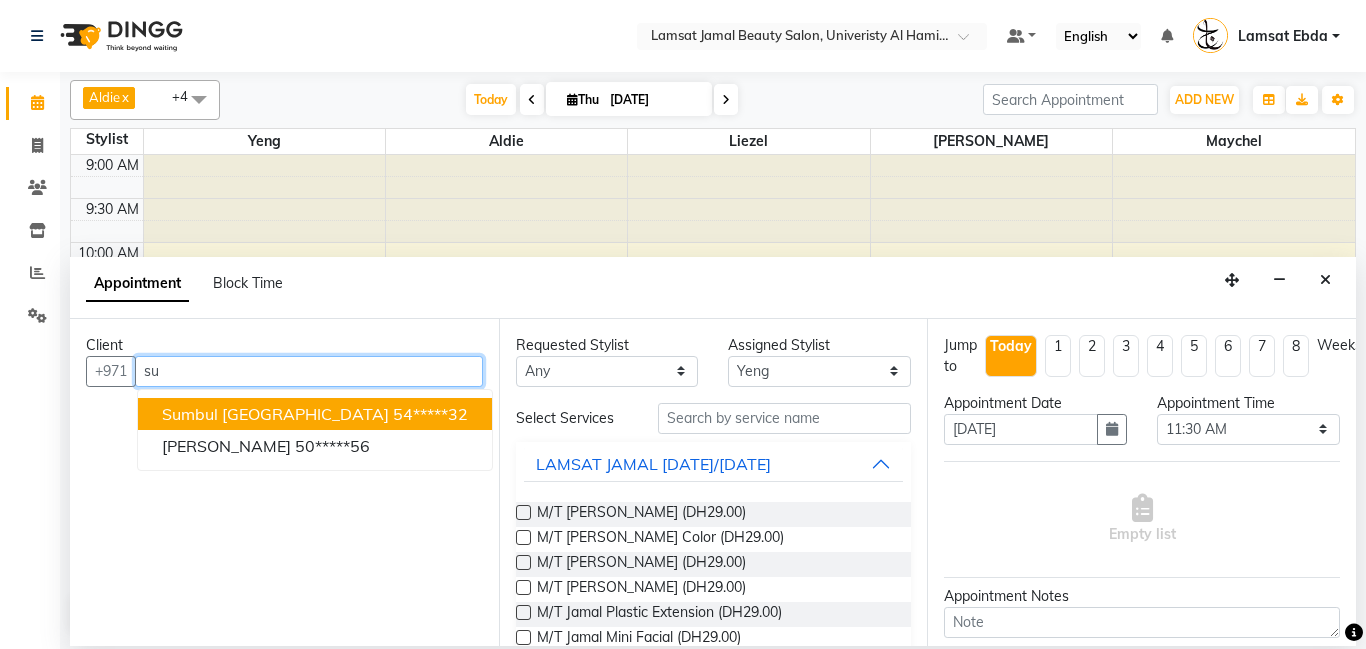 type on "s" 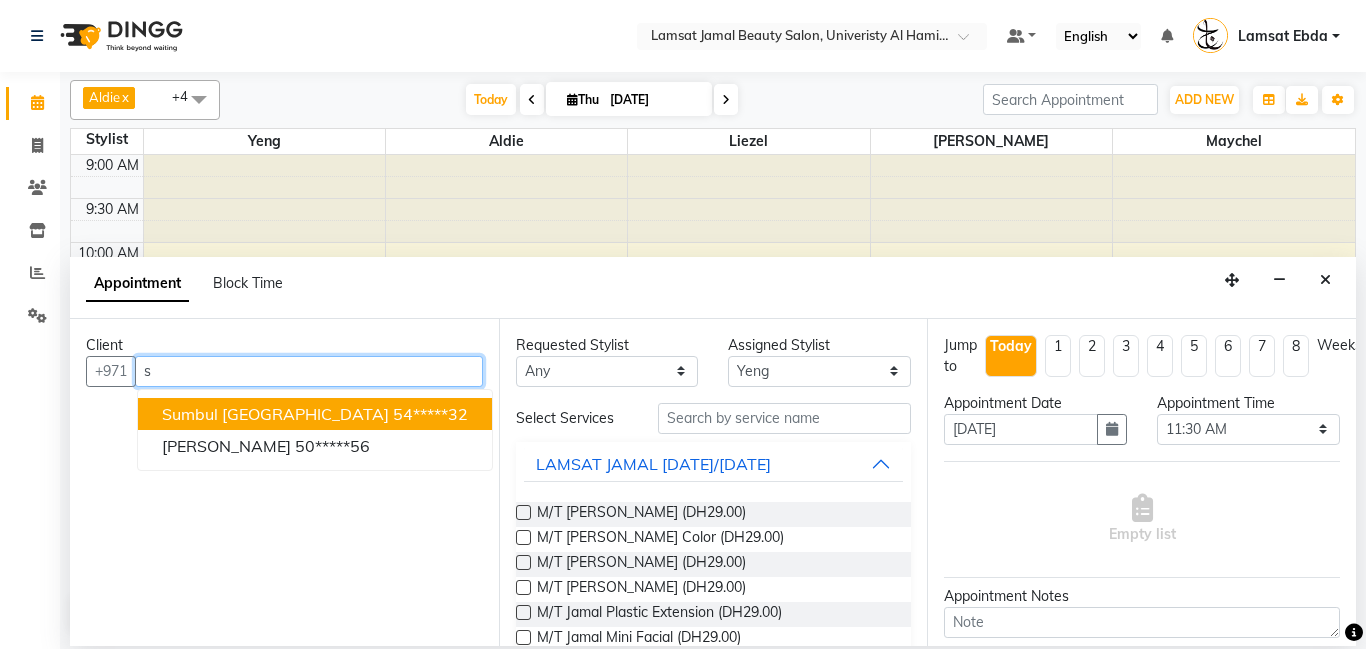 type 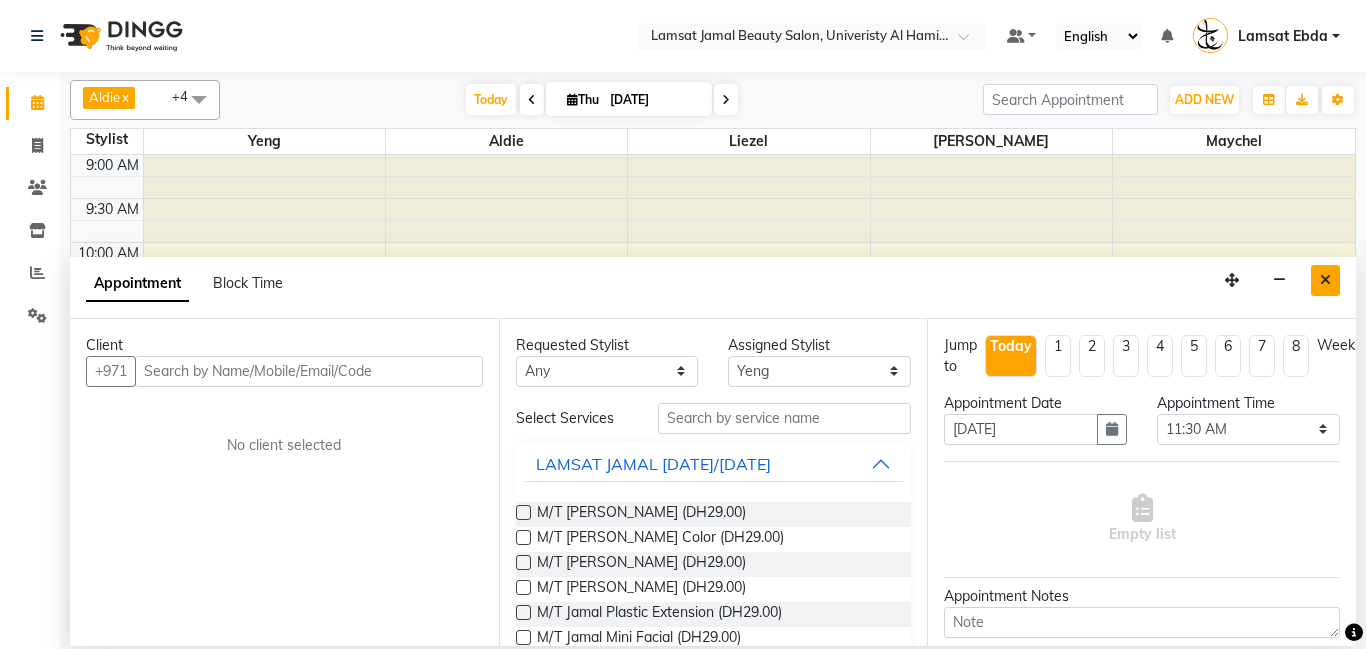 click at bounding box center [1325, 280] 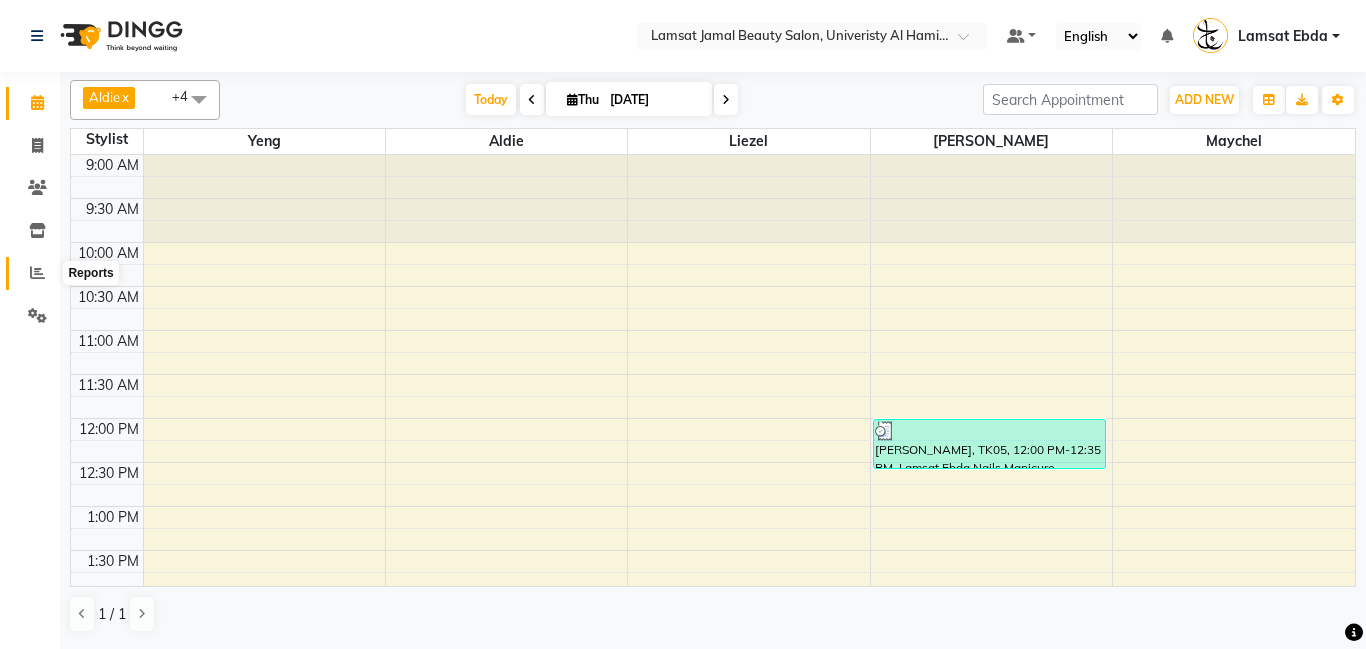 click 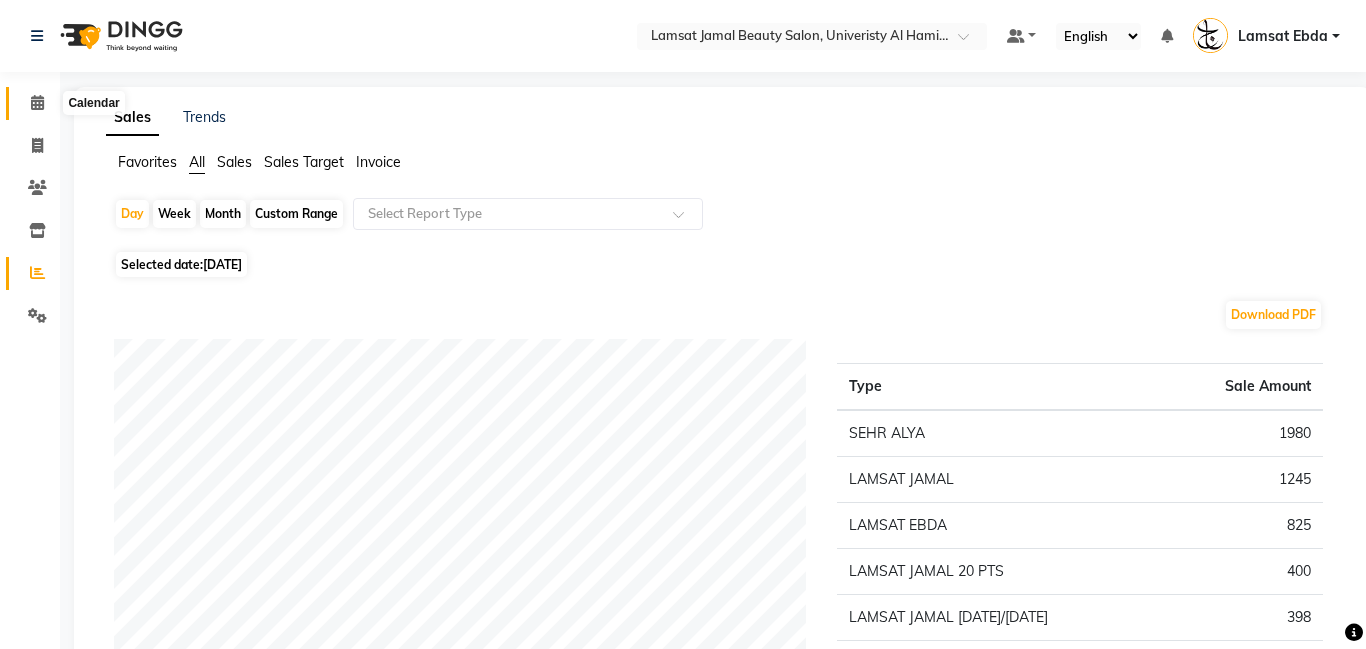 click 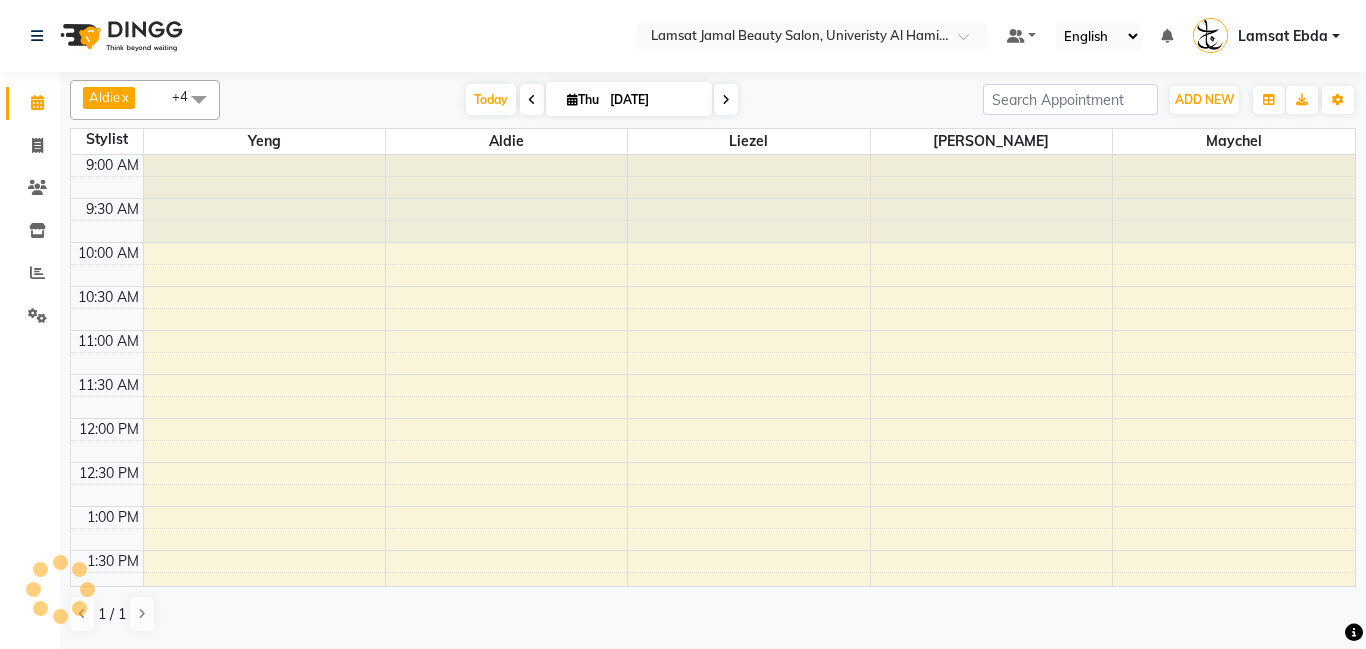 scroll, scrollTop: 0, scrollLeft: 0, axis: both 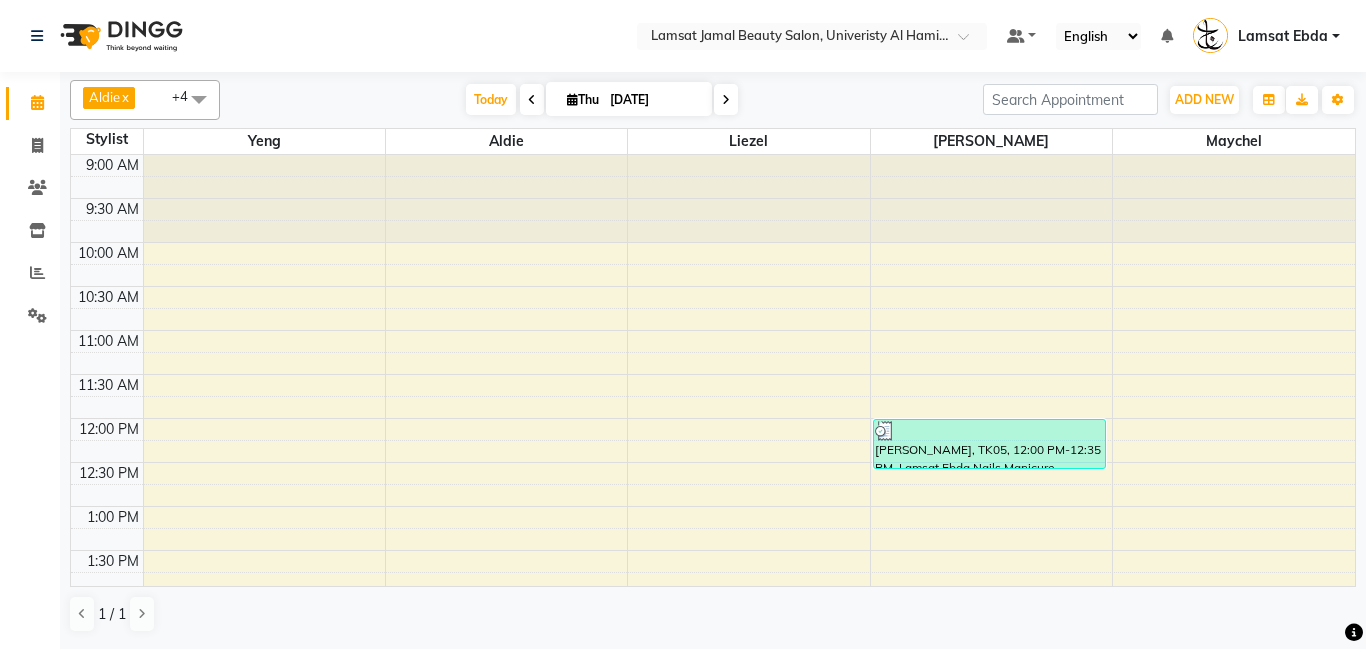 click on "9:00 AM 9:30 AM 10:00 AM 10:30 AM 11:00 AM 11:30 AM 12:00 PM 12:30 PM 1:00 PM 1:30 PM 2:00 PM 2:30 PM 3:00 PM 3:30 PM 4:00 PM 4:30 PM 5:00 PM 5:30 PM 6:00 PM 6:30 PM 7:00 PM 7:30 PM 8:00 PM 8:30 PM 9:00 PM 9:30 PM 10:00 PM 10:30 PM 11:00 PM 11:30 PM     HS Madam [PERSON_NAME][GEOGRAPHIC_DATA], TK23, 05:00 PM-06:10 PM, M/T [PERSON_NAME] Bath + 30 Min Massage,M/T Jamal Morrocan Bath + 30 Min Massage     salah, TK07, 02:45 PM-03:20 PM, Lamsat Ebda Nails Pedicure     yayad, TK10, 06:15 PM-06:35 PM, Ebda Offer UnderArm Shaving     naser ([PERSON_NAME]), TK14, 07:20 PM-07:55 PM, Lamsat Ebda Nails Cut and File     naser ([PERSON_NAME]), TK14, 08:30 PM-09:05 PM, Ebda Kids Service Hair Wash     moumed, TK22, 09:15 PM-10:15 PM, Ebda Offer Hand Massage 30min,Ebda Offer Foot Massage [GEOGRAPHIC_DATA][PERSON_NAME], 12:00 PM-12:35 PM, Lamsat Ebda Nails Manicure     yayad, TK10, 06:35 PM-07:10 PM, [PERSON_NAME] Ebda Nails Manicure     naser ([PERSON_NAME]), TK14, 07:55 PM-08:30 PM, Lamsat Ebda Hair Hair Wash With Blowdry" at bounding box center (713, 814) 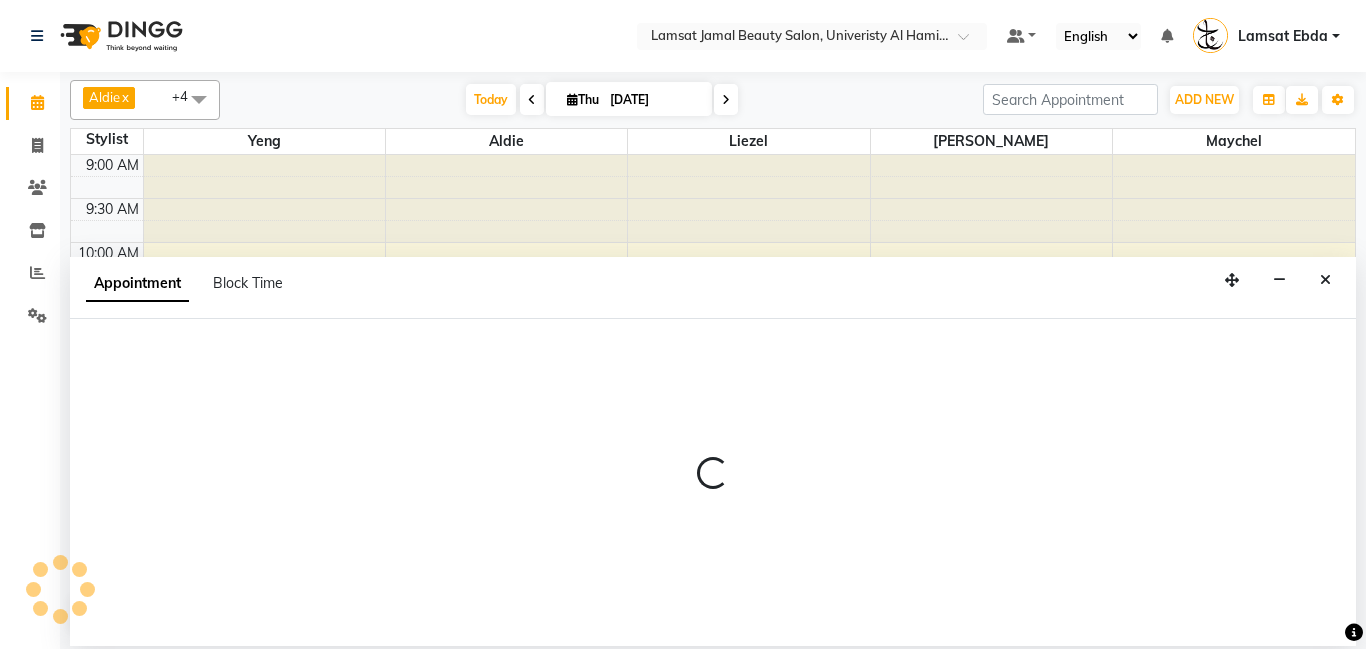 select on "79900" 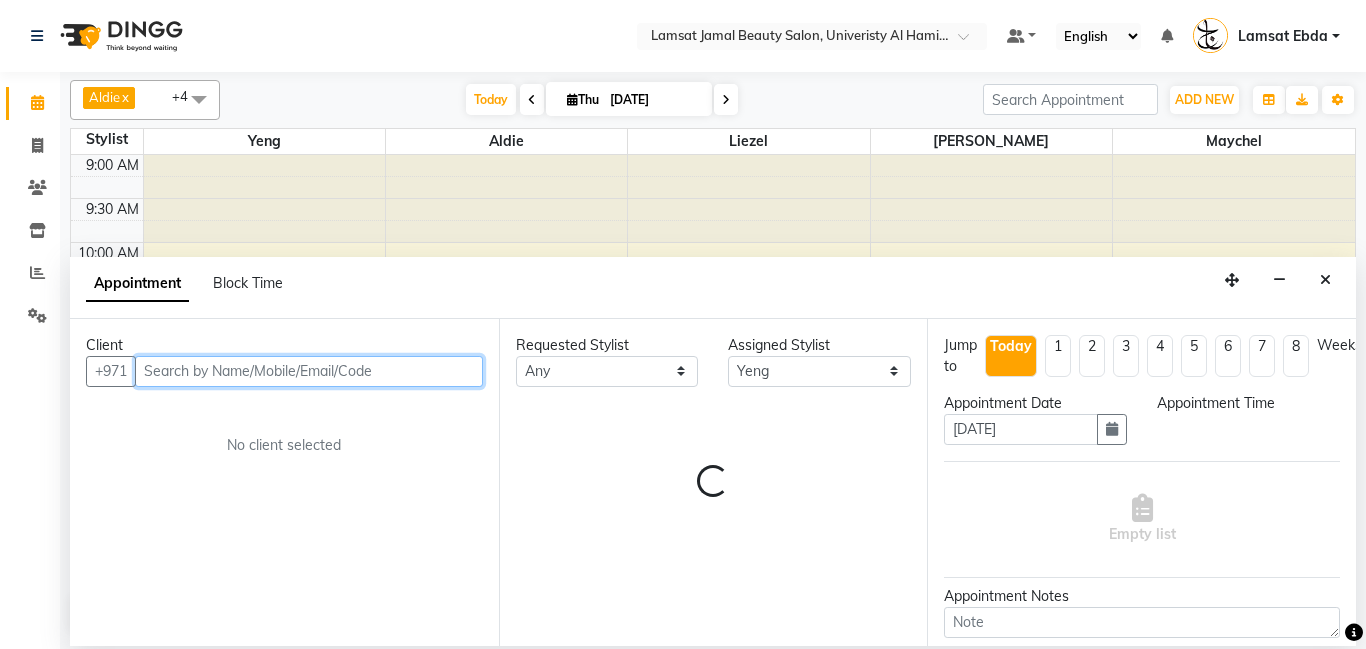 select on "630" 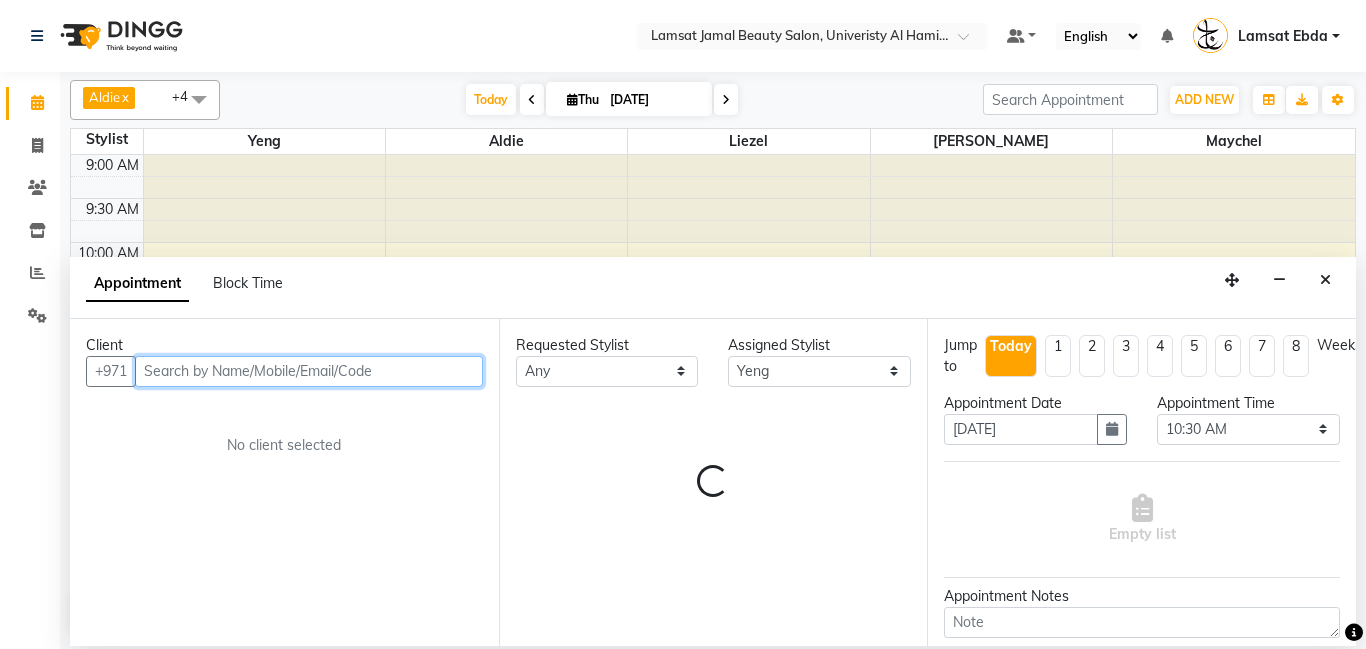 click at bounding box center (309, 371) 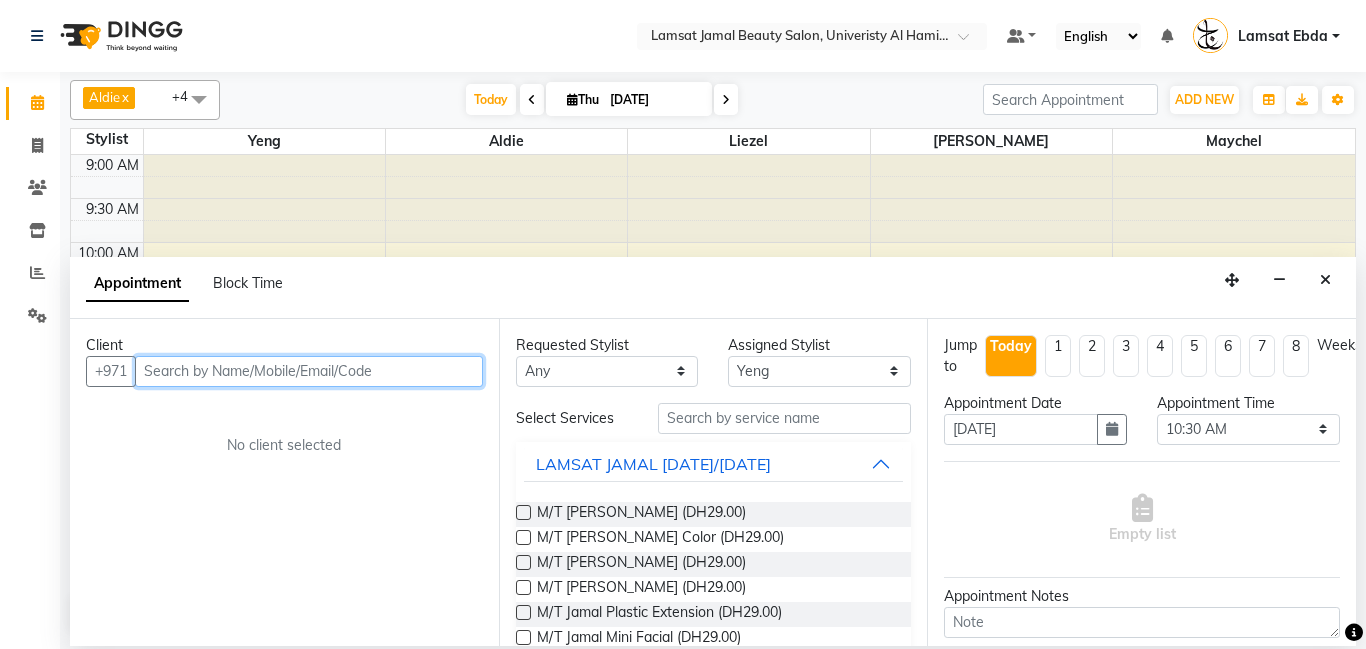 type on "r" 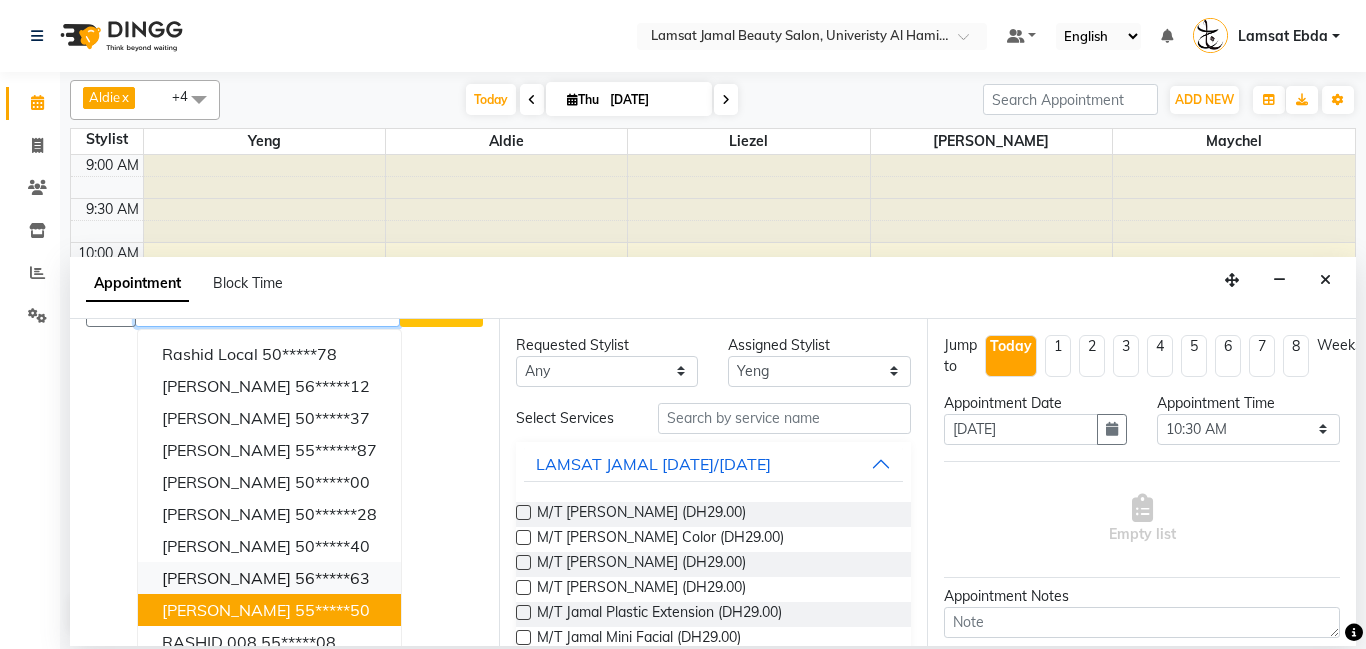 scroll, scrollTop: 68, scrollLeft: 0, axis: vertical 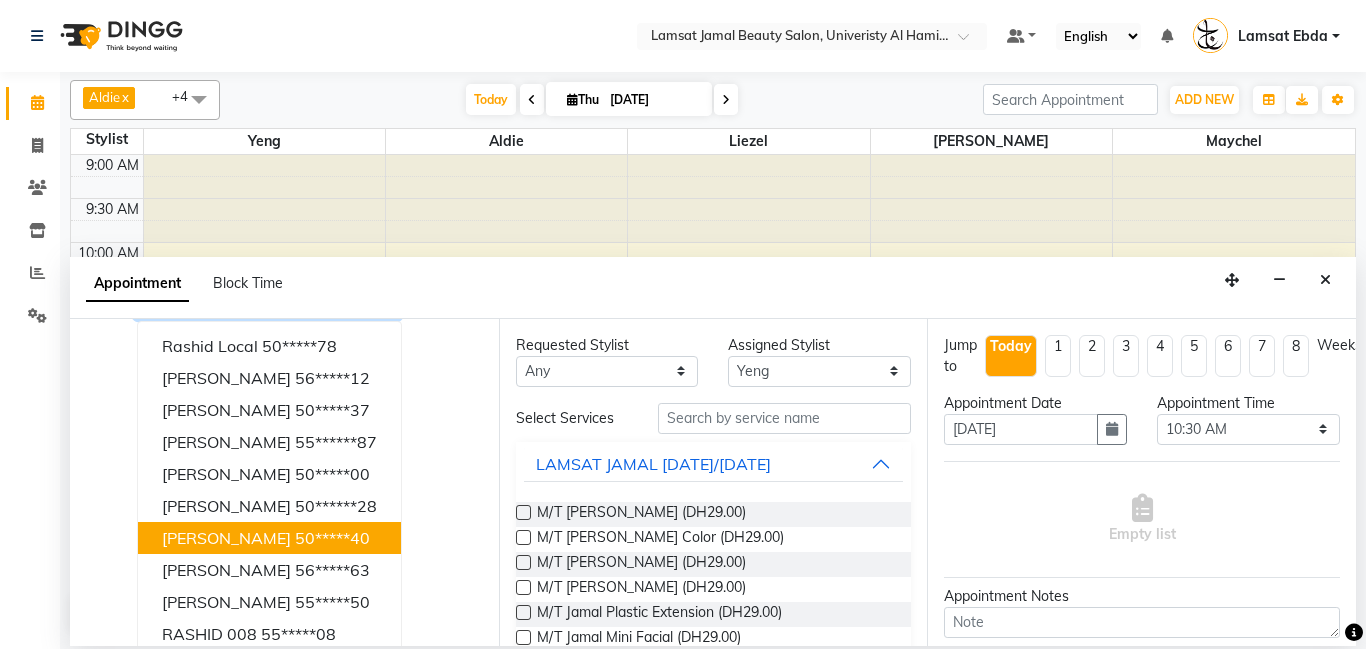 click on "50*****40" at bounding box center [332, 538] 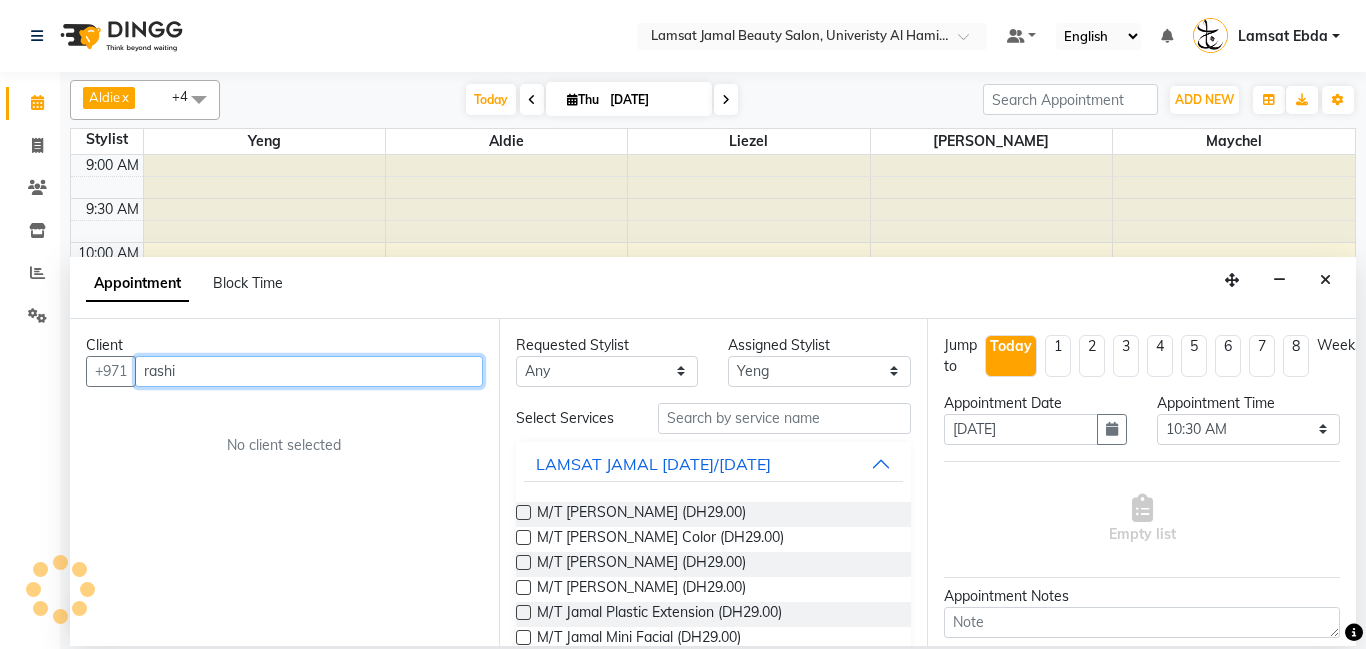 type on "50*****40" 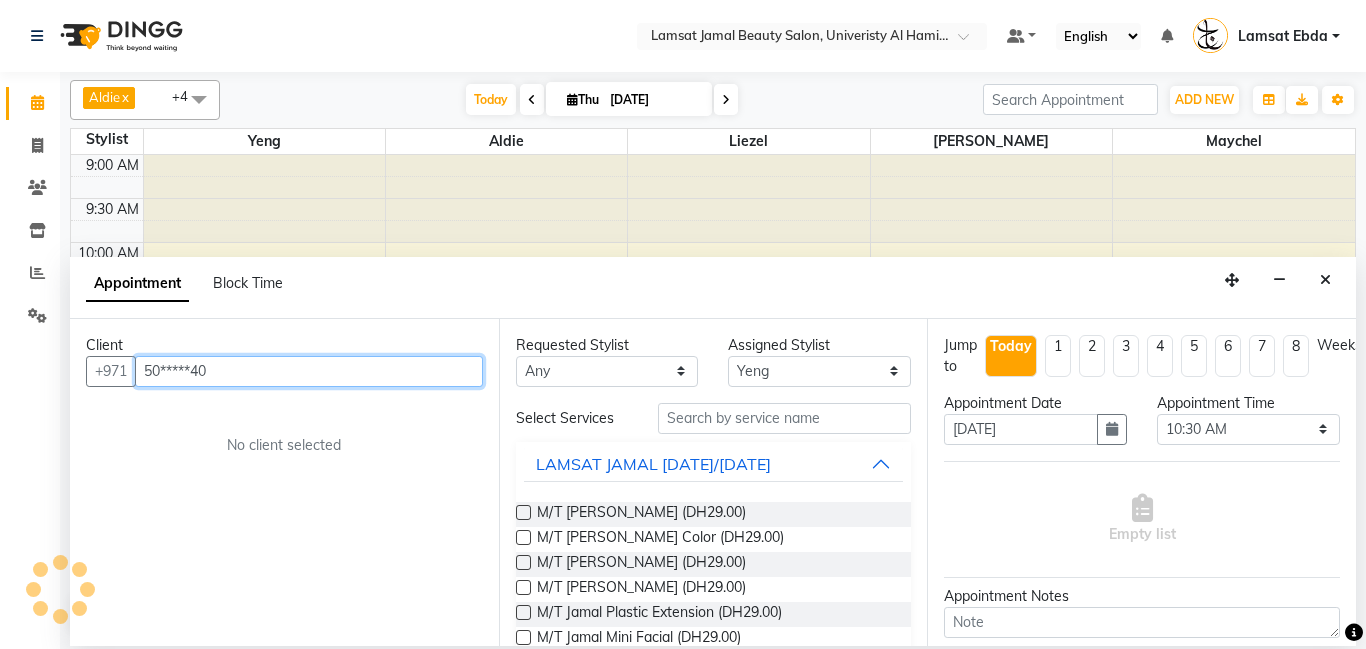 scroll, scrollTop: 0, scrollLeft: 0, axis: both 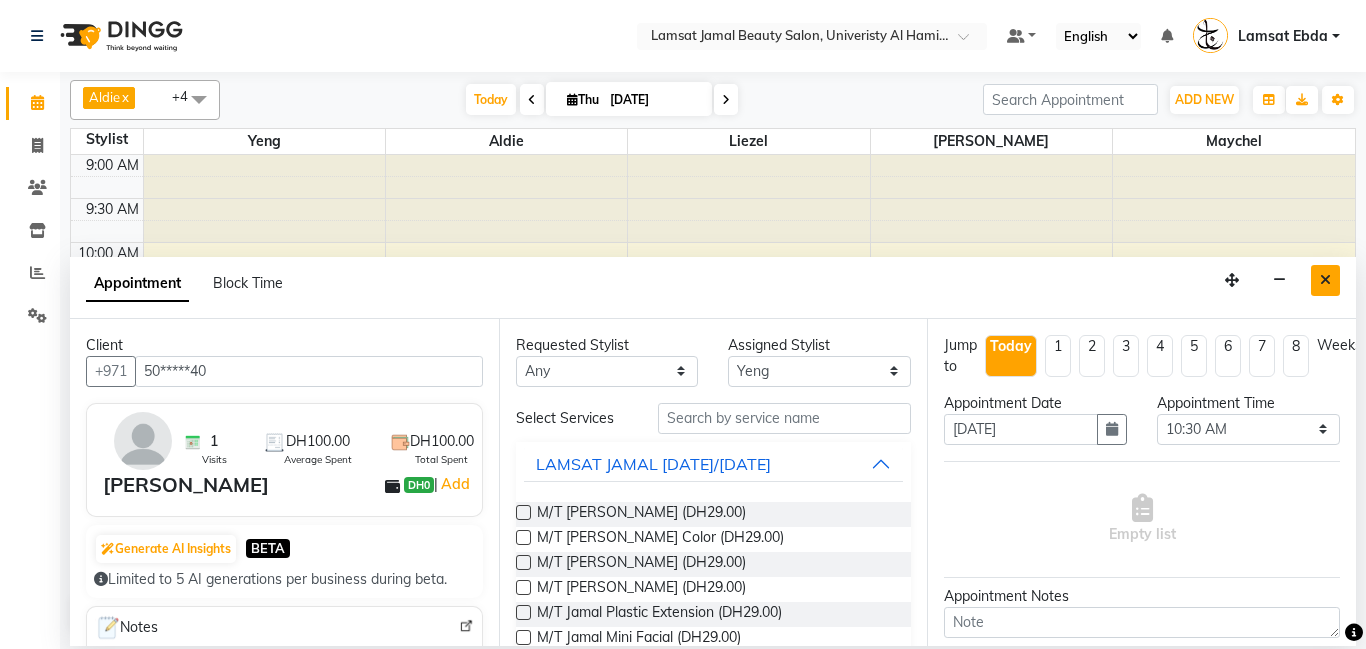 click at bounding box center [1325, 280] 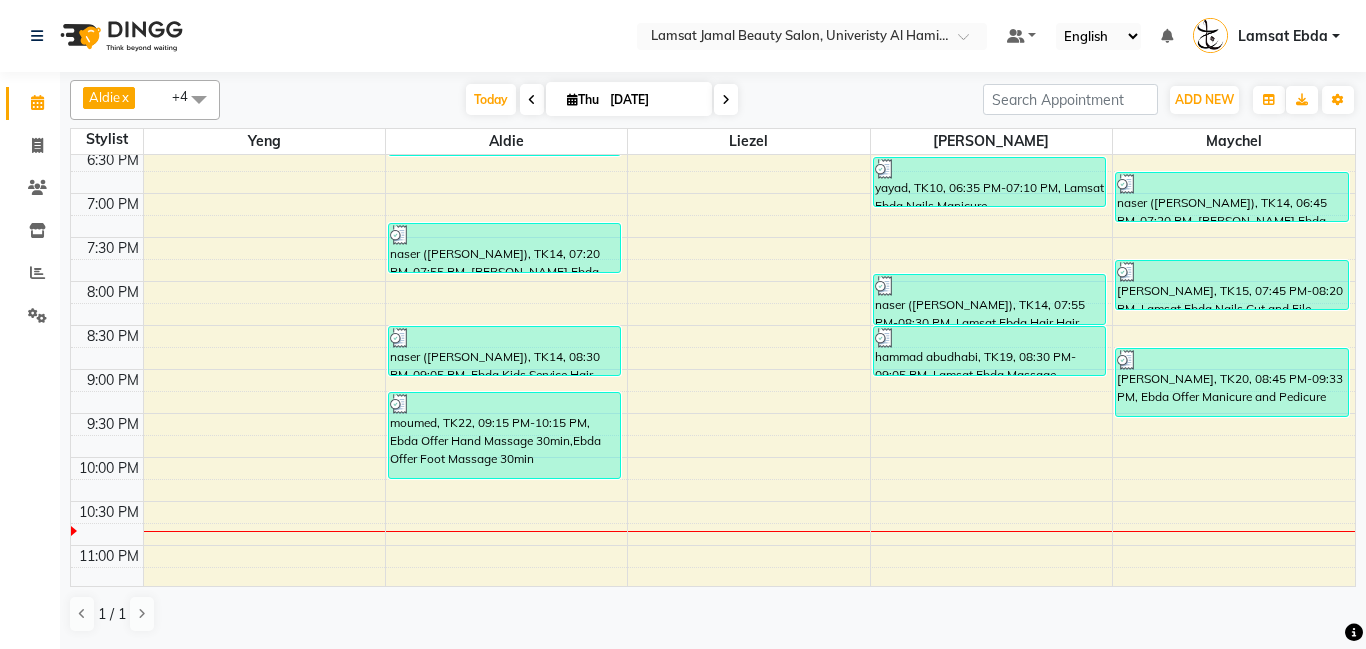 scroll, scrollTop: 899, scrollLeft: 0, axis: vertical 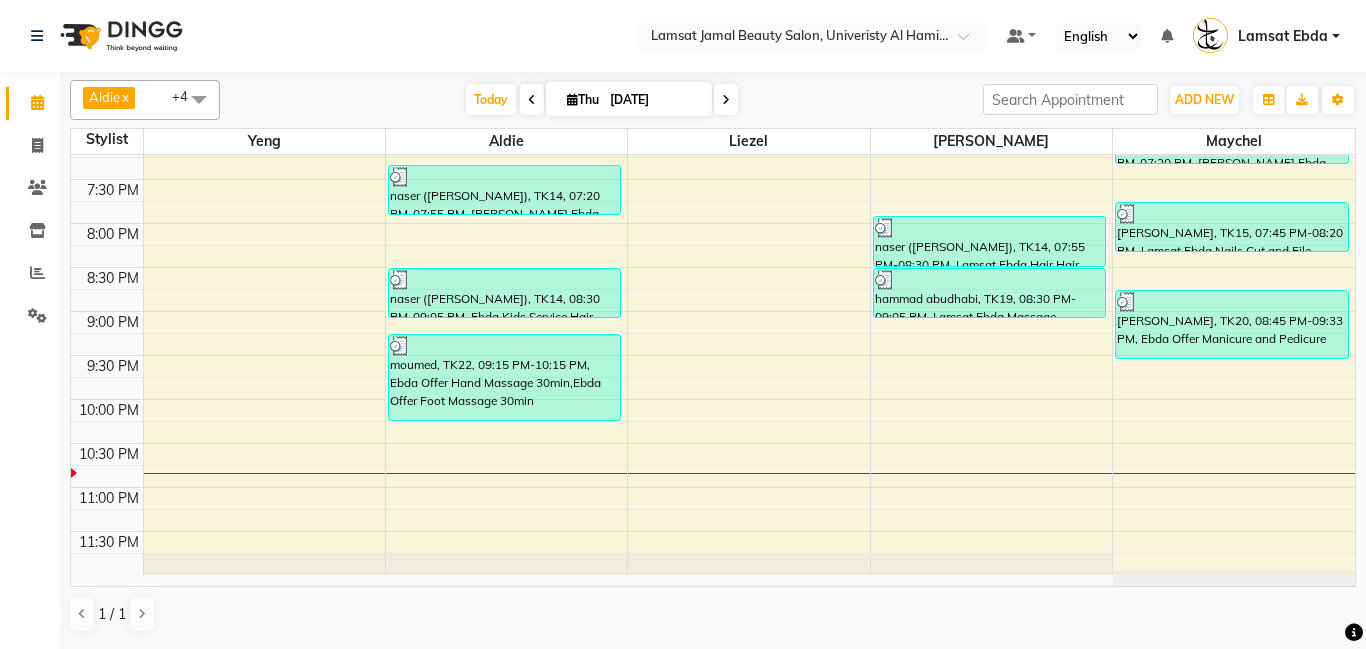 click on "9:00 AM 9:30 AM 10:00 AM 10:30 AM 11:00 AM 11:30 AM 12:00 PM 12:30 PM 1:00 PM 1:30 PM 2:00 PM 2:30 PM 3:00 PM 3:30 PM 4:00 PM 4:30 PM 5:00 PM 5:30 PM 6:00 PM 6:30 PM 7:00 PM 7:30 PM 8:00 PM 8:30 PM 9:00 PM 9:30 PM 10:00 PM 10:30 PM 11:00 PM 11:30 PM     HS Madam [PERSON_NAME][GEOGRAPHIC_DATA], TK23, 05:00 PM-06:10 PM, M/T [PERSON_NAME] Bath + 30 Min Massage,M/T Jamal Morrocan Bath + 30 Min Massage     salah, TK07, 02:45 PM-03:20 PM, Lamsat Ebda Nails Pedicure     yayad, TK10, 06:15 PM-06:35 PM, Ebda Offer UnderArm Shaving     naser ([PERSON_NAME]), TK14, 07:20 PM-07:55 PM, Lamsat Ebda Nails Cut and File     naser ([PERSON_NAME]), TK14, 08:30 PM-09:05 PM, Ebda Kids Service Hair Wash     moumed, TK22, 09:15 PM-10:15 PM, Ebda Offer Hand Massage 30min,Ebda Offer Foot Massage [GEOGRAPHIC_DATA][PERSON_NAME], 12:00 PM-12:35 PM, Lamsat Ebda Nails Manicure     yayad, TK10, 06:35 PM-07:10 PM, [PERSON_NAME] Ebda Nails Manicure     naser ([PERSON_NAME]), TK14, 07:55 PM-08:30 PM, Lamsat Ebda Hair Hair Wash With Blowdry" at bounding box center (713, -85) 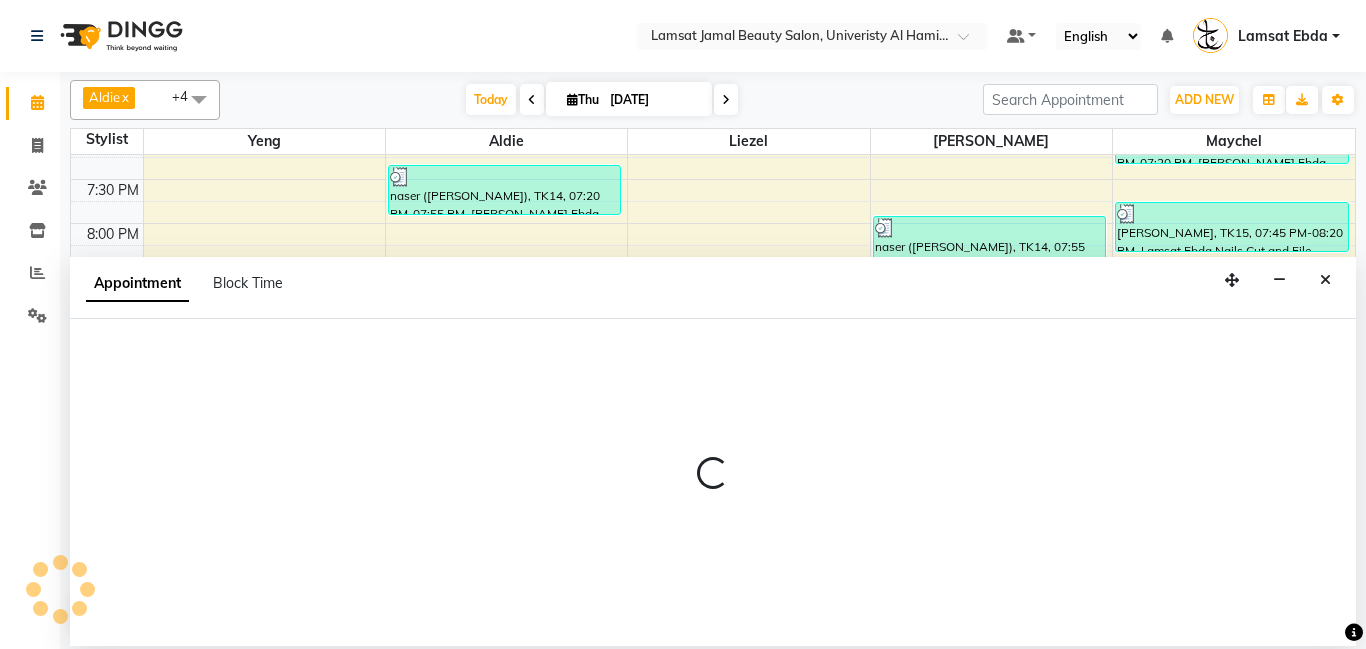 select on "79906" 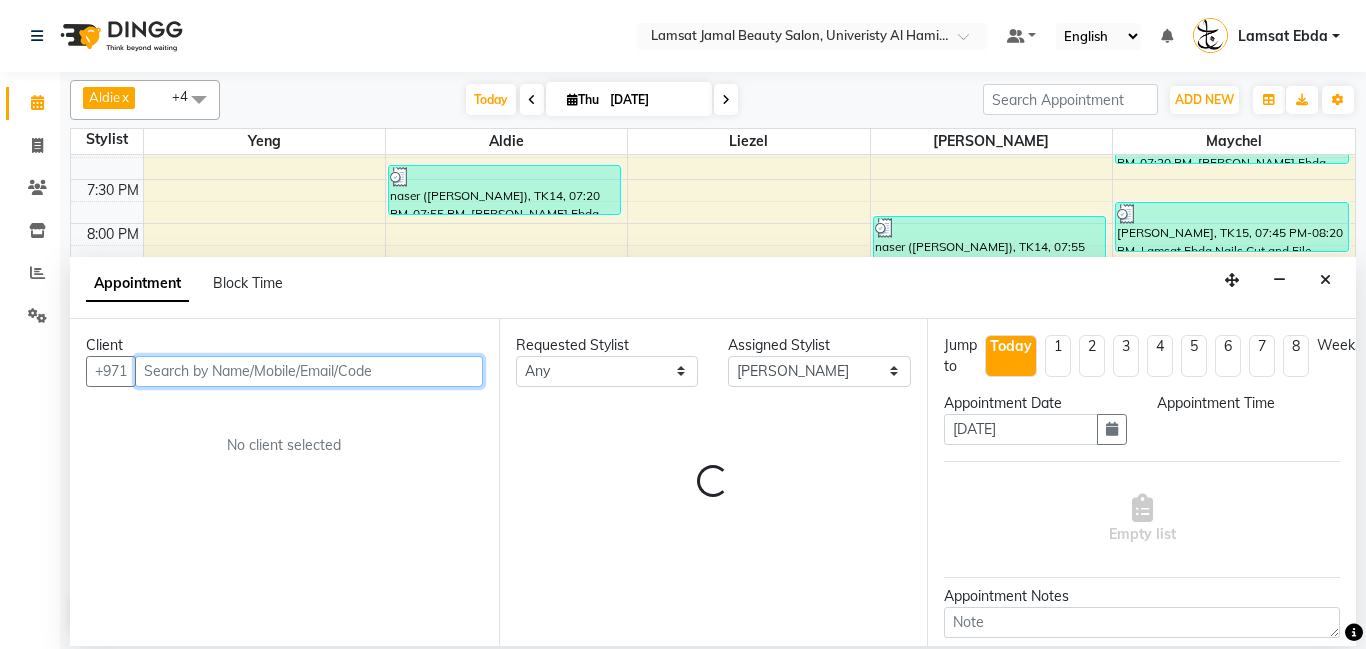 select on "1365" 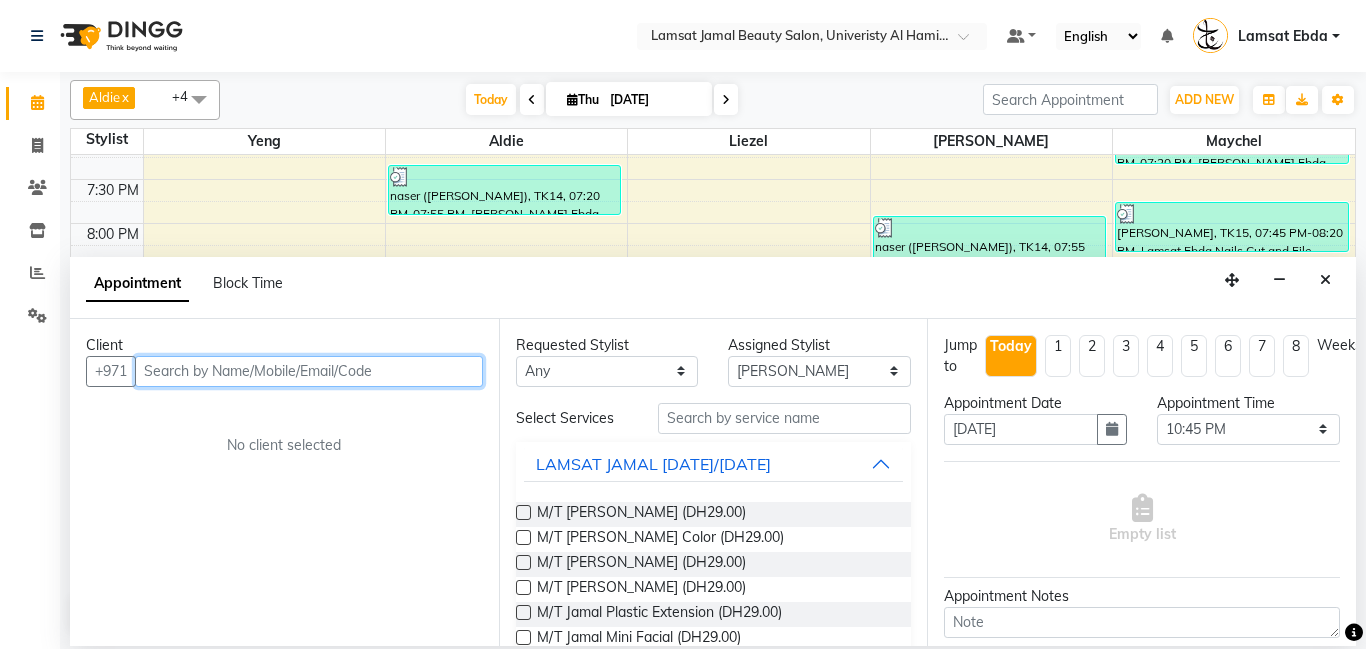 click at bounding box center (309, 371) 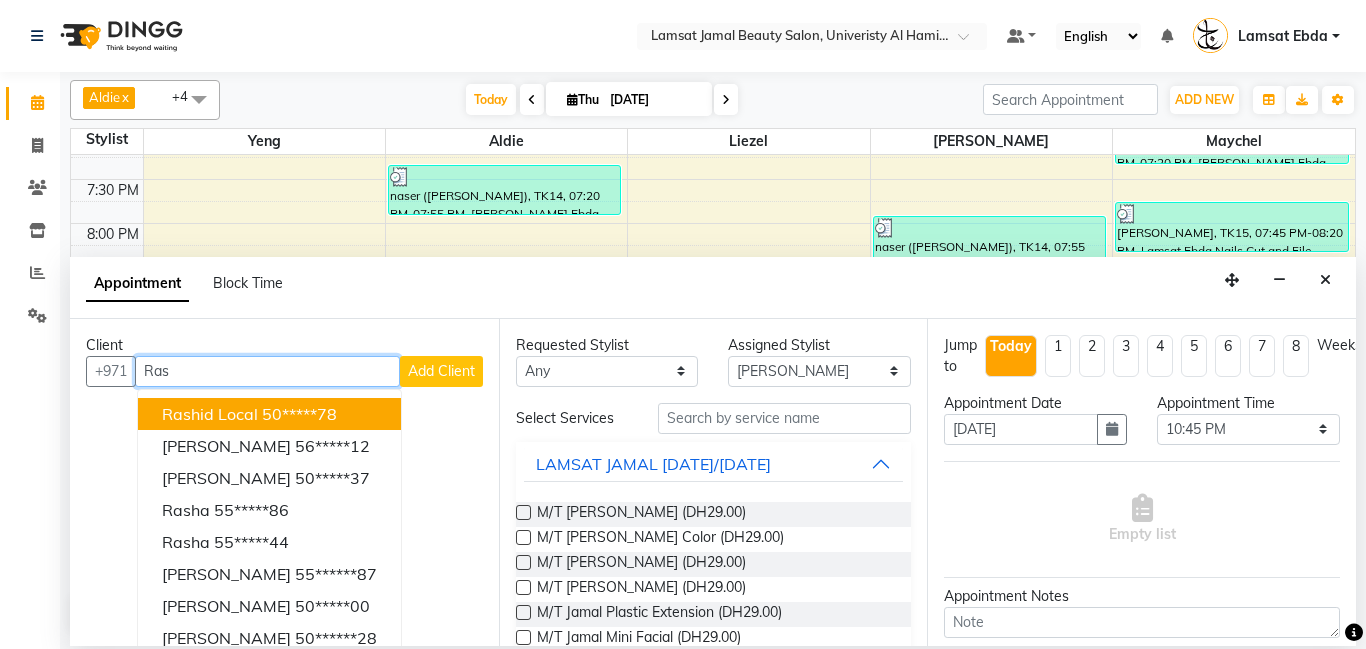 scroll, scrollTop: 81, scrollLeft: 0, axis: vertical 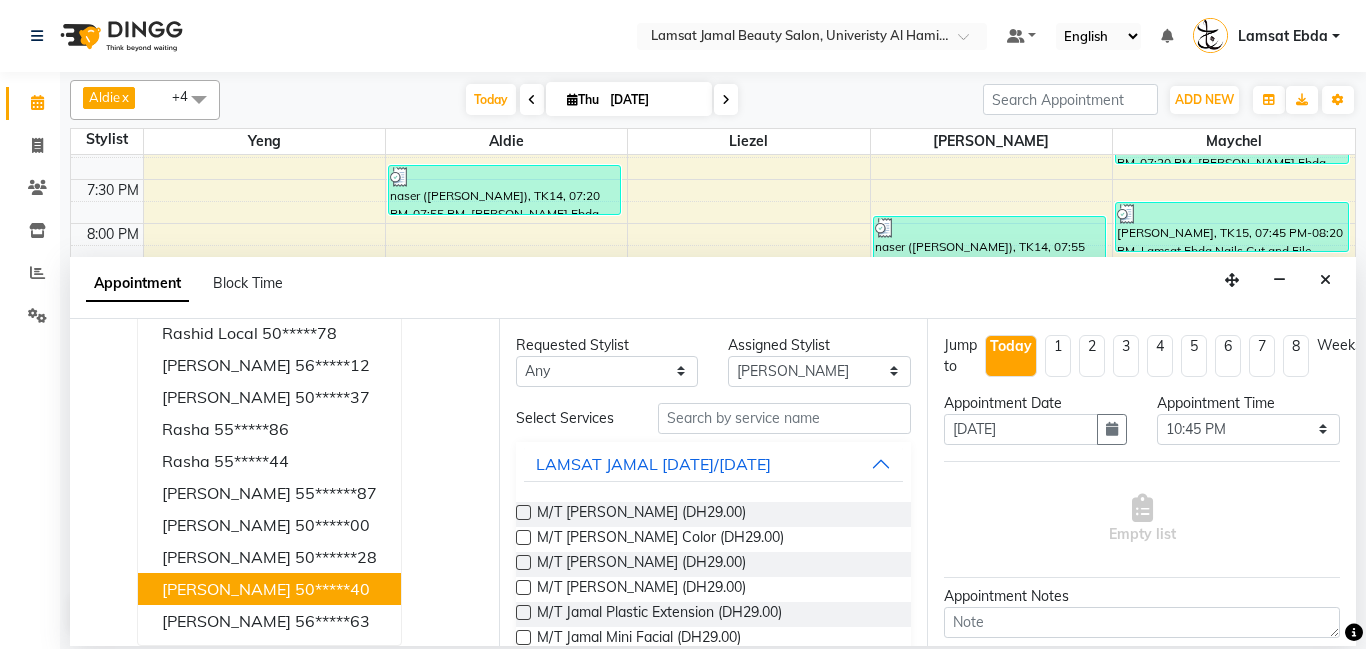 click on "50*****40" at bounding box center (332, 589) 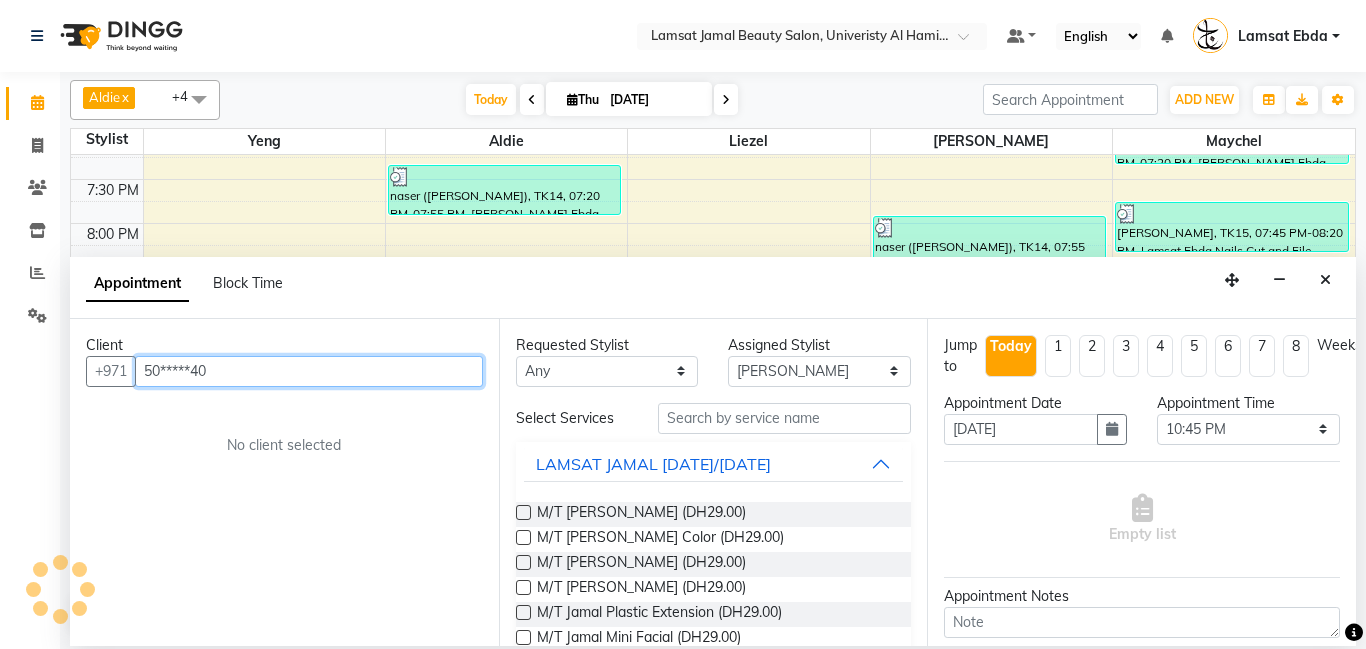 scroll, scrollTop: 0, scrollLeft: 0, axis: both 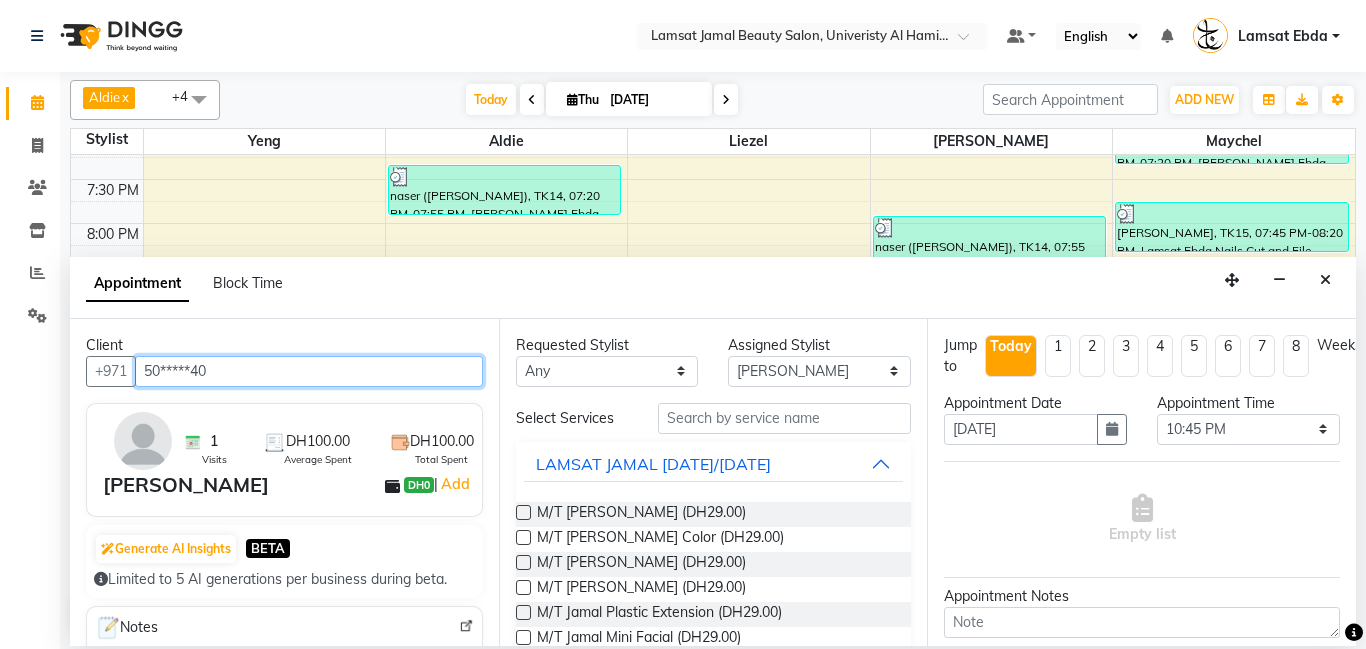 type on "50*****40" 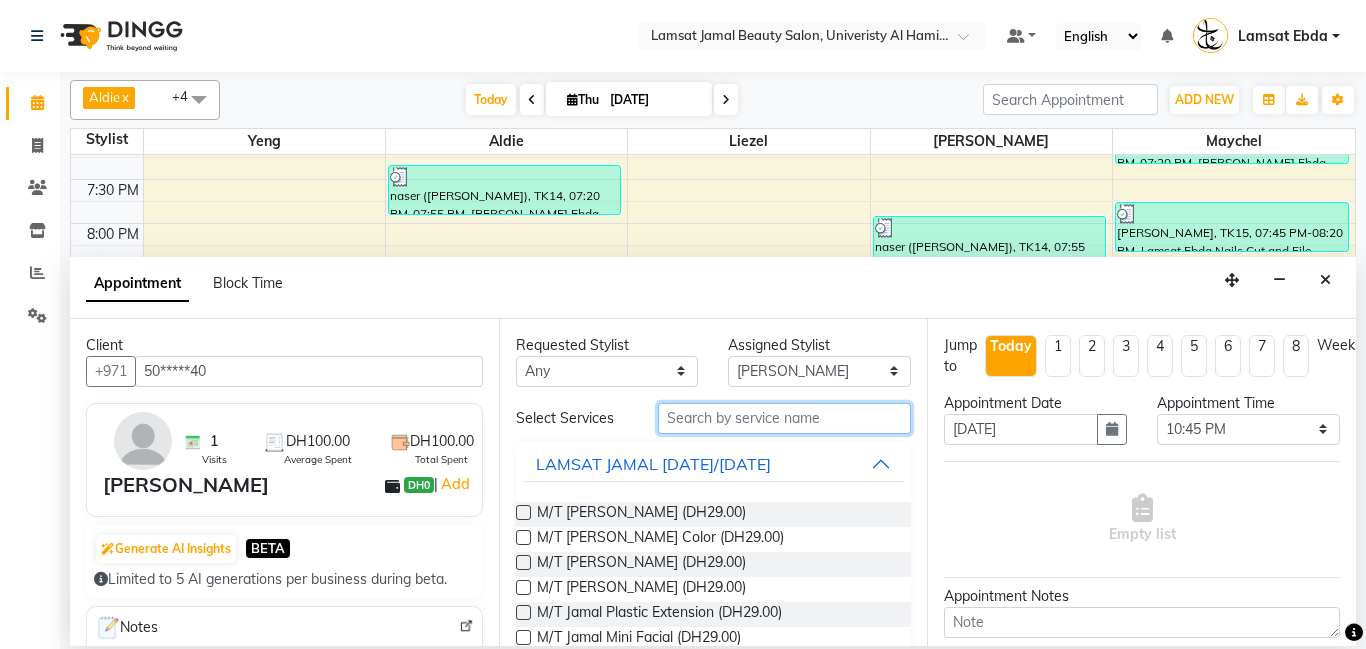 click at bounding box center (785, 418) 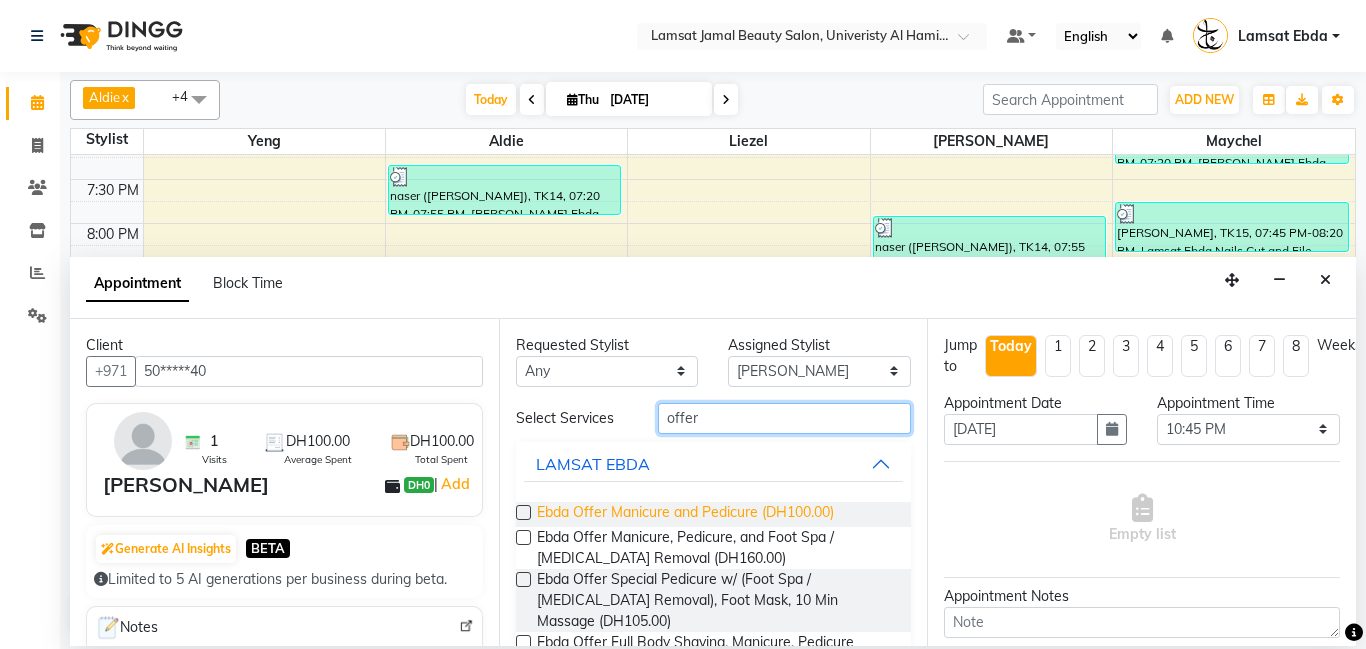 type on "offer" 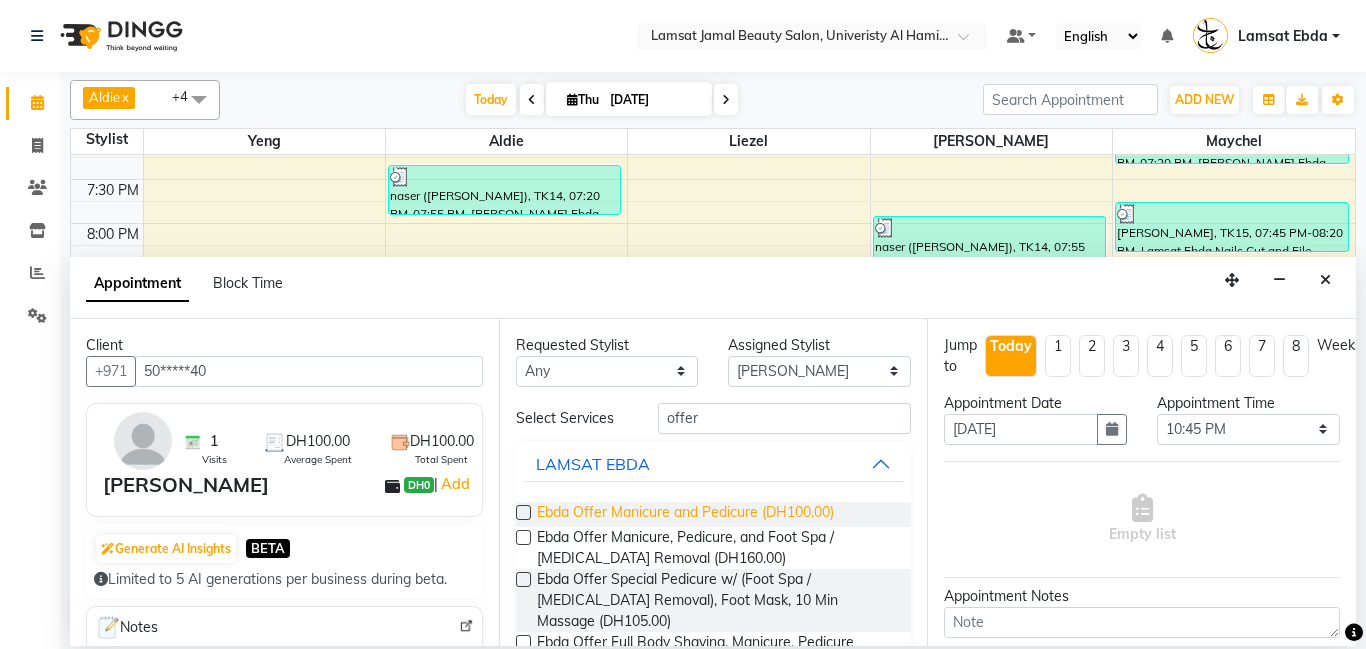 click on "Ebda Offer Manicure and Pedicure (DH100.00)" at bounding box center (685, 514) 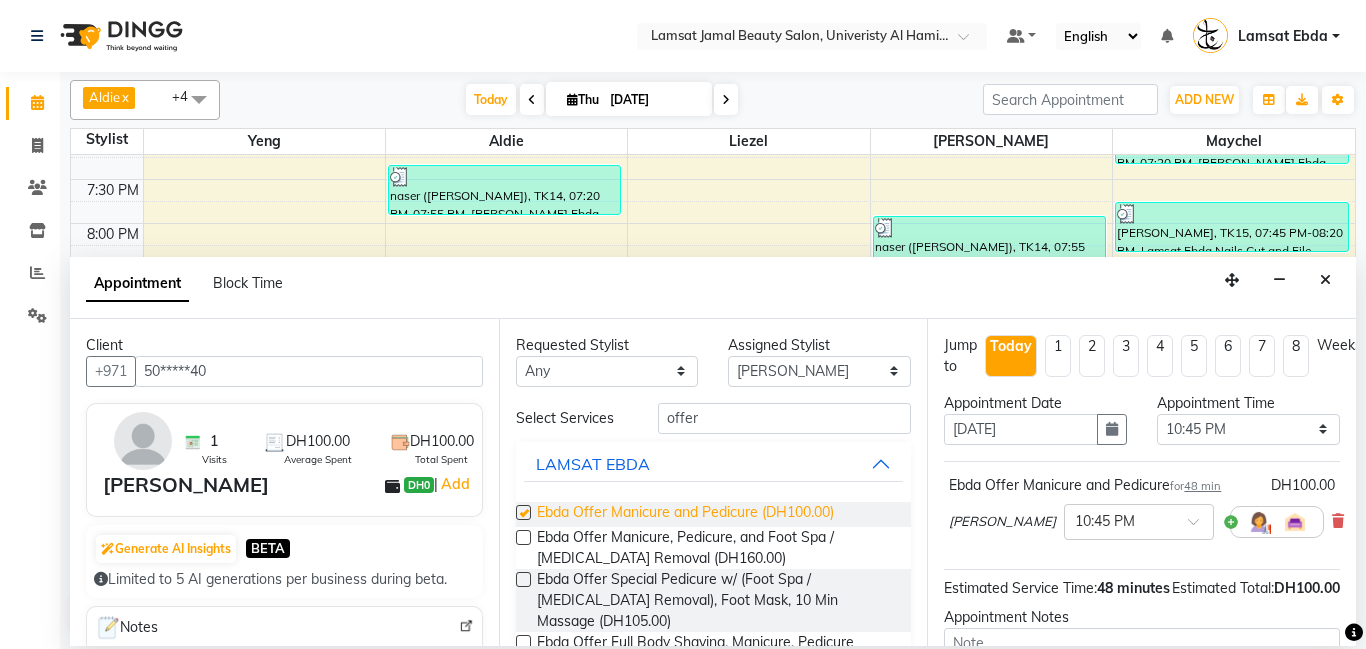 checkbox on "false" 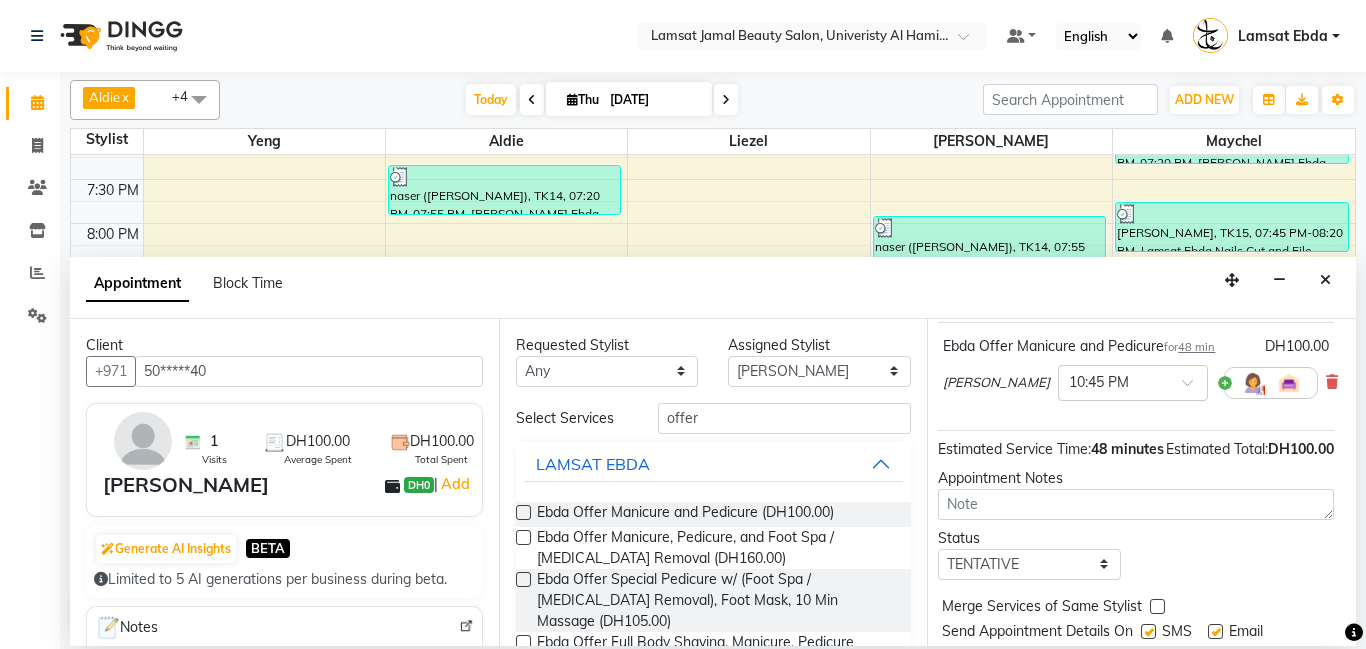 scroll, scrollTop: 144, scrollLeft: 8, axis: both 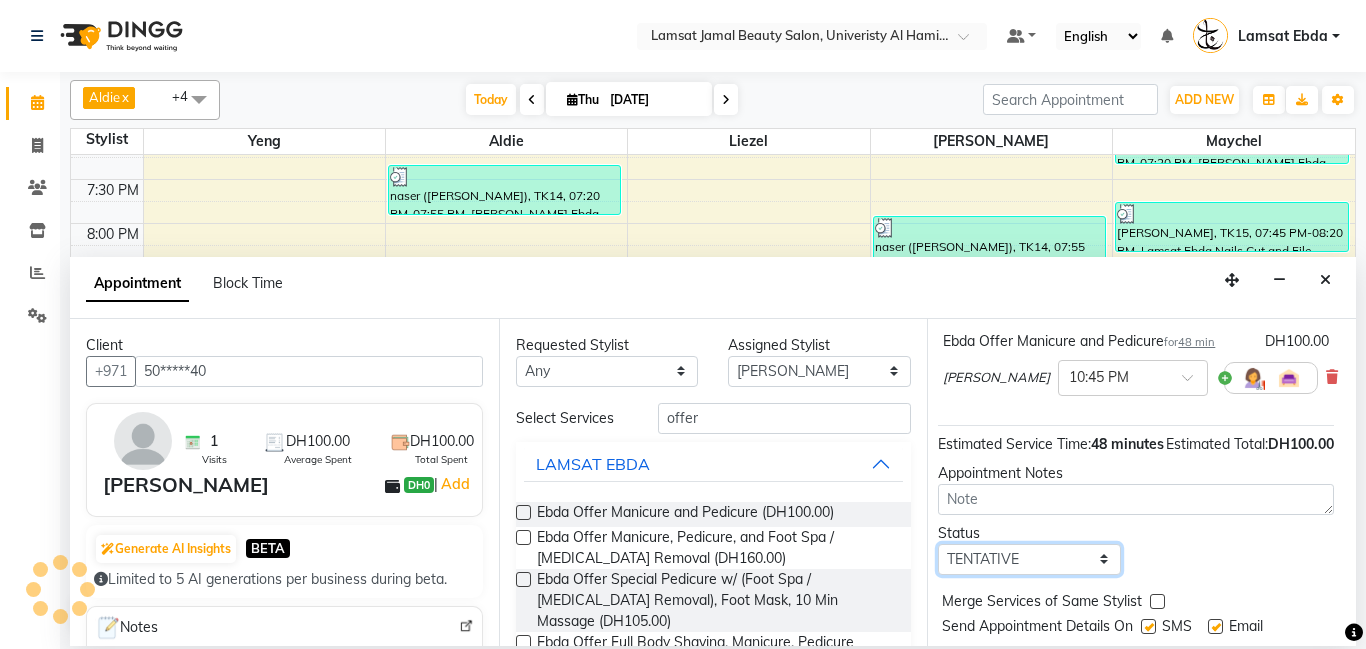 click on "Select TENTATIVE CONFIRM CHECK-IN UPCOMING" at bounding box center [1029, 559] 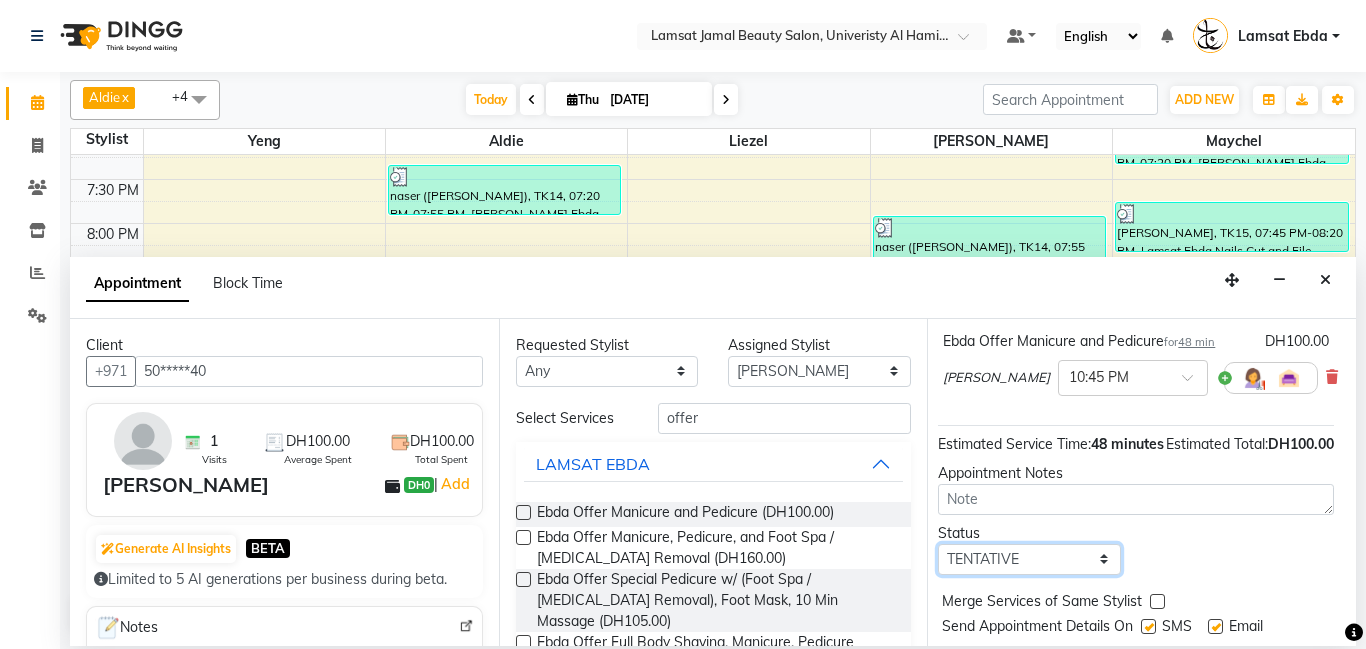 select on "confirm booking" 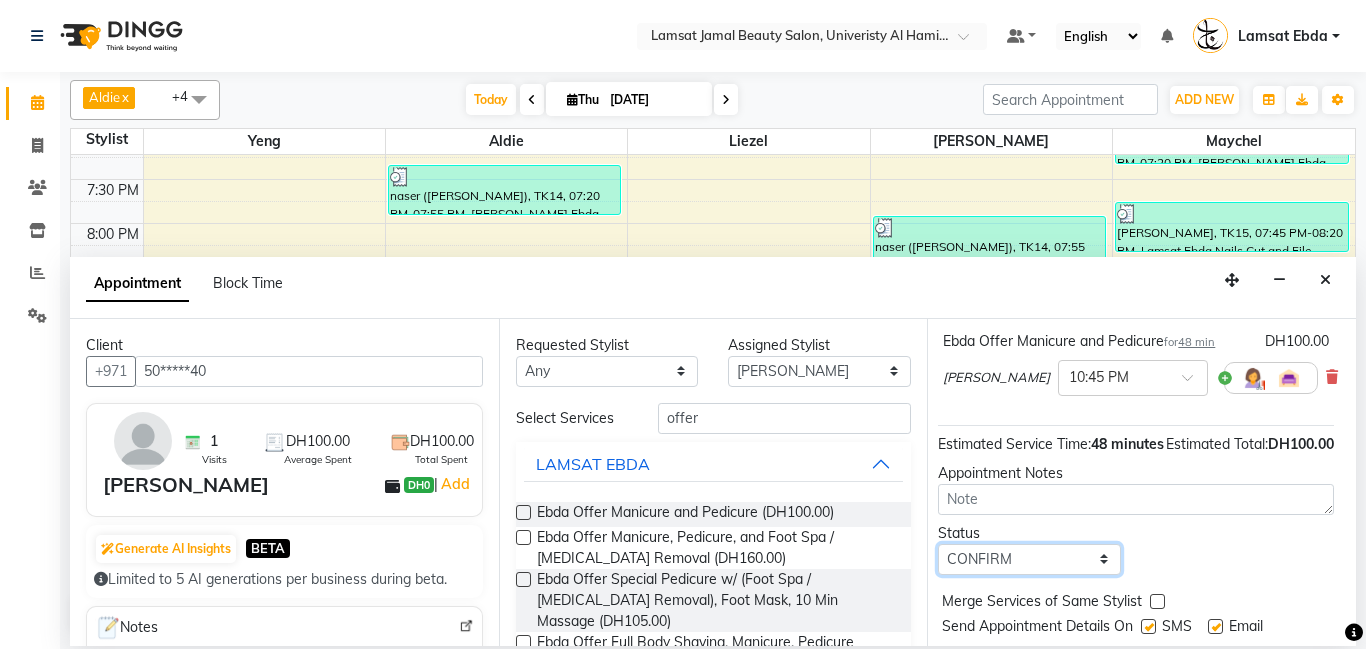 click on "Select TENTATIVE CONFIRM CHECK-IN UPCOMING" at bounding box center (1029, 559) 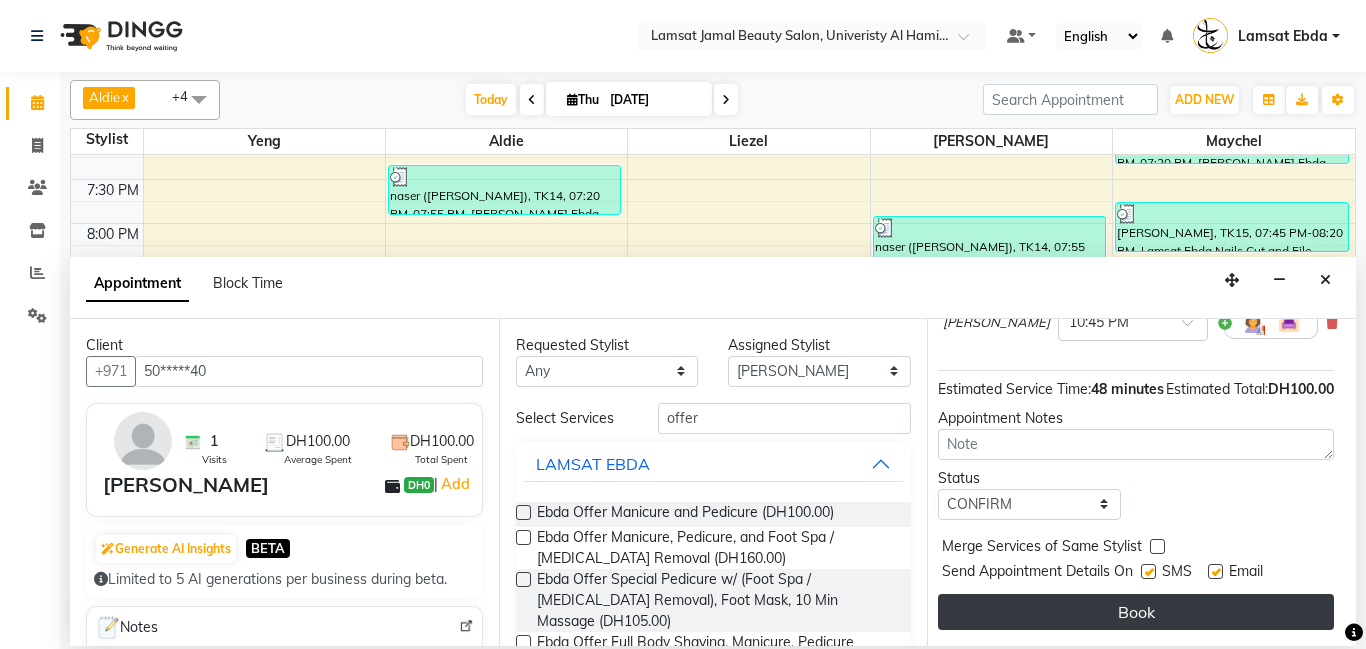click on "Book" at bounding box center [1136, 612] 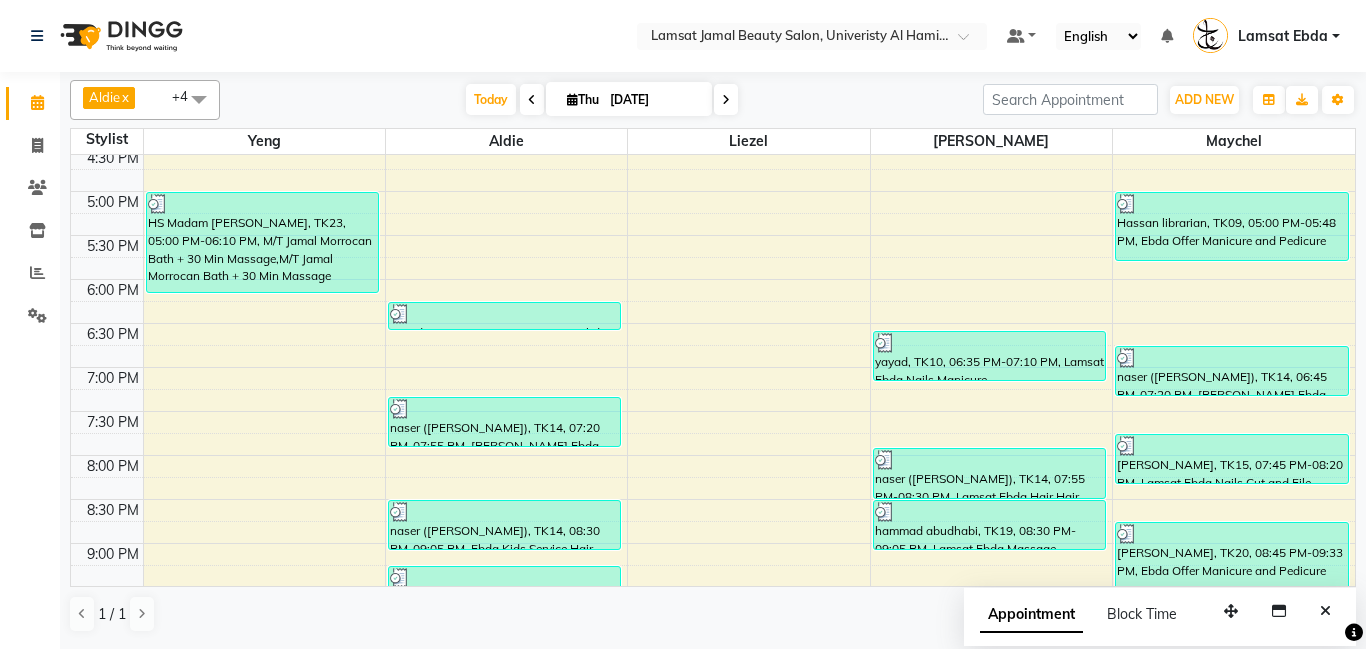 scroll, scrollTop: 690, scrollLeft: 0, axis: vertical 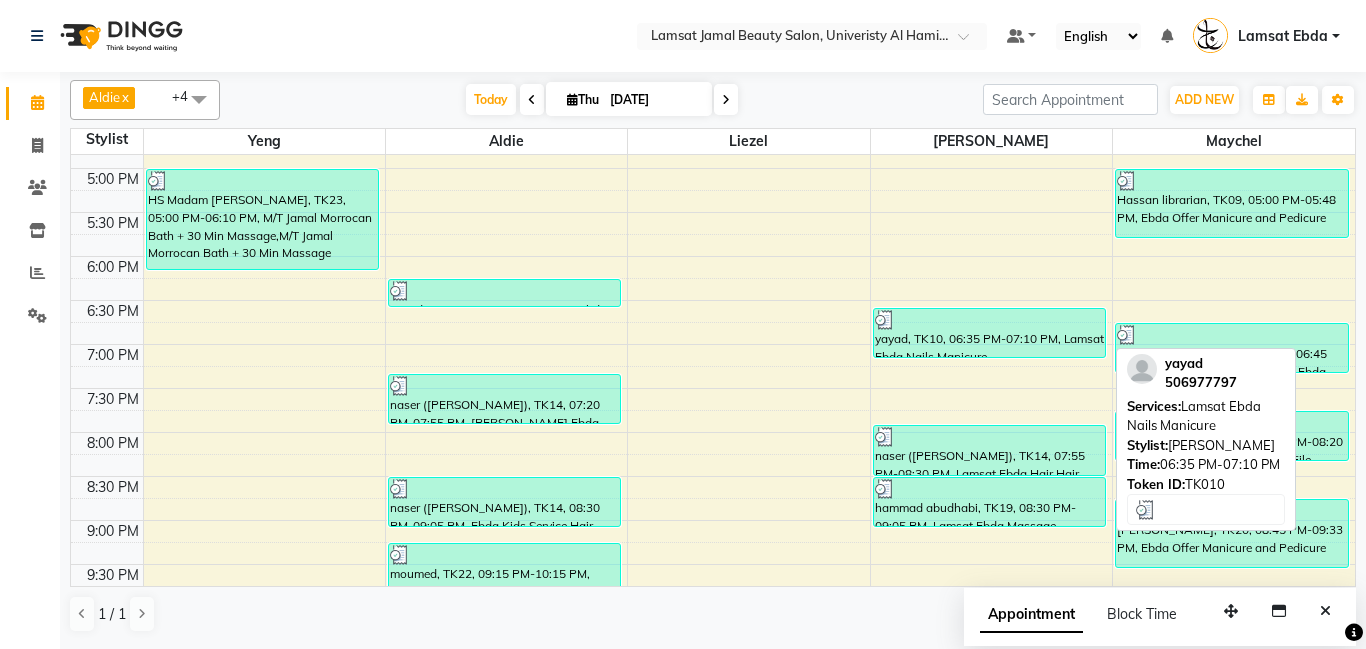 click on "yayad, TK10, 06:35 PM-07:10 PM, Lamsat Ebda Nails Manicure" at bounding box center [989, 333] 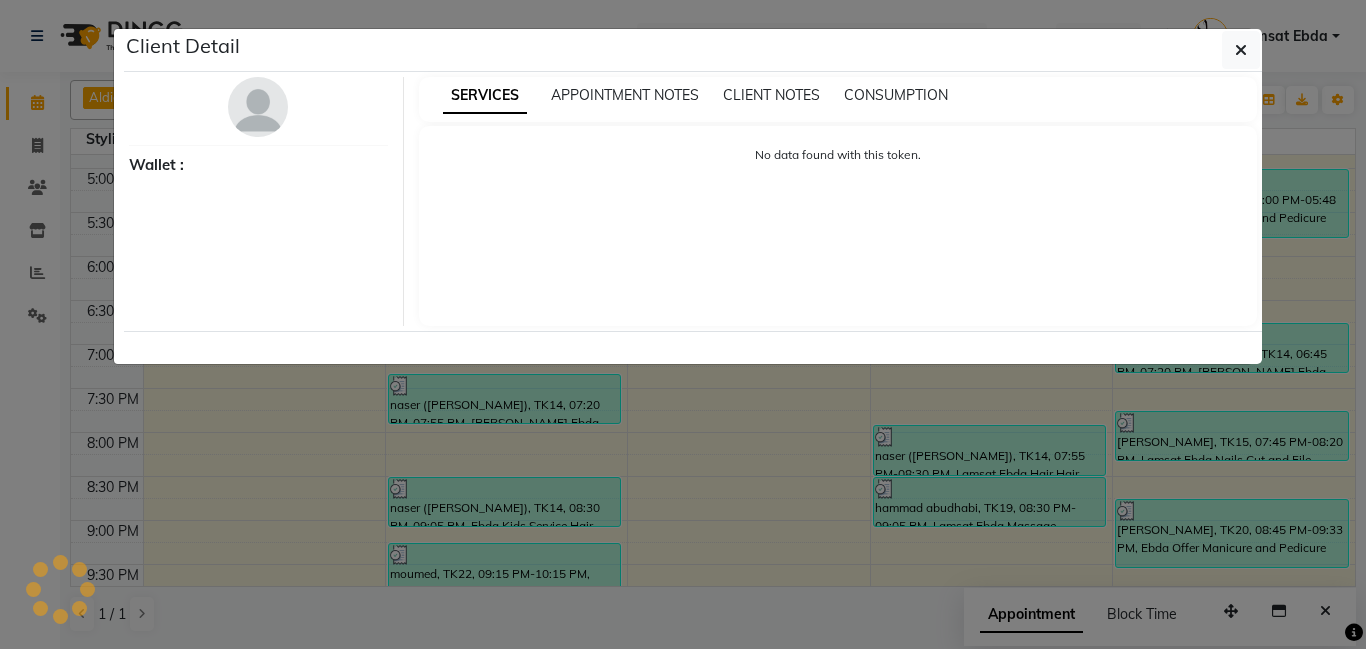 select on "3" 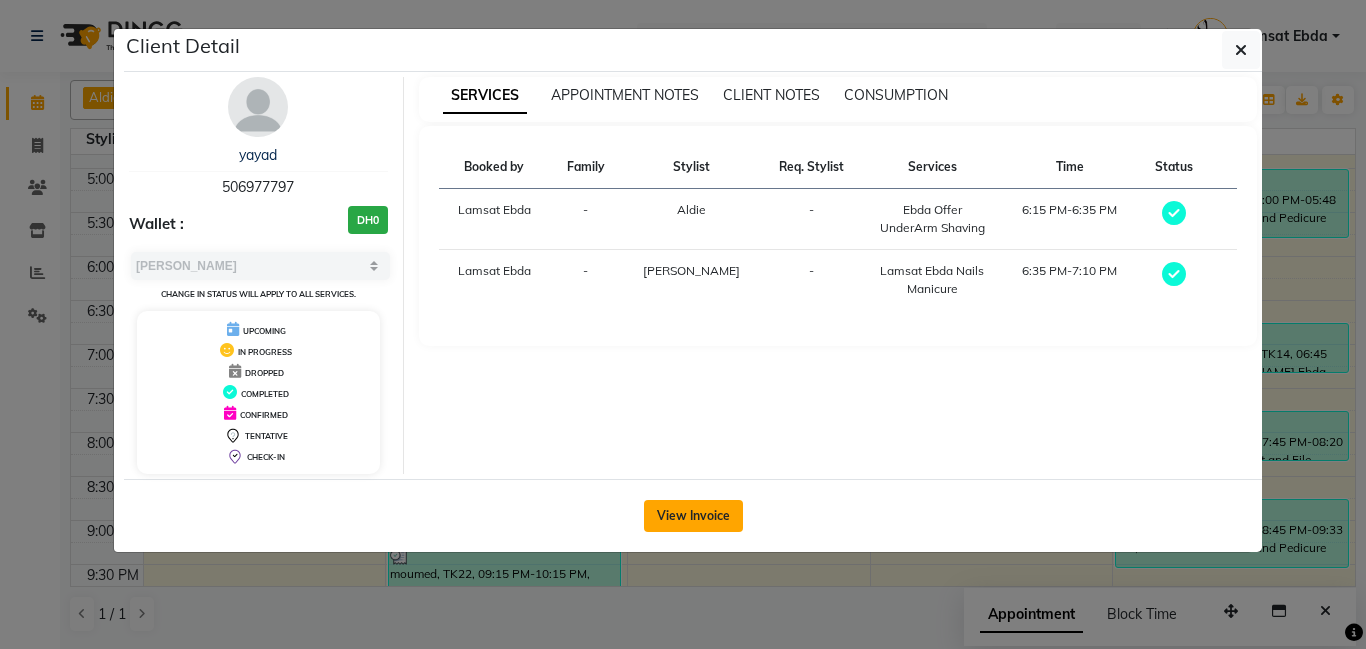 click on "View Invoice" 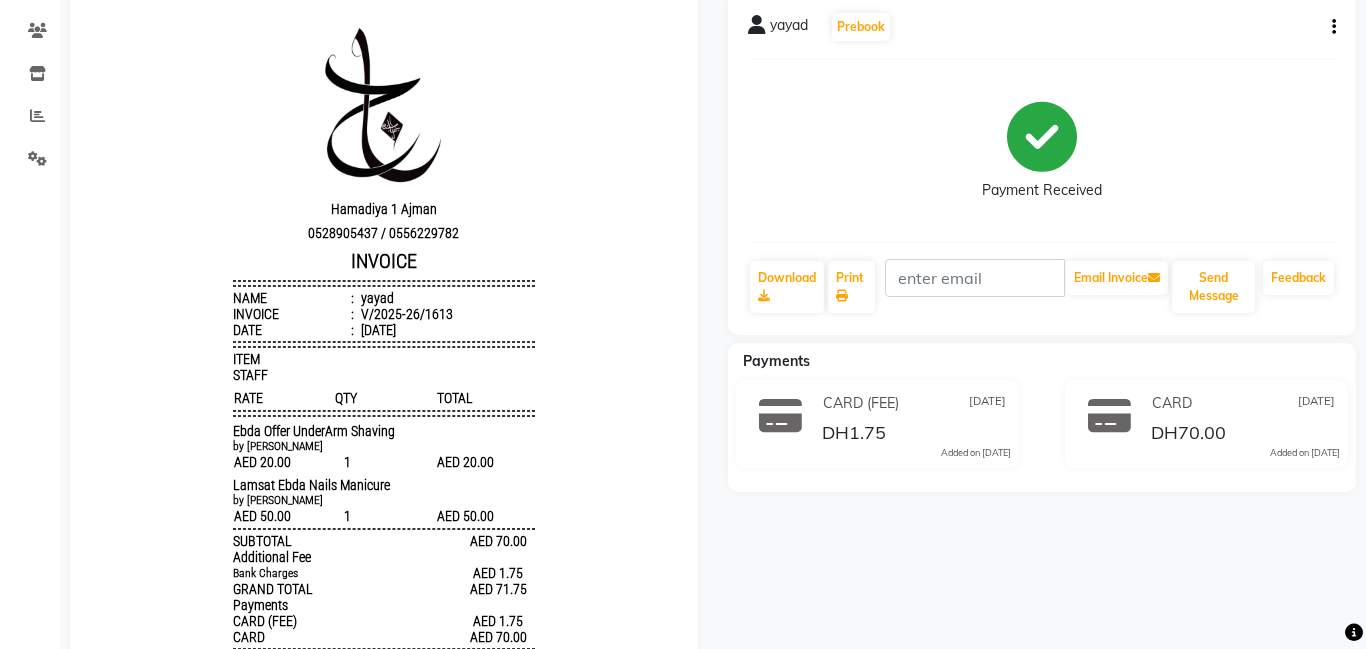 scroll, scrollTop: 0, scrollLeft: 0, axis: both 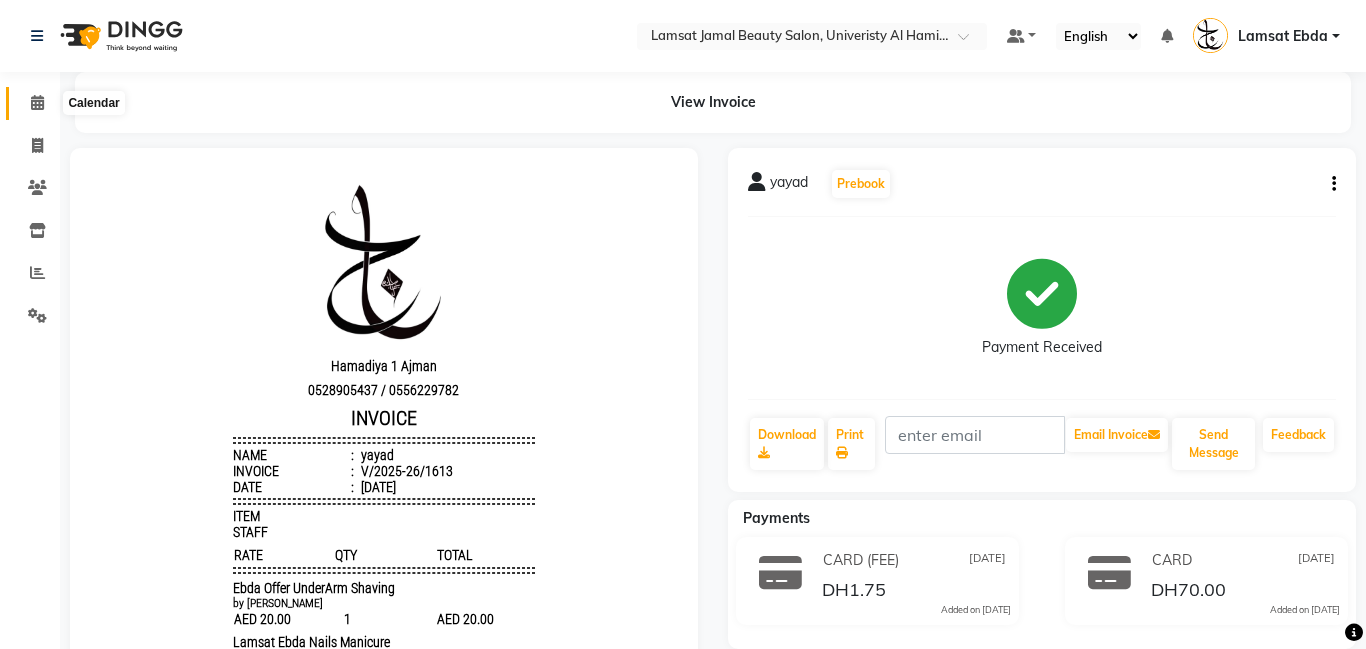 click 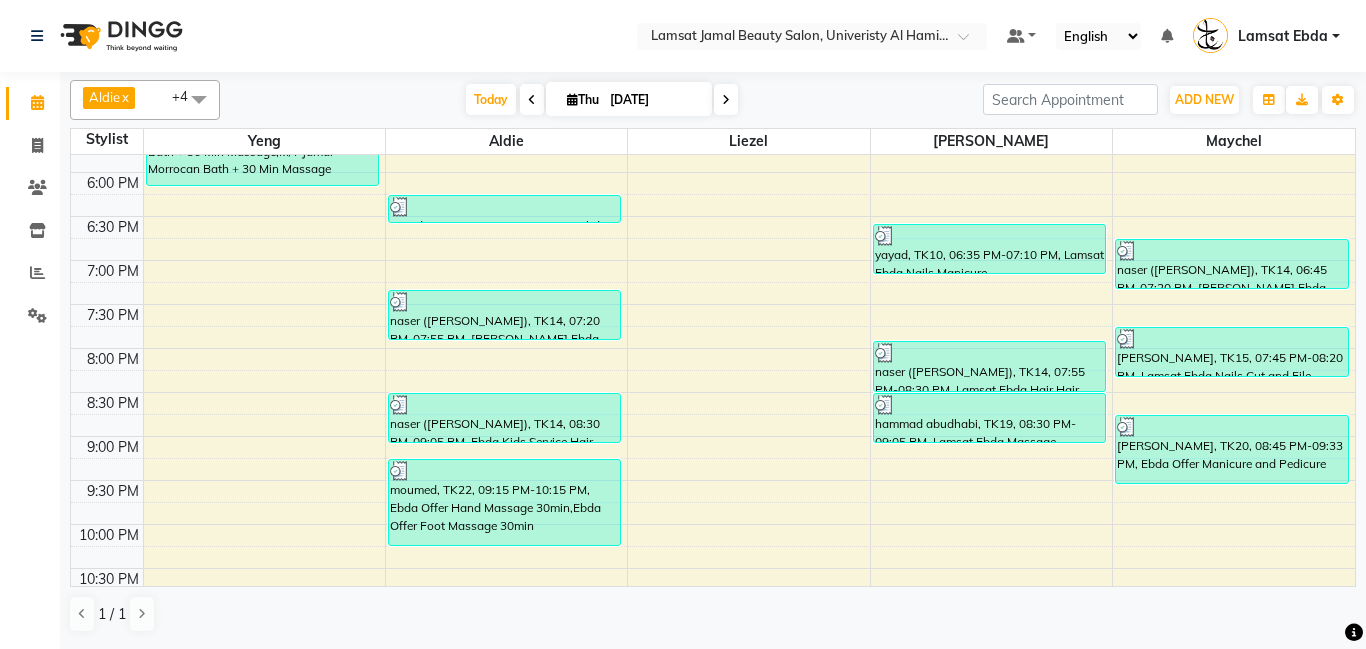 scroll, scrollTop: 899, scrollLeft: 0, axis: vertical 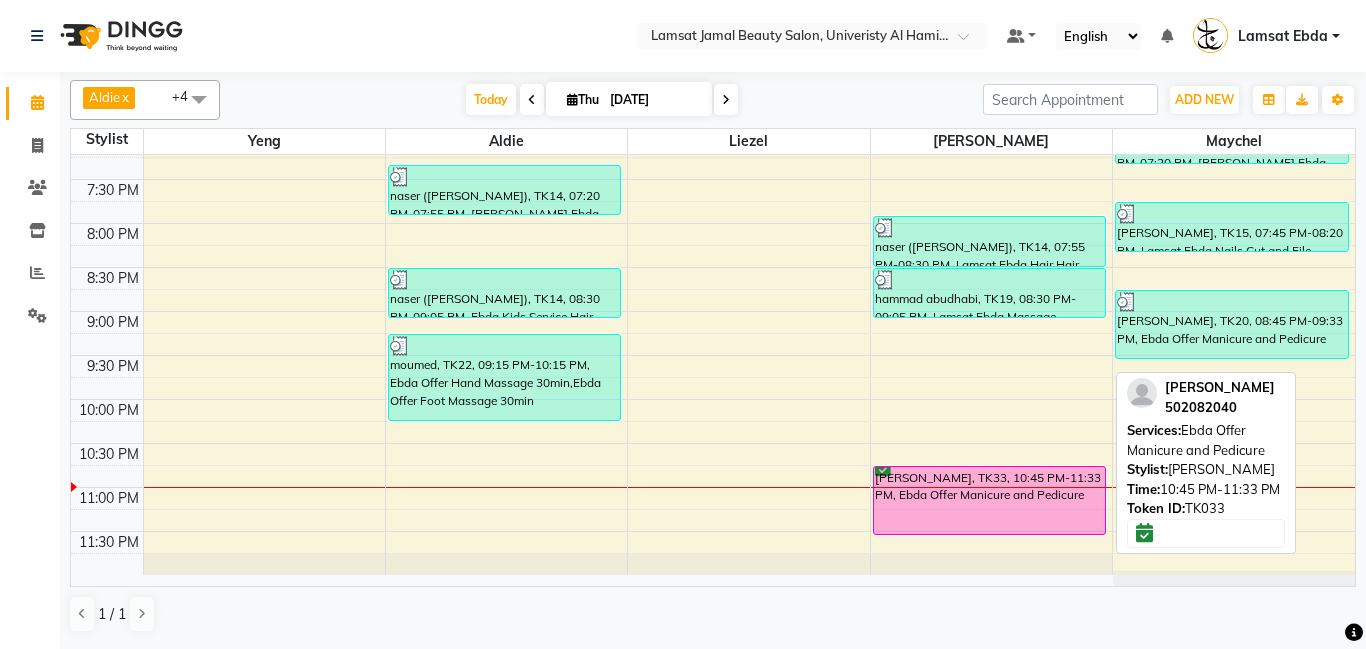 click on "[PERSON_NAME], TK33, 10:45 PM-11:33 PM, Ebda Offer Manicure and Pedicure" at bounding box center (989, 500) 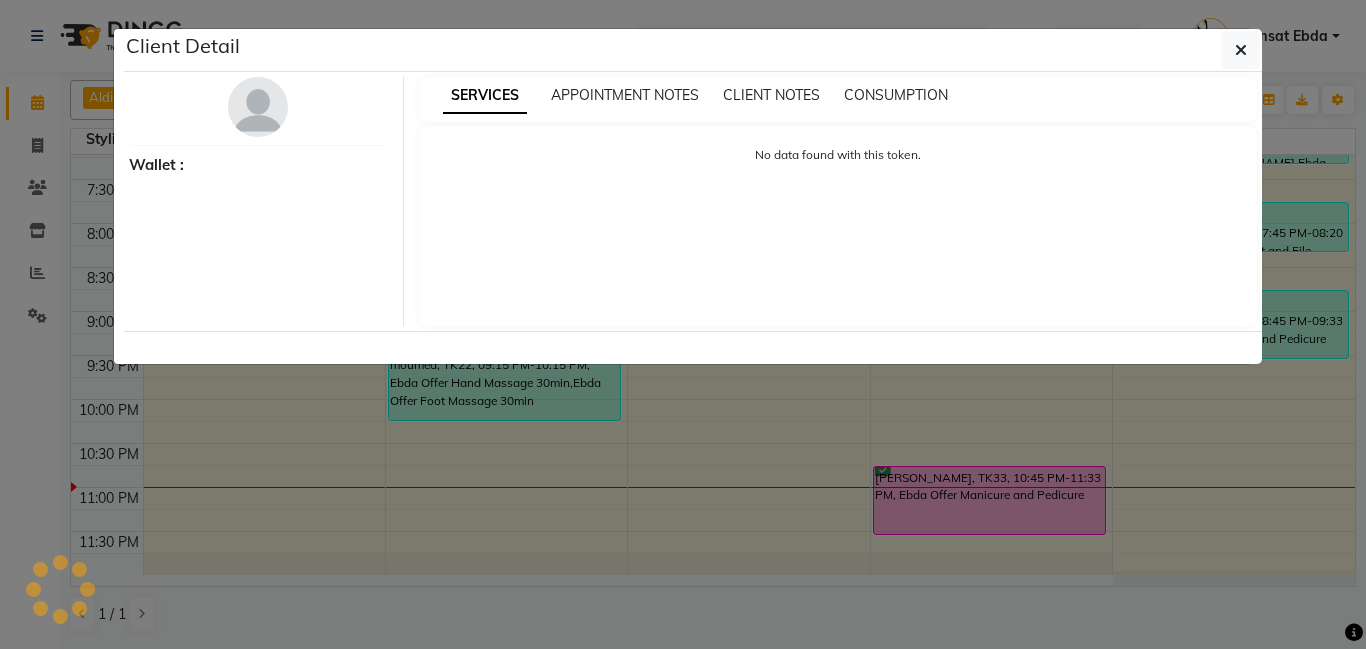 select on "6" 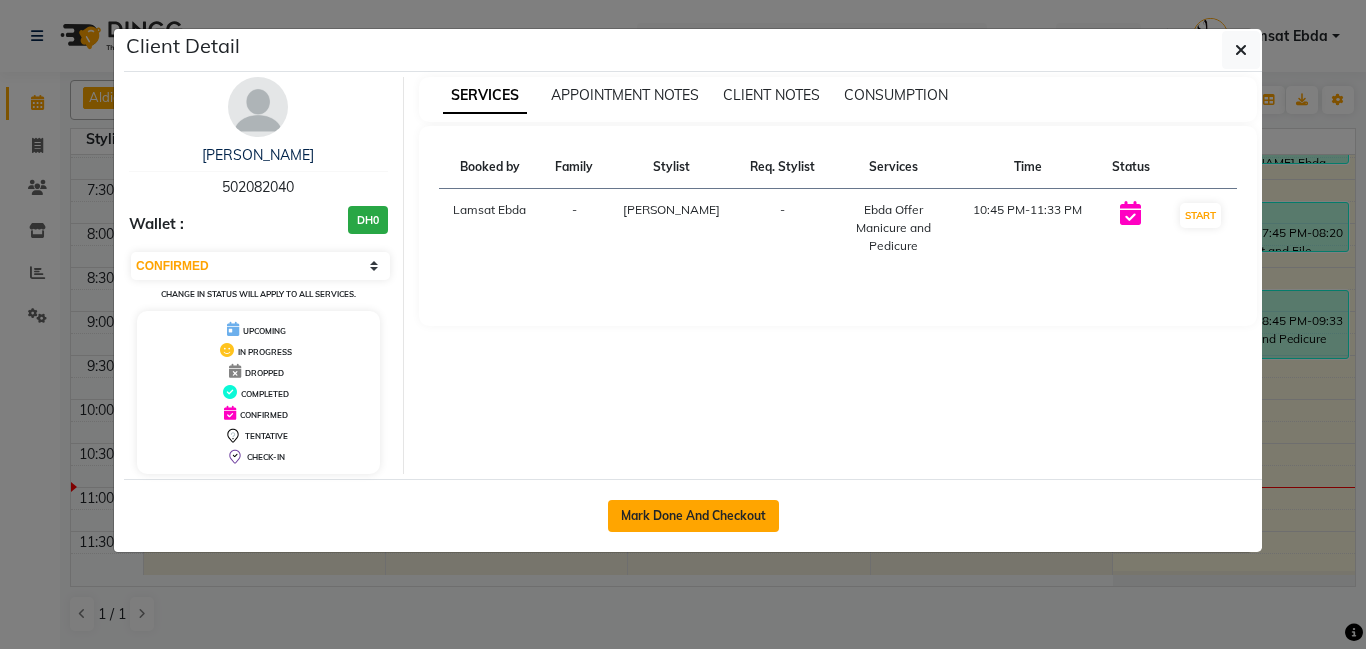 click on "Mark Done And Checkout" 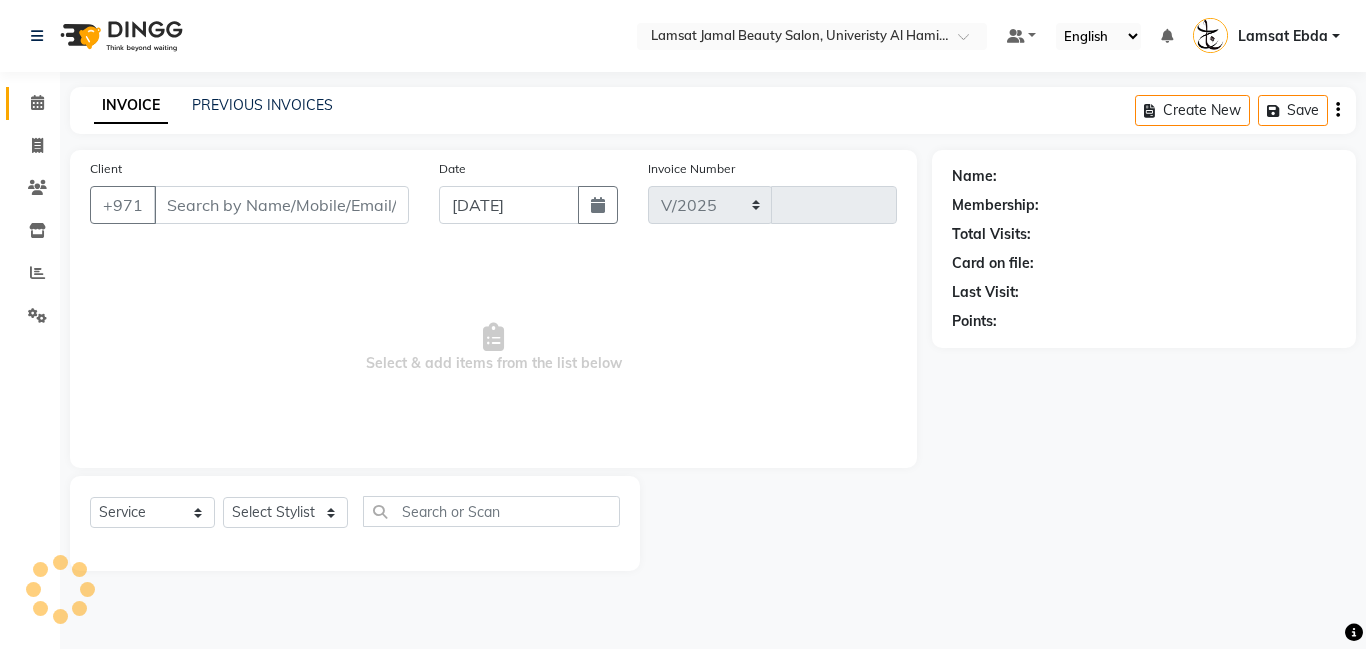 select on "8294" 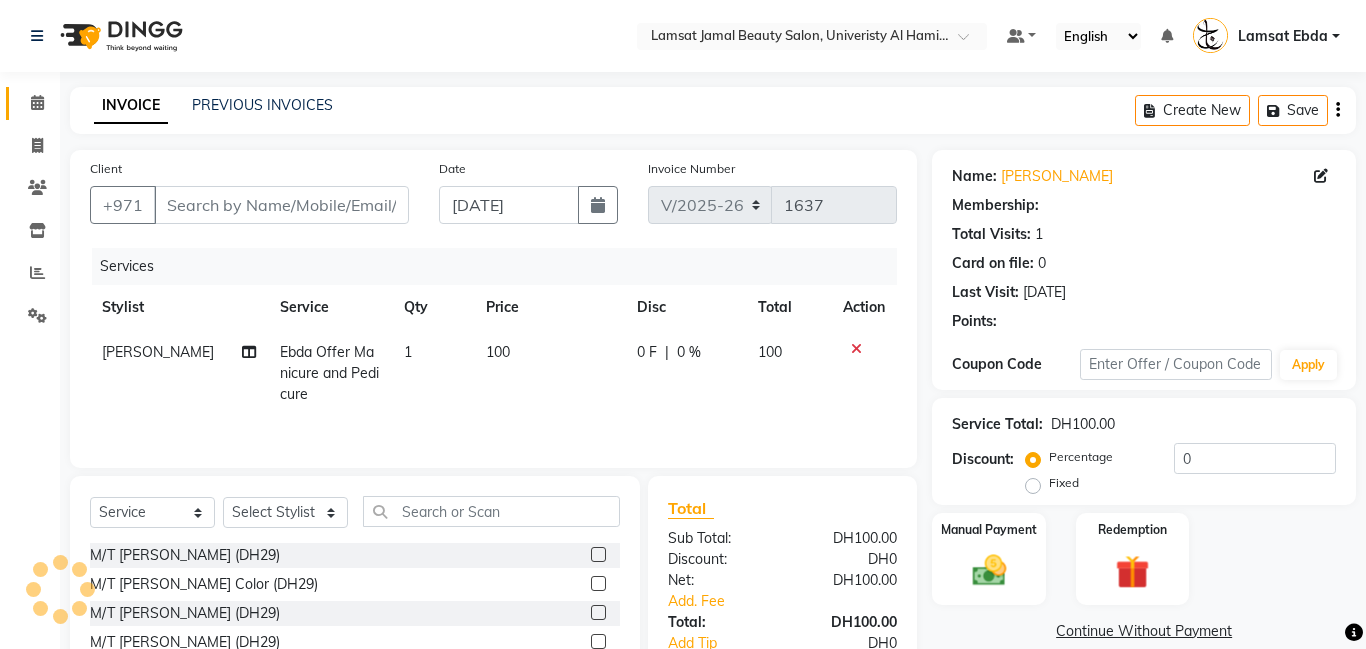 type on "50*****40" 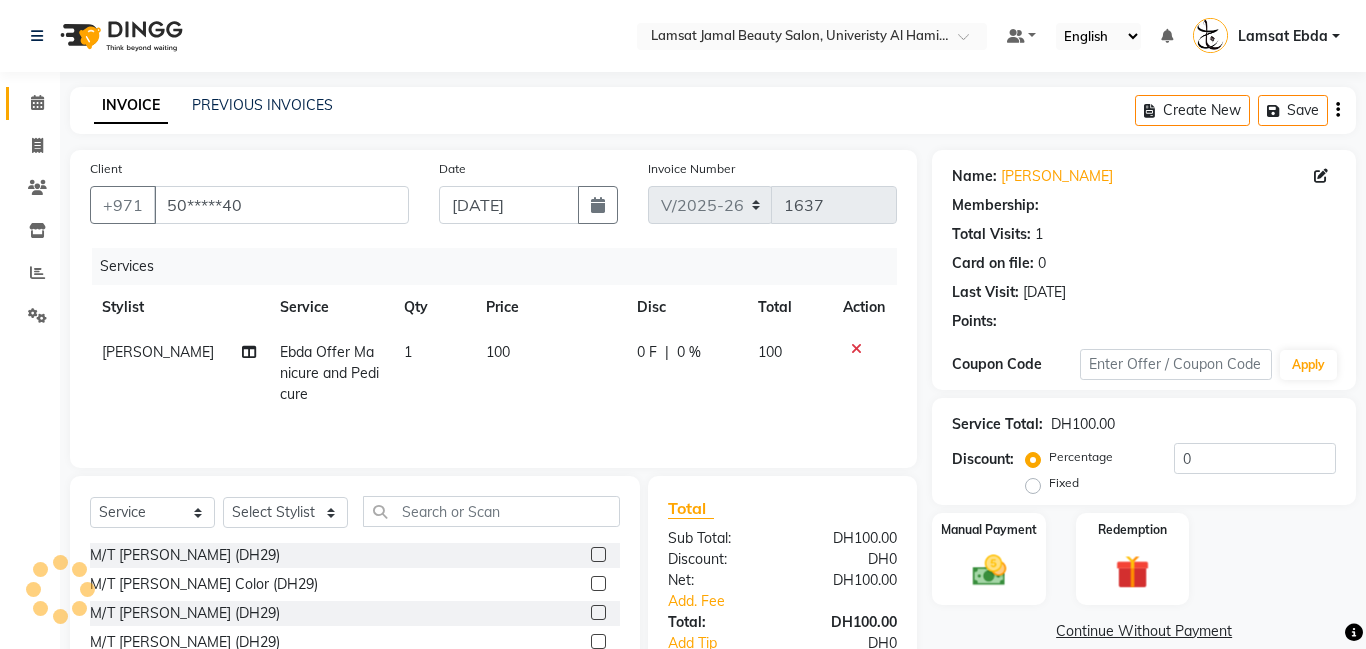 select on "79906" 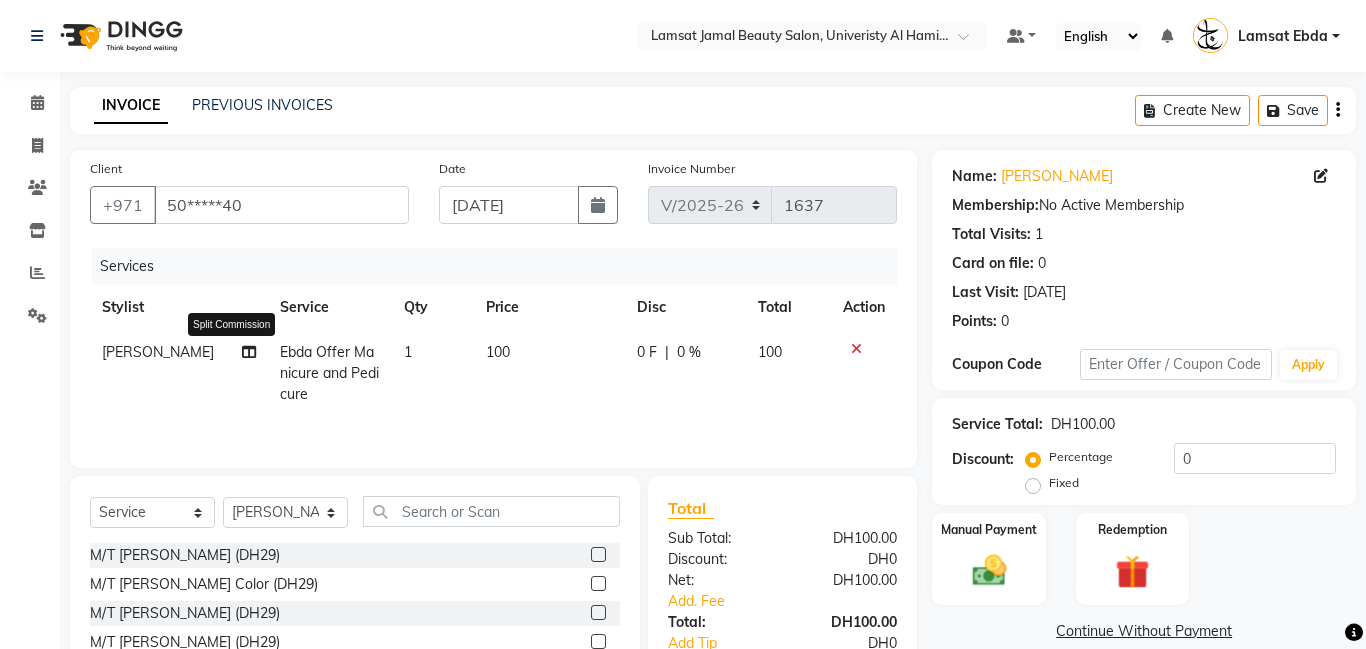 click 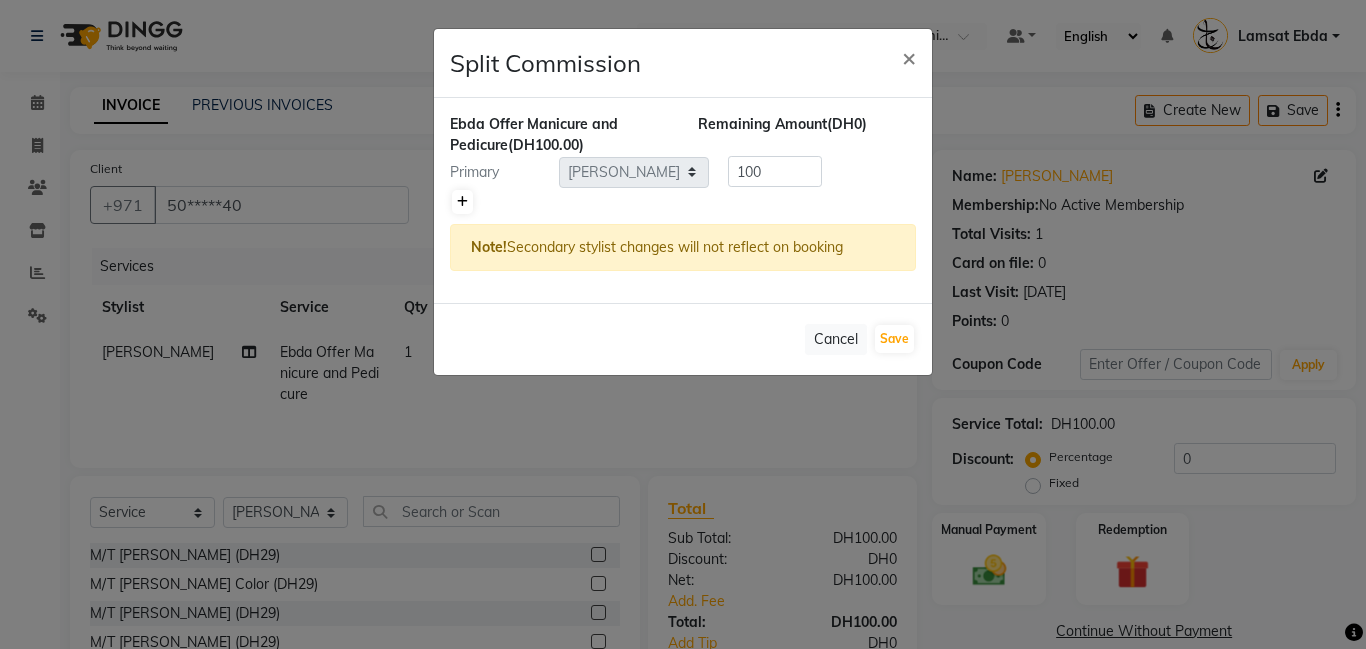 click 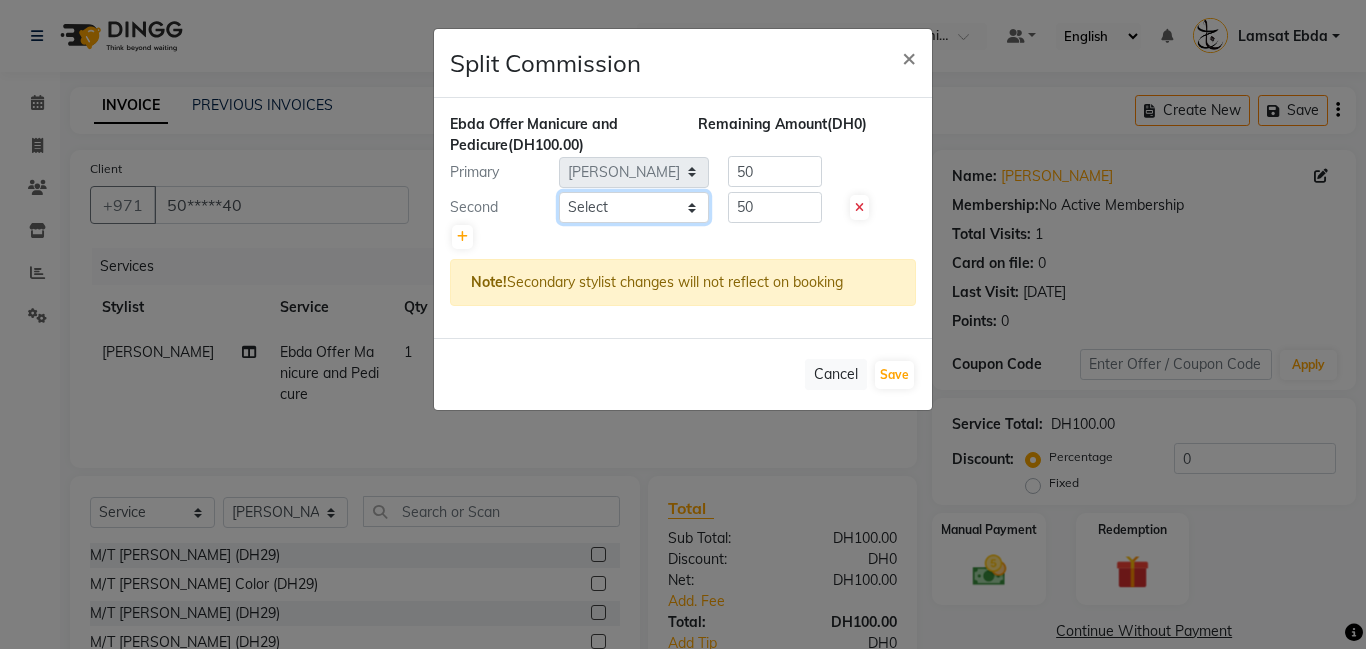 click on "Select  [PERSON_NAME]   Amna   [PERSON_NAME]   [PERSON_NAME] Ebda   Lamsat [PERSON_NAME]   [PERSON_NAME]   [PERSON_NAME]   Neha   Nhor   Owner [PERSON_NAME]   Rods   Sana   Sehr [PERSON_NAME]" 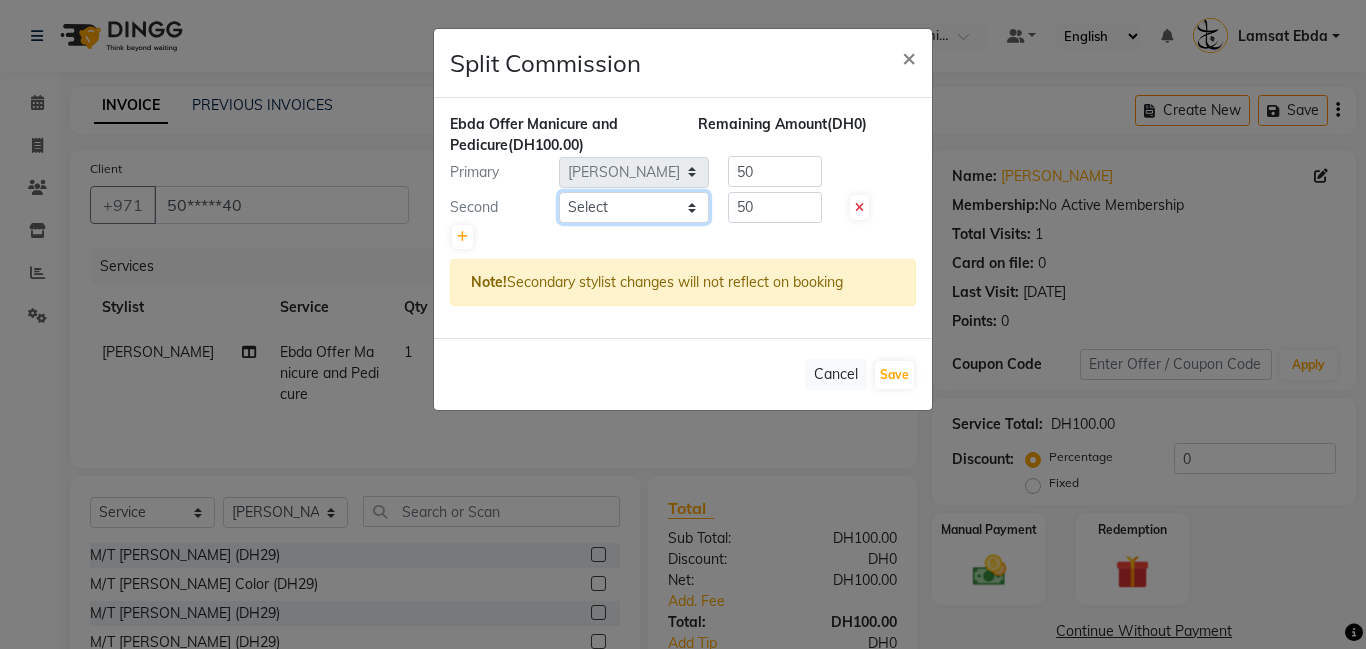 select on "79903" 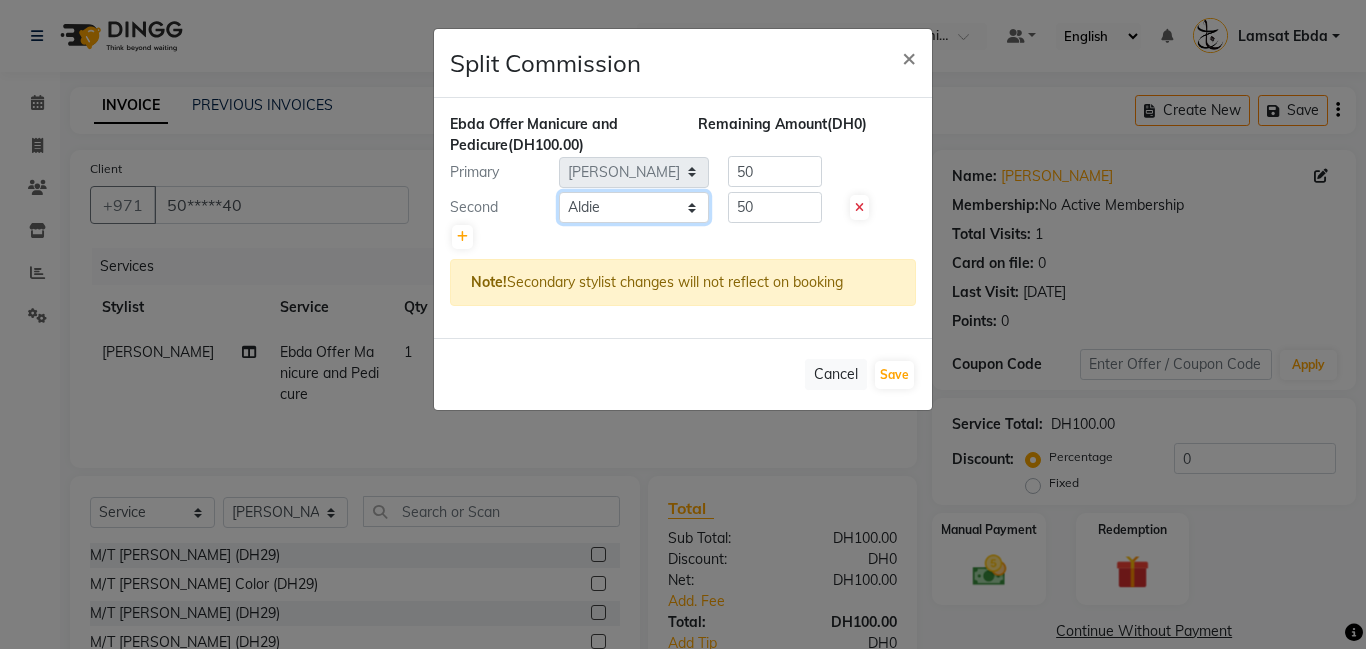 click on "Select  [PERSON_NAME]   Amna   [PERSON_NAME]   [PERSON_NAME] Ebda   Lamsat [PERSON_NAME]   [PERSON_NAME]   [PERSON_NAME]   Neha   Nhor   Owner [PERSON_NAME]   Rods   Sana   Sehr [PERSON_NAME]" 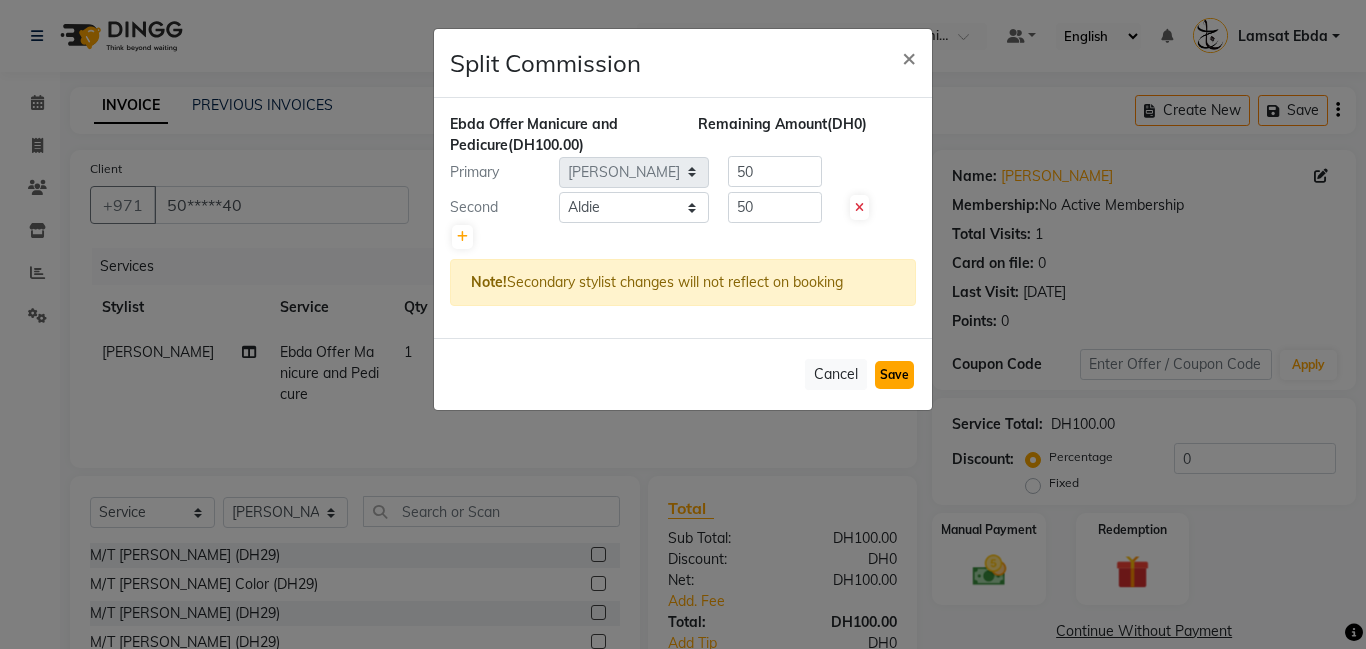 click on "Save" 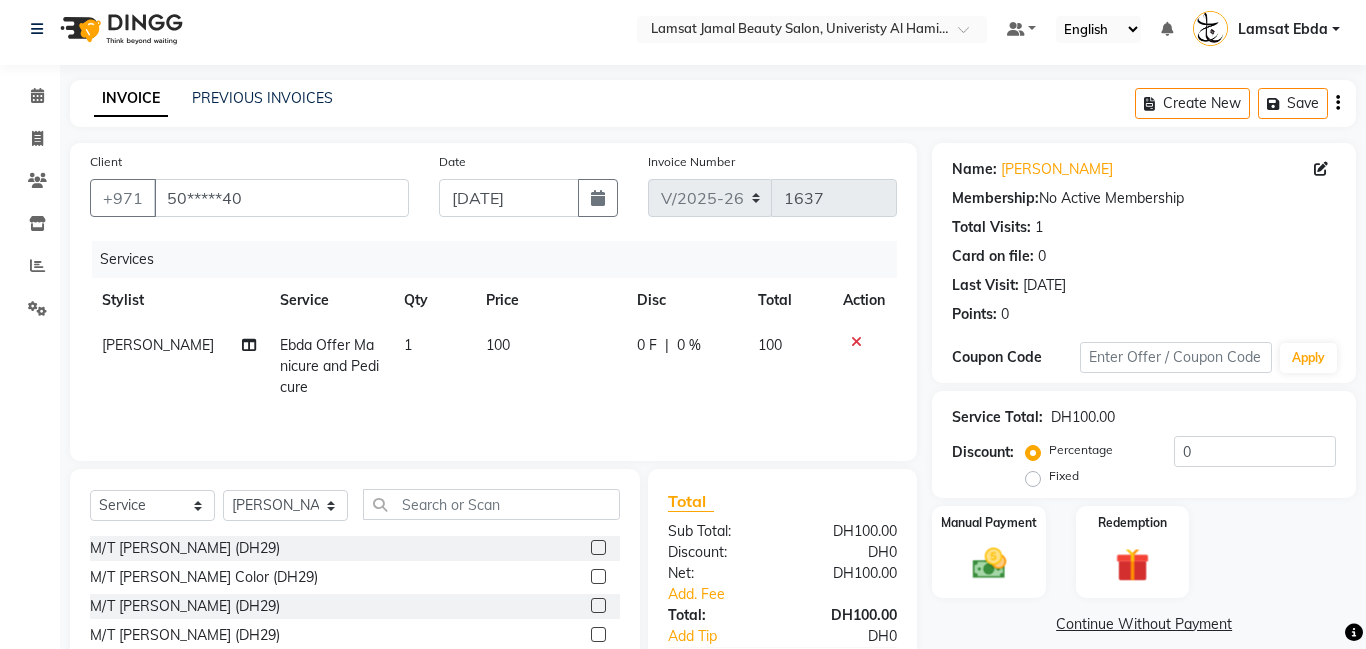 scroll, scrollTop: 59, scrollLeft: 0, axis: vertical 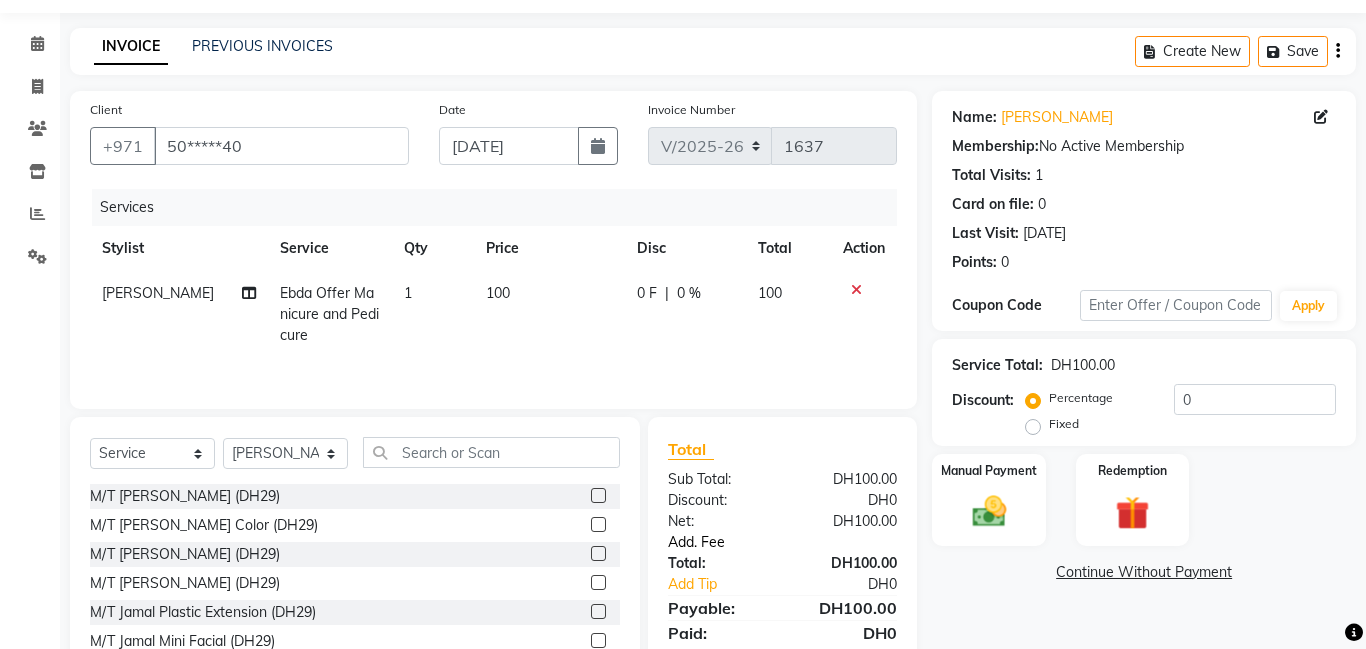 click on "Add. Fee" 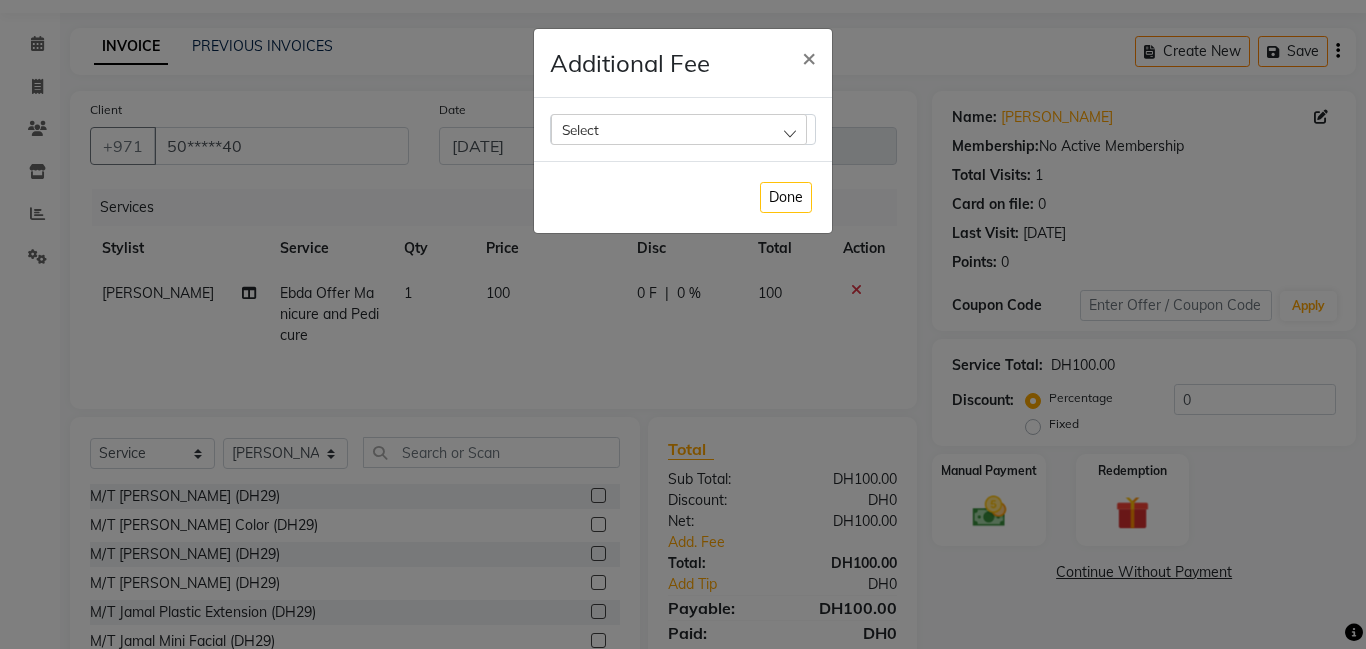 click on "Select" 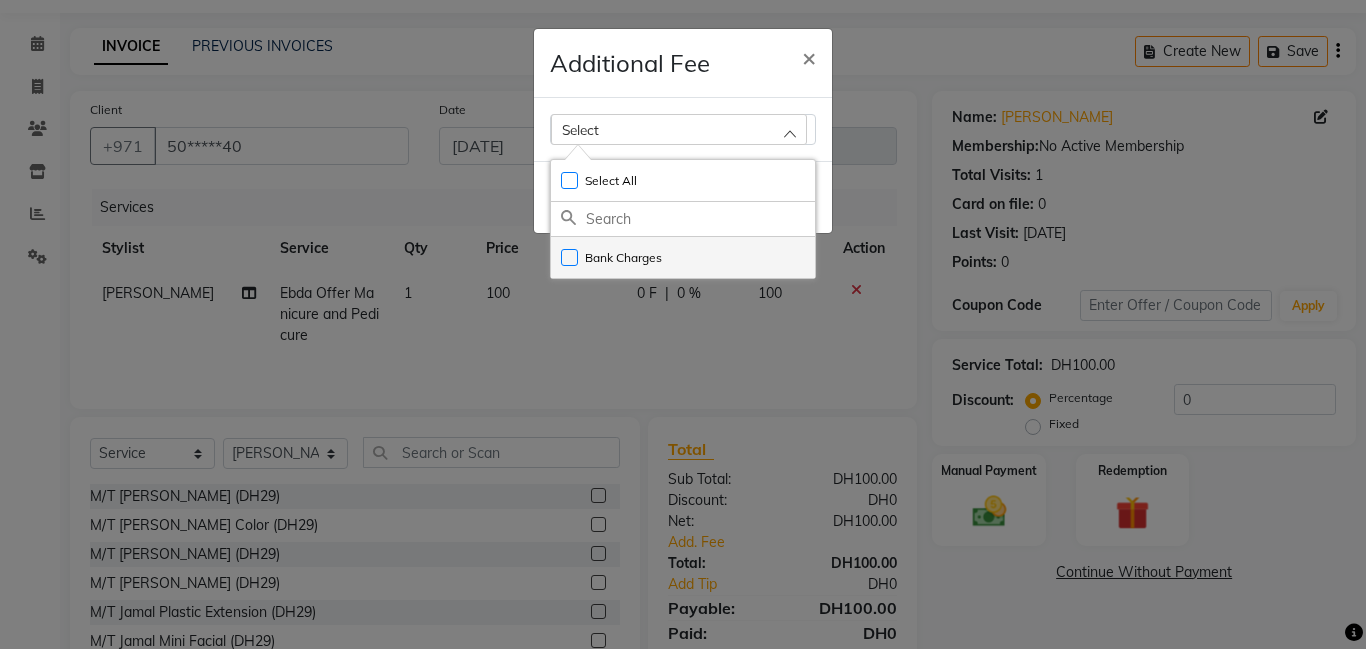 click on "Bank Charges" 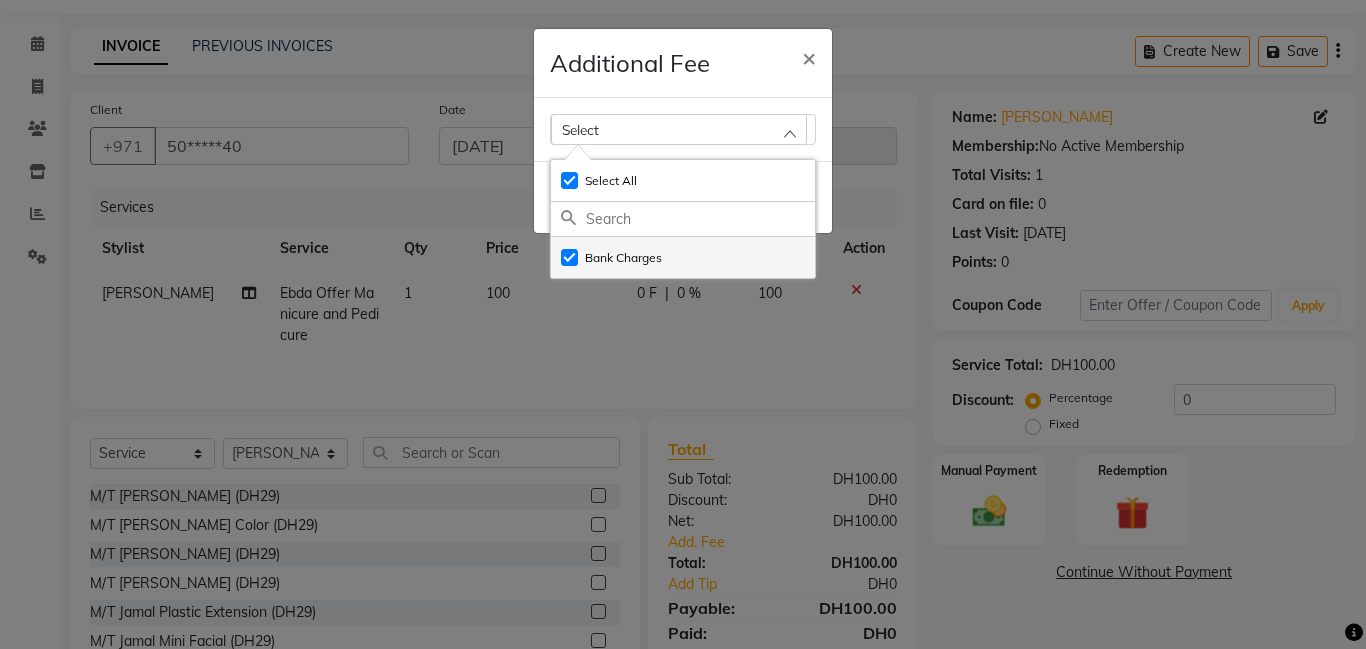 checkbox on "true" 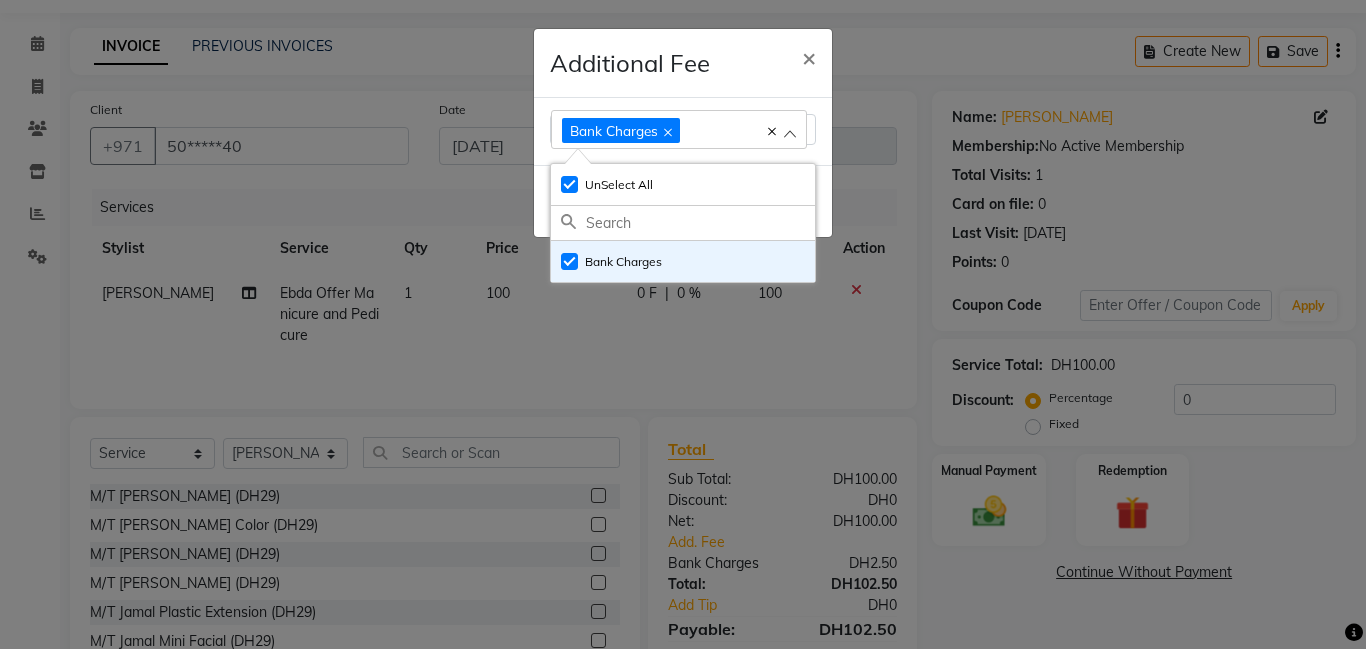 click on "Additional Fee × Bank Charges Select All UnSelect All Bank Charges  Done" 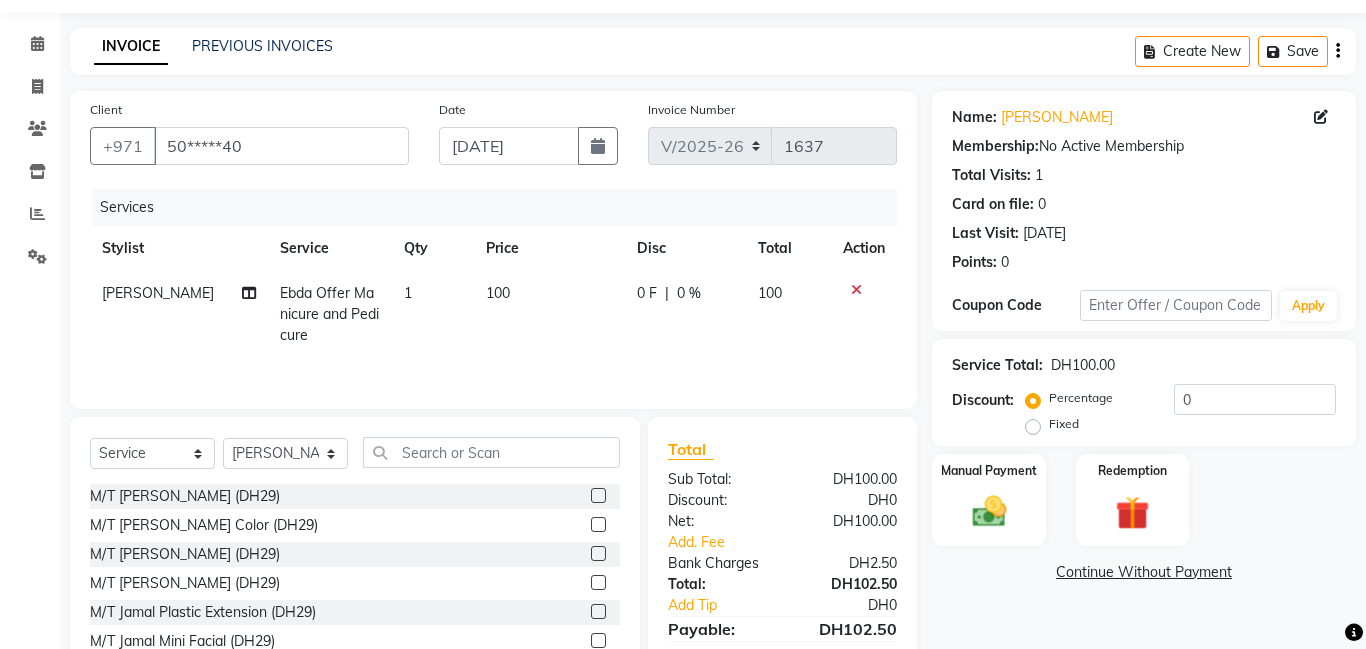 click on "Manual Payment" 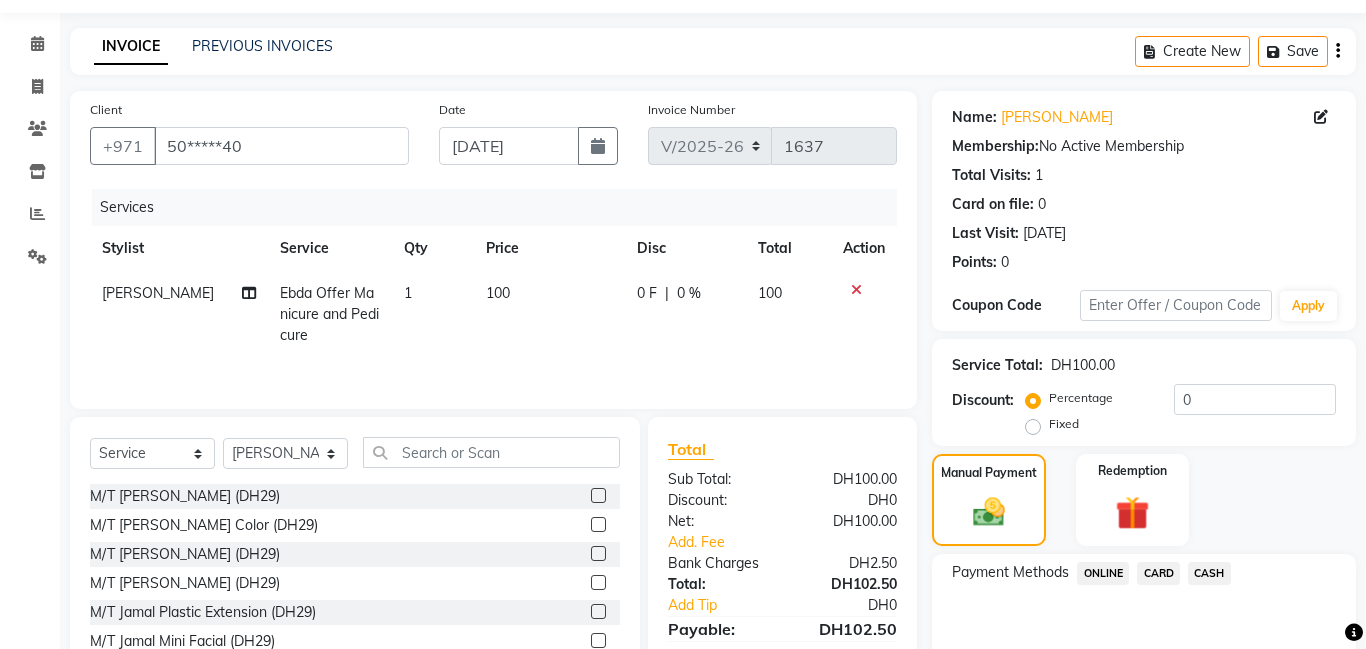 click on "CARD" 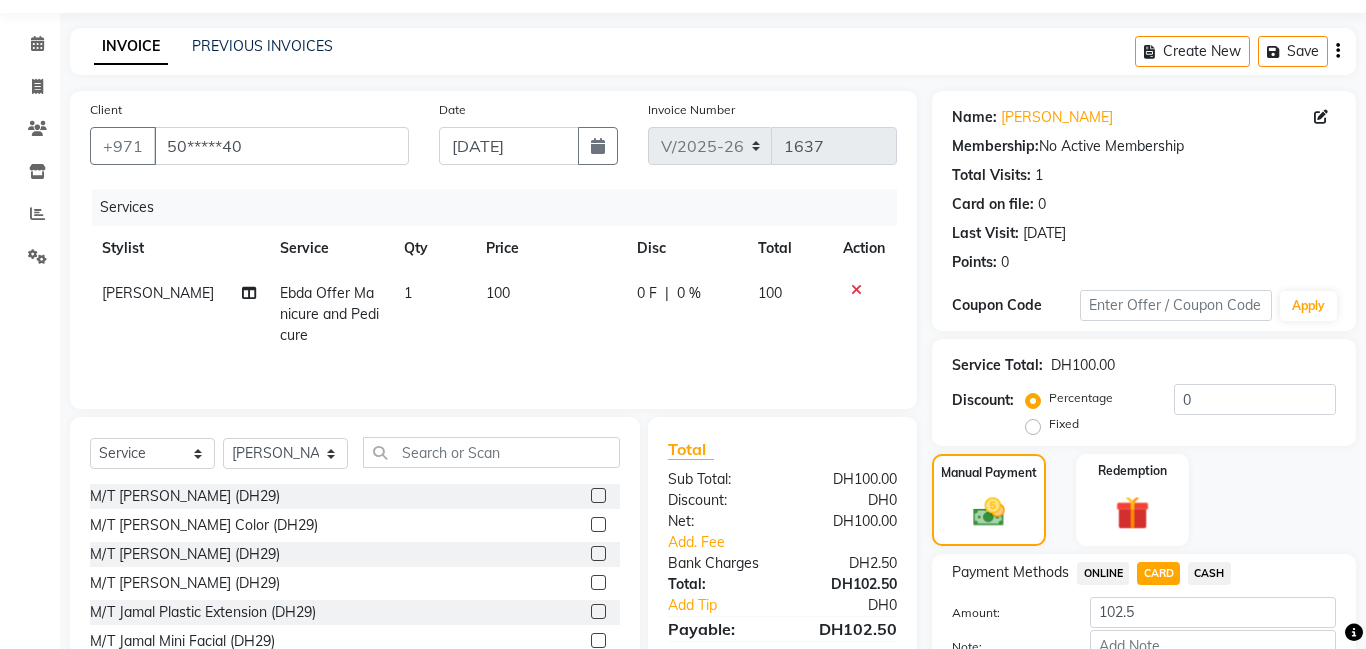 scroll, scrollTop: 184, scrollLeft: 0, axis: vertical 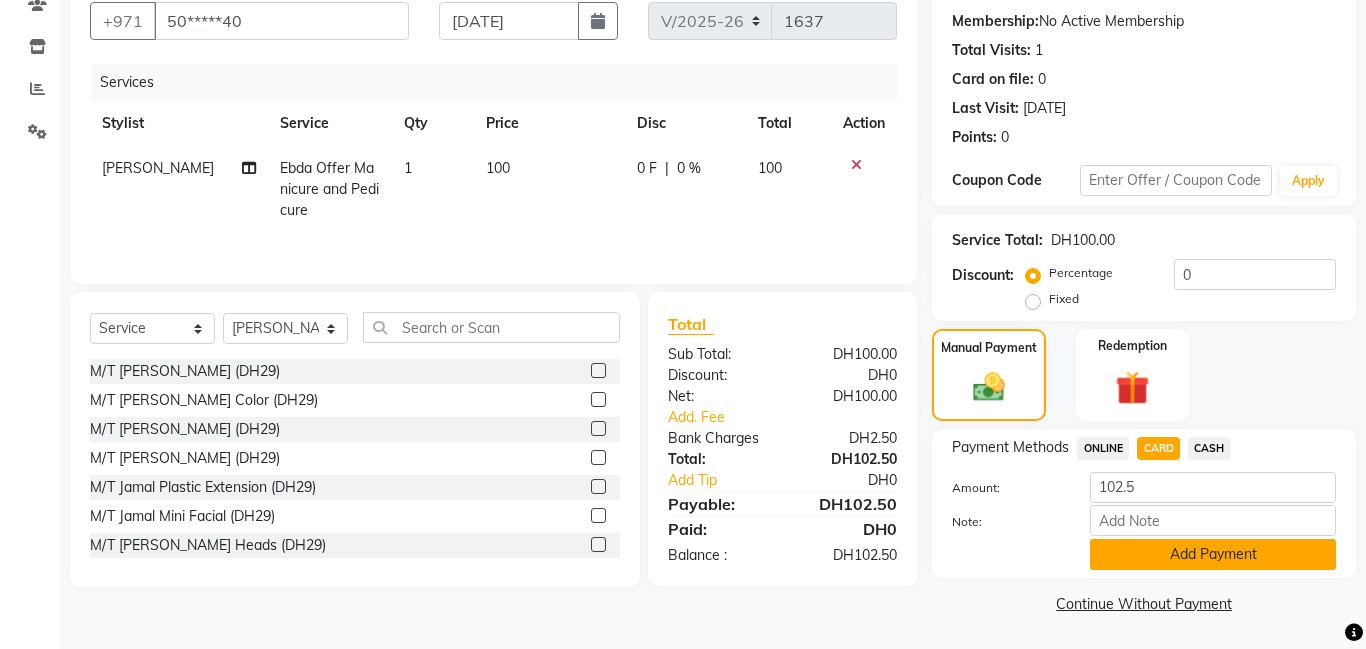 click on "Add Payment" 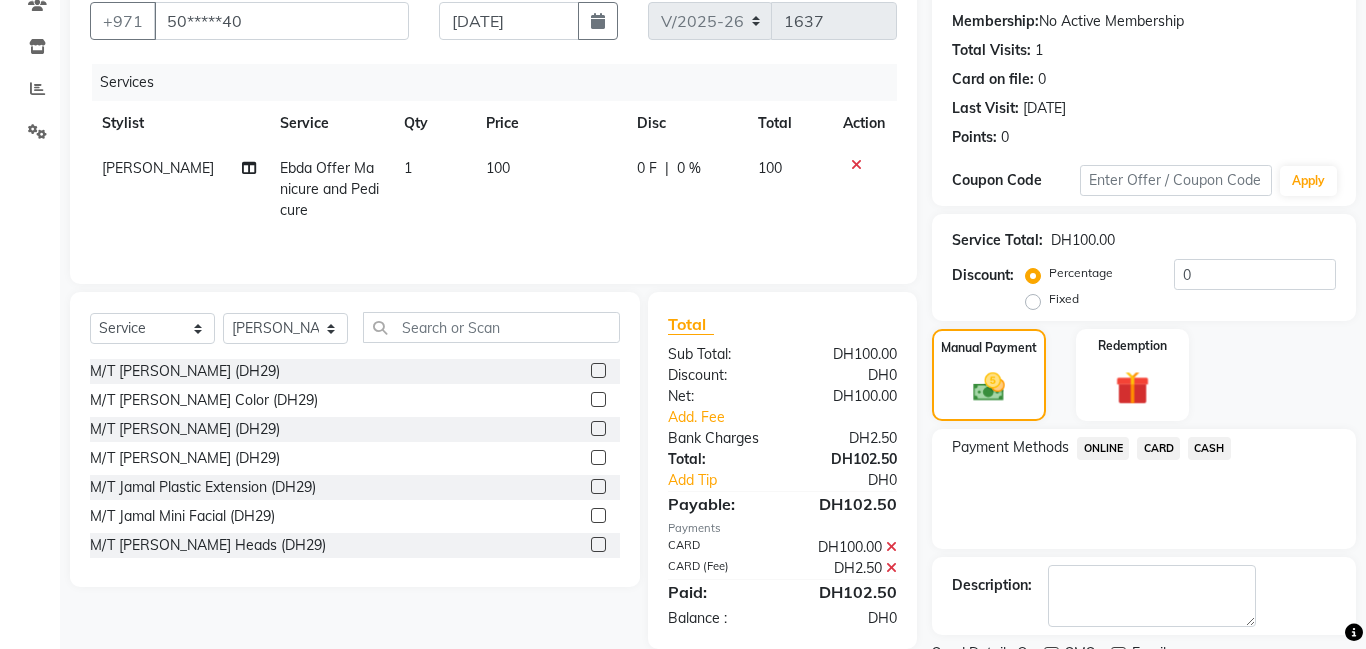 scroll, scrollTop: 268, scrollLeft: 0, axis: vertical 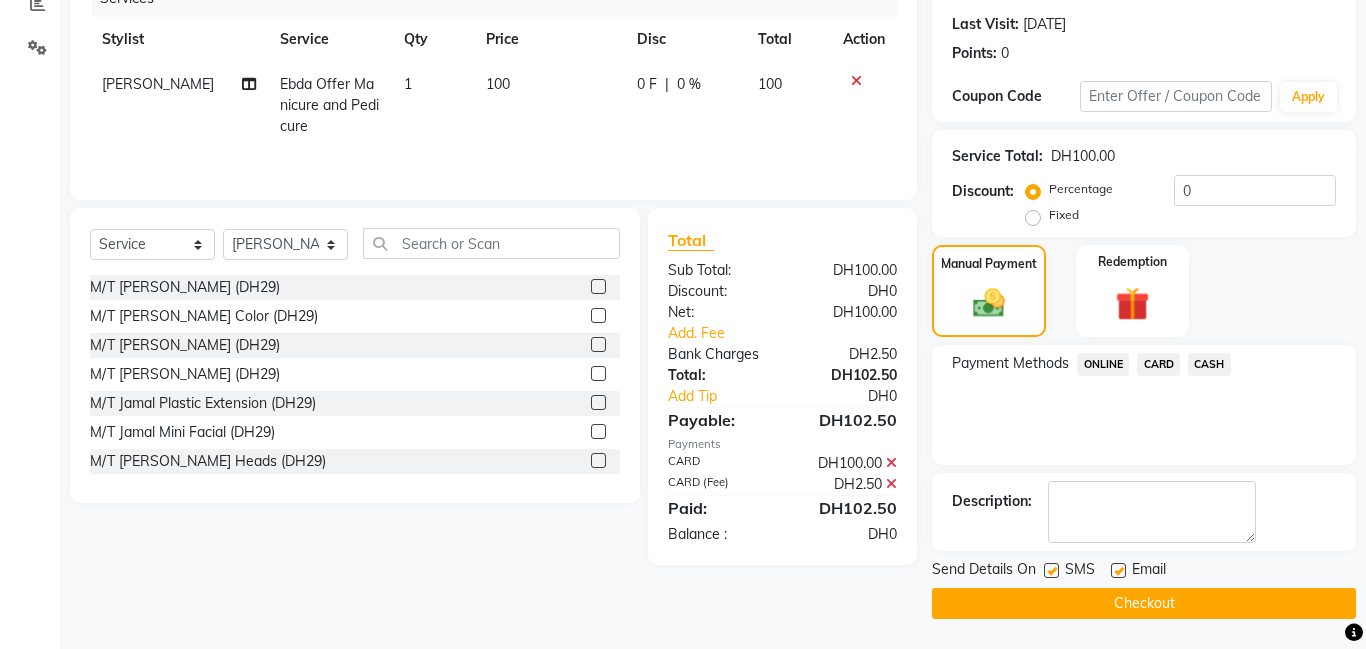 click on "Checkout" 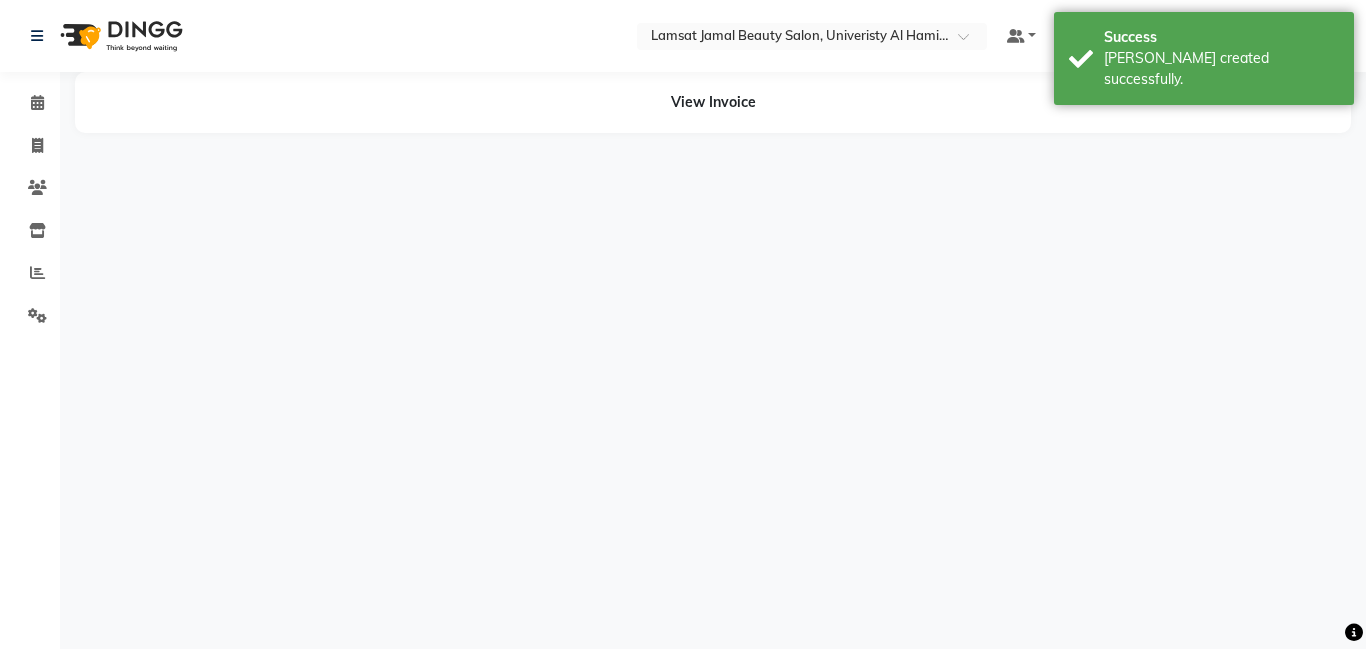 scroll, scrollTop: 0, scrollLeft: 0, axis: both 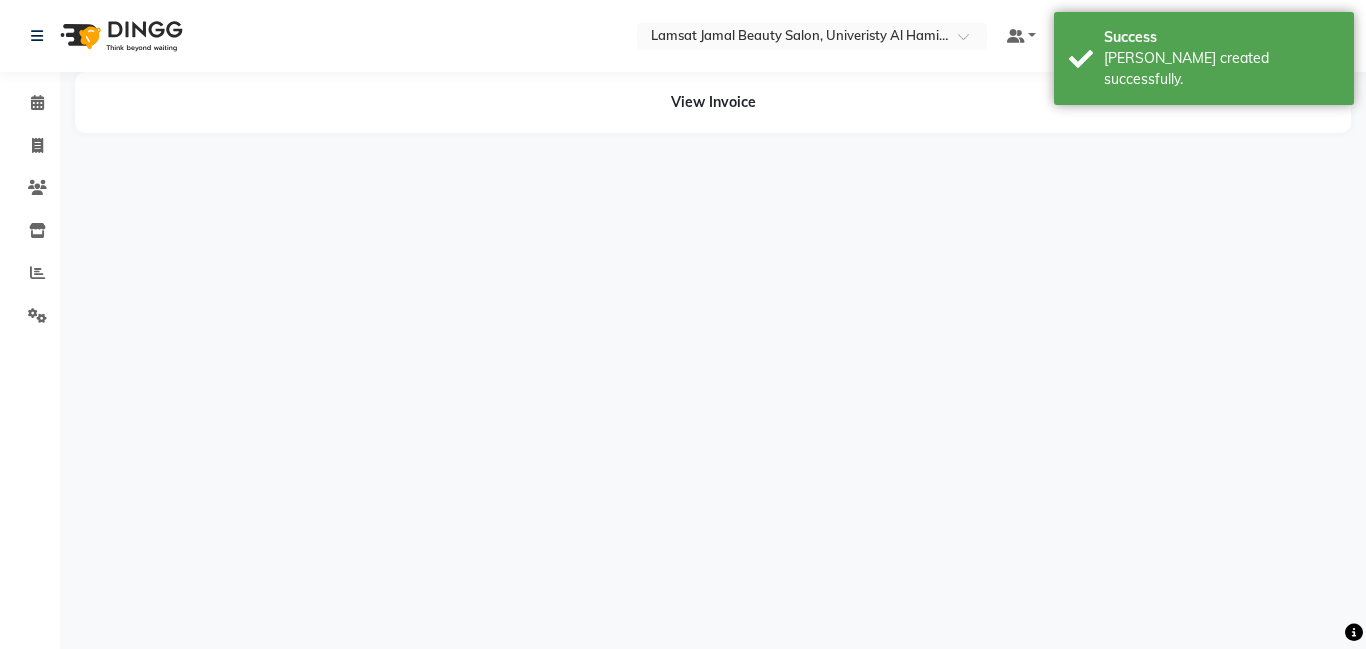 select on "79906" 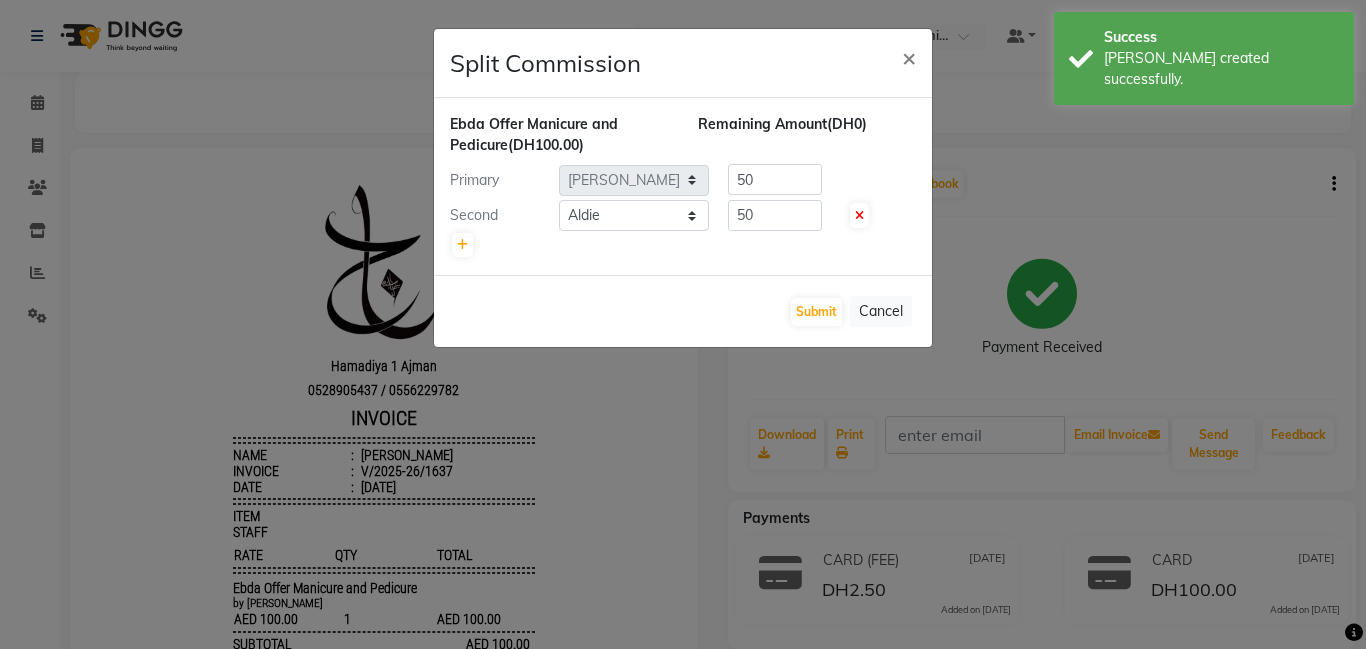 scroll, scrollTop: 0, scrollLeft: 0, axis: both 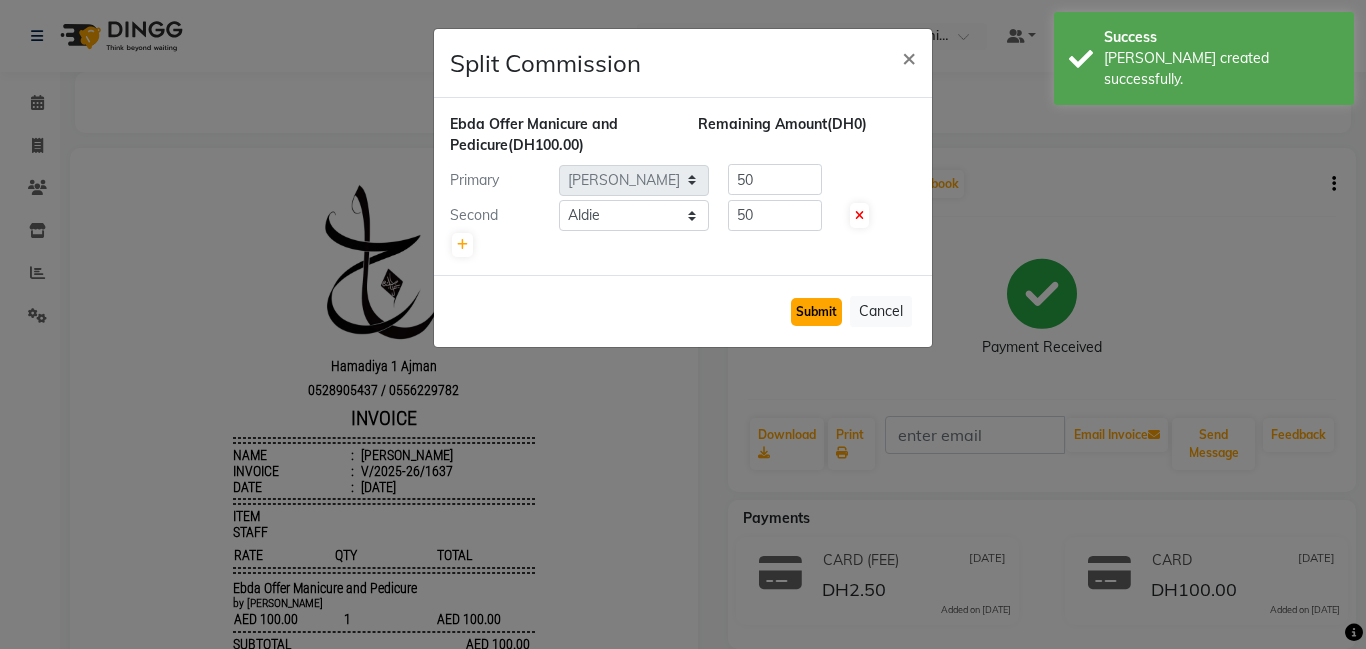 click on "Submit" 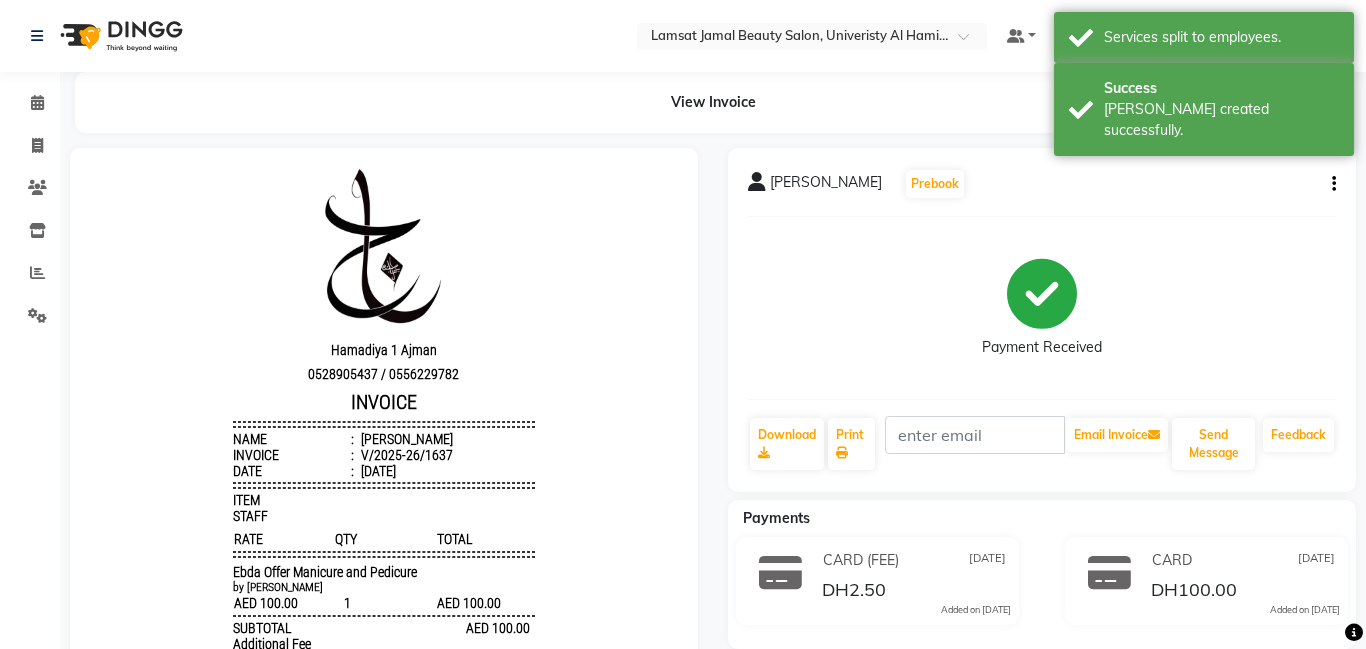 scroll, scrollTop: 0, scrollLeft: 0, axis: both 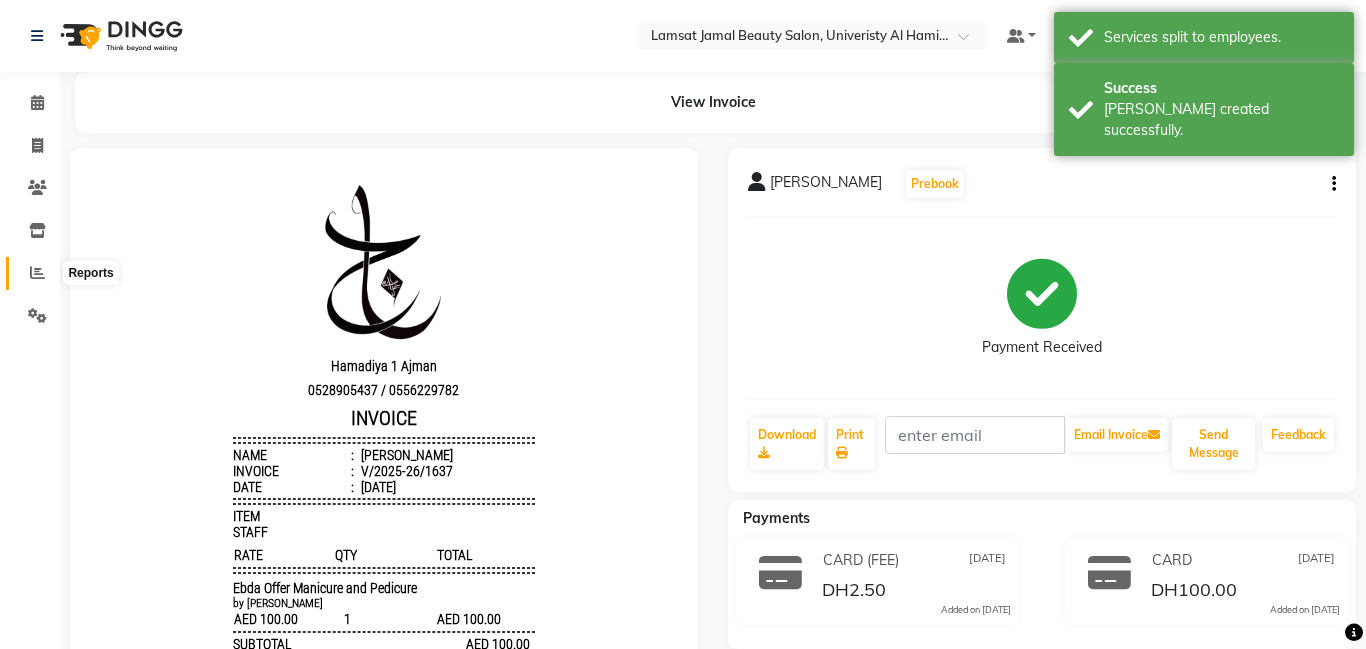 click 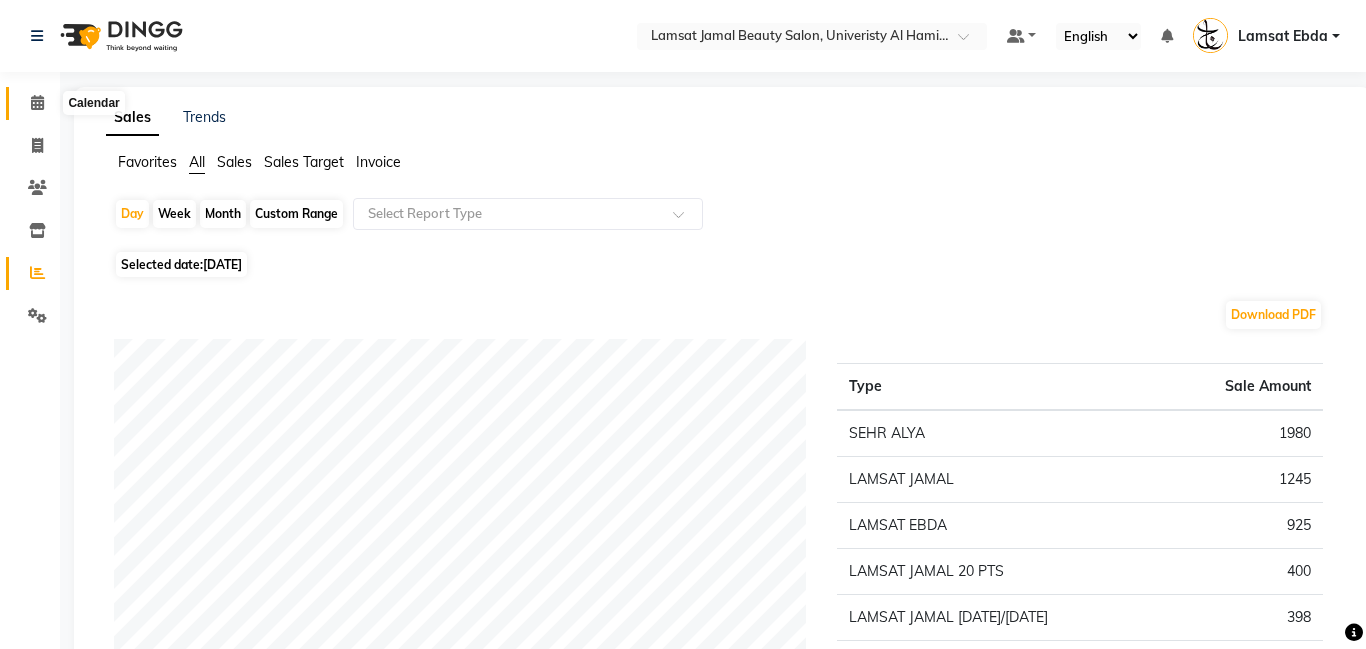 click 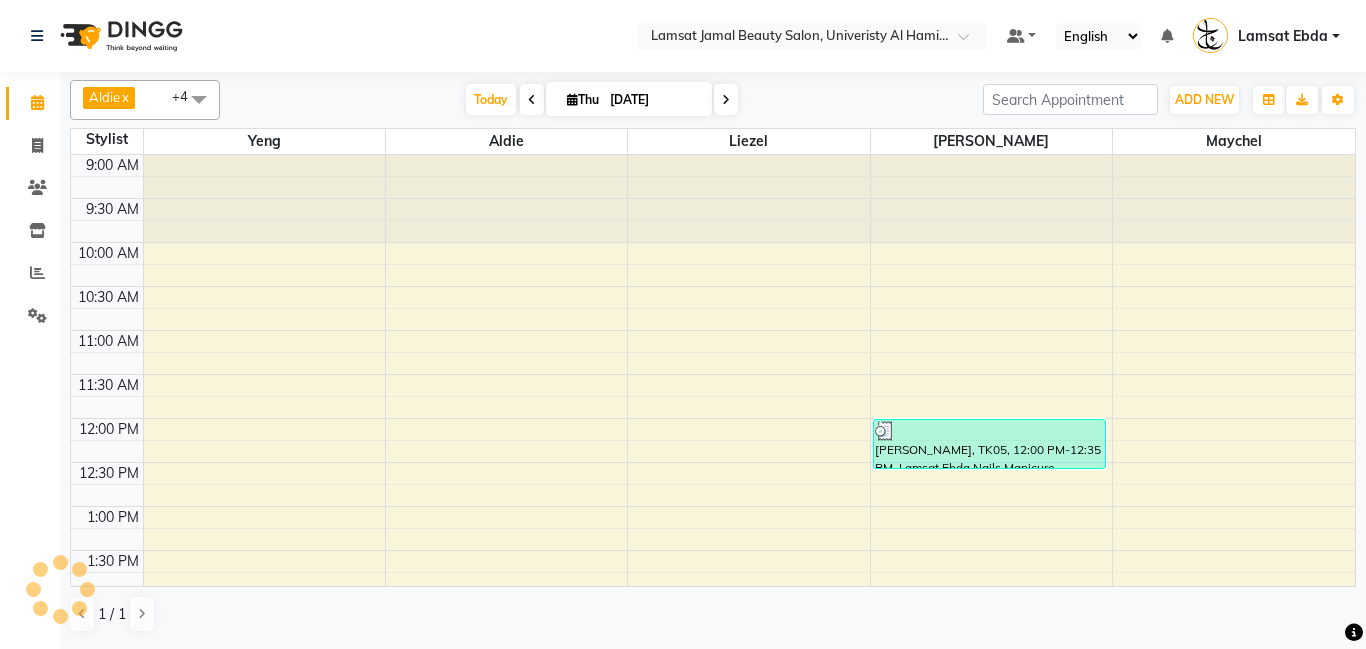 scroll, scrollTop: 0, scrollLeft: 0, axis: both 